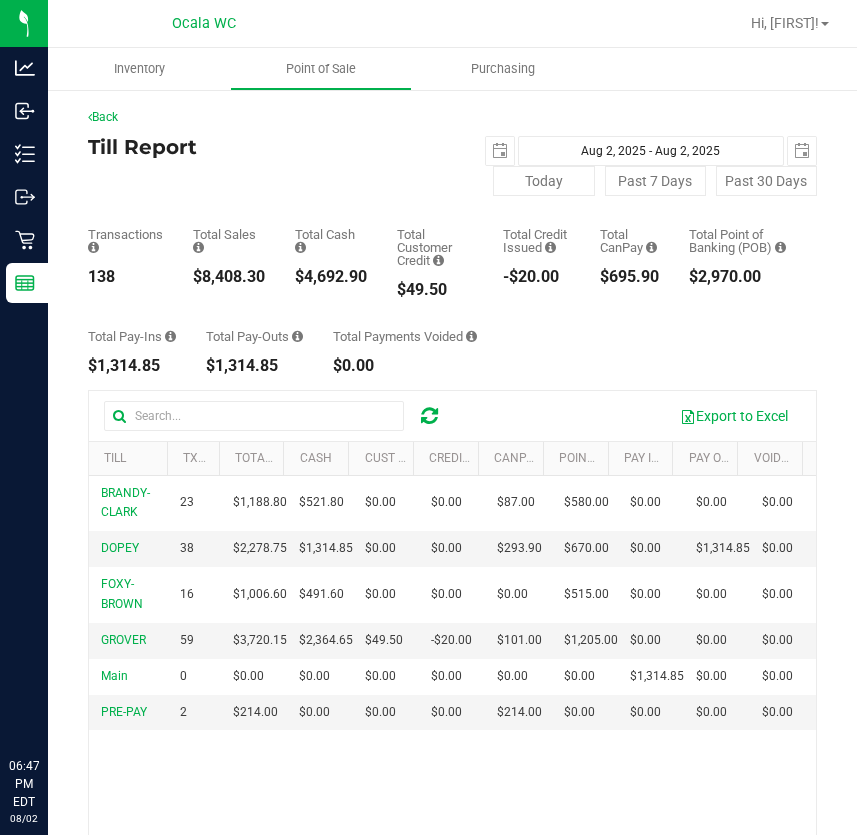 scroll, scrollTop: 0, scrollLeft: 0, axis: both 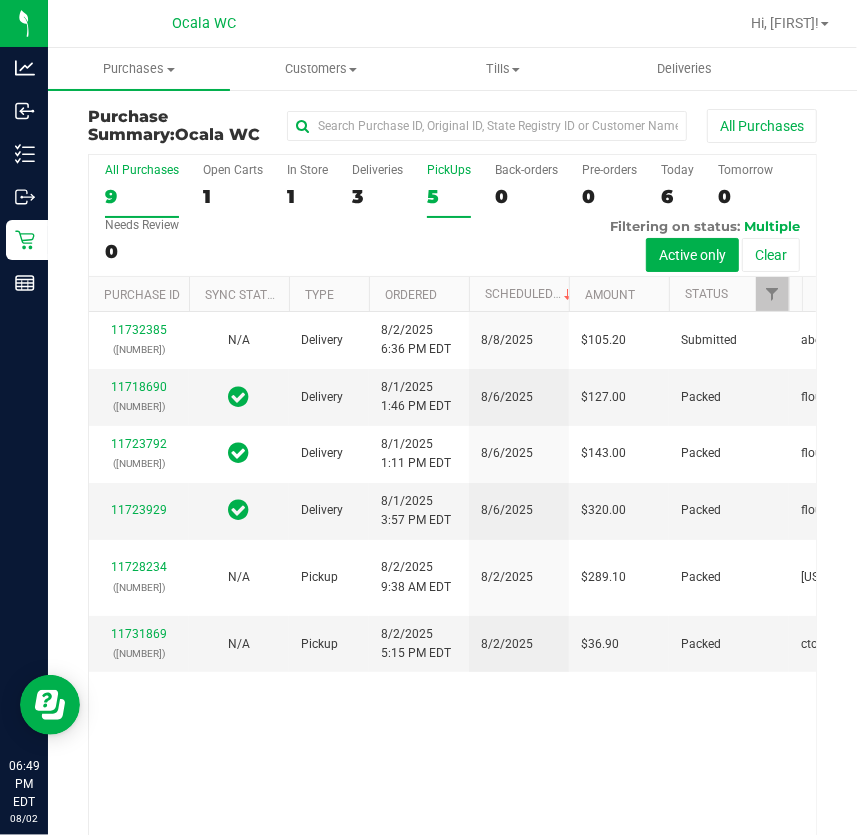 click on "5" at bounding box center [449, 196] 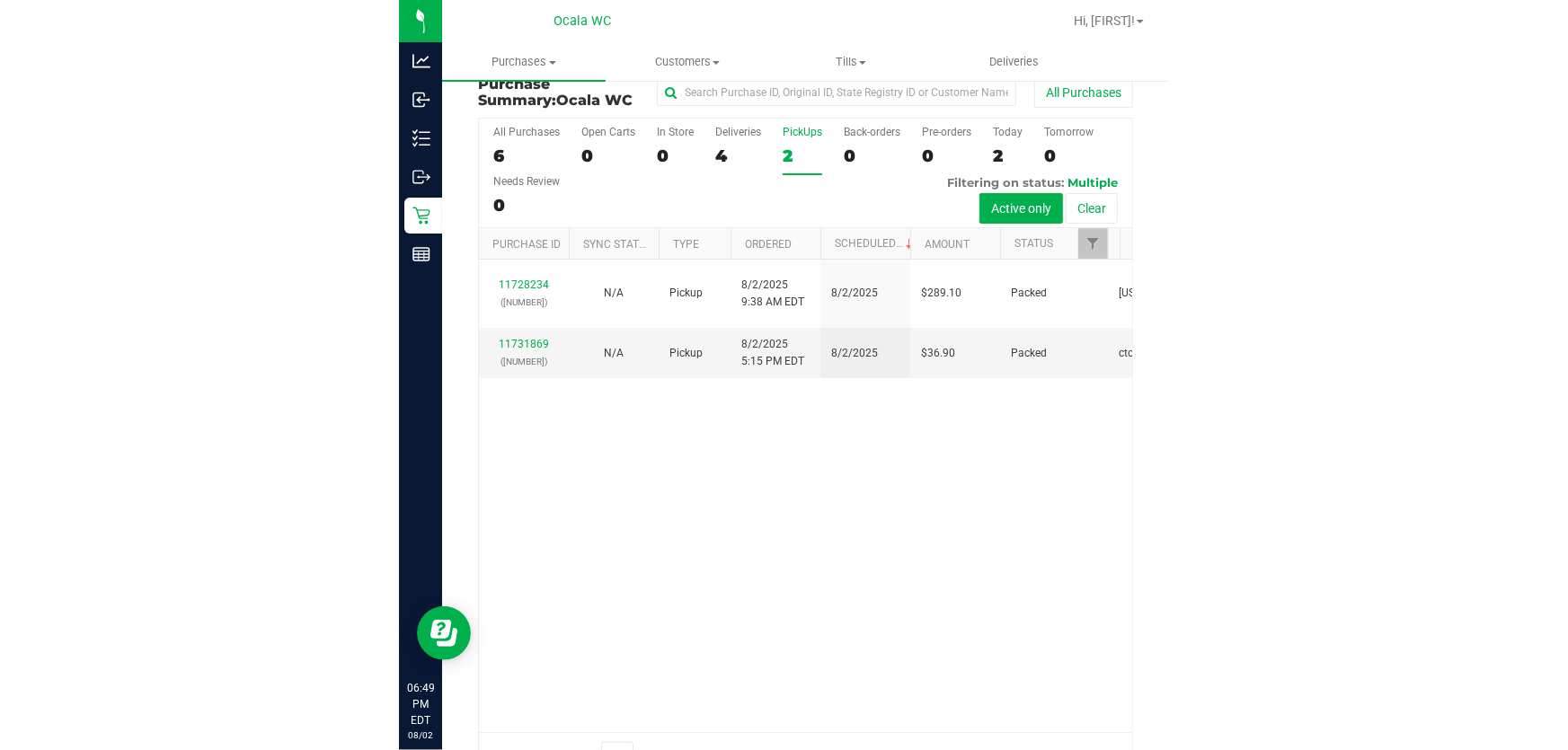 scroll, scrollTop: 0, scrollLeft: 0, axis: both 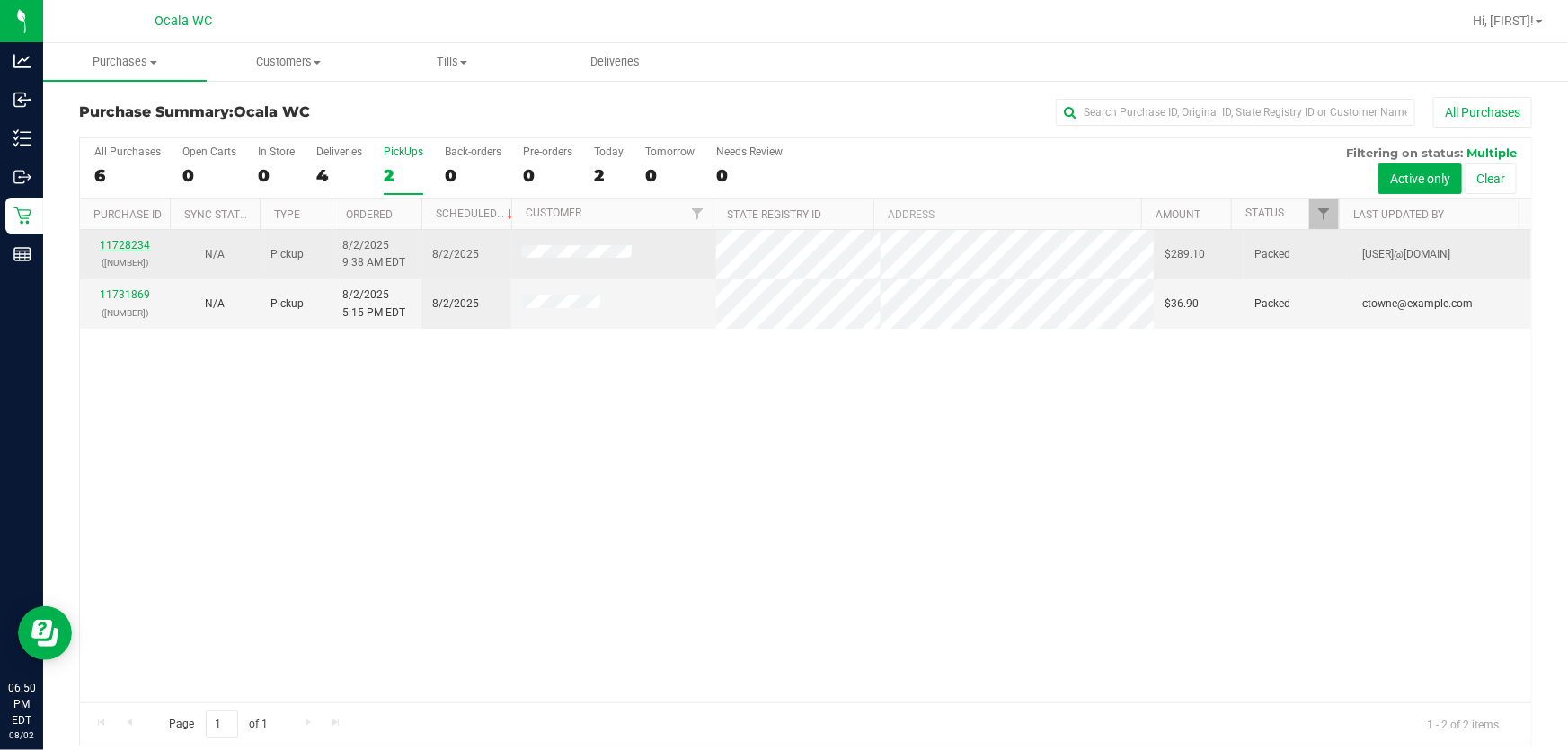 click on "11728234" at bounding box center [125, 245] 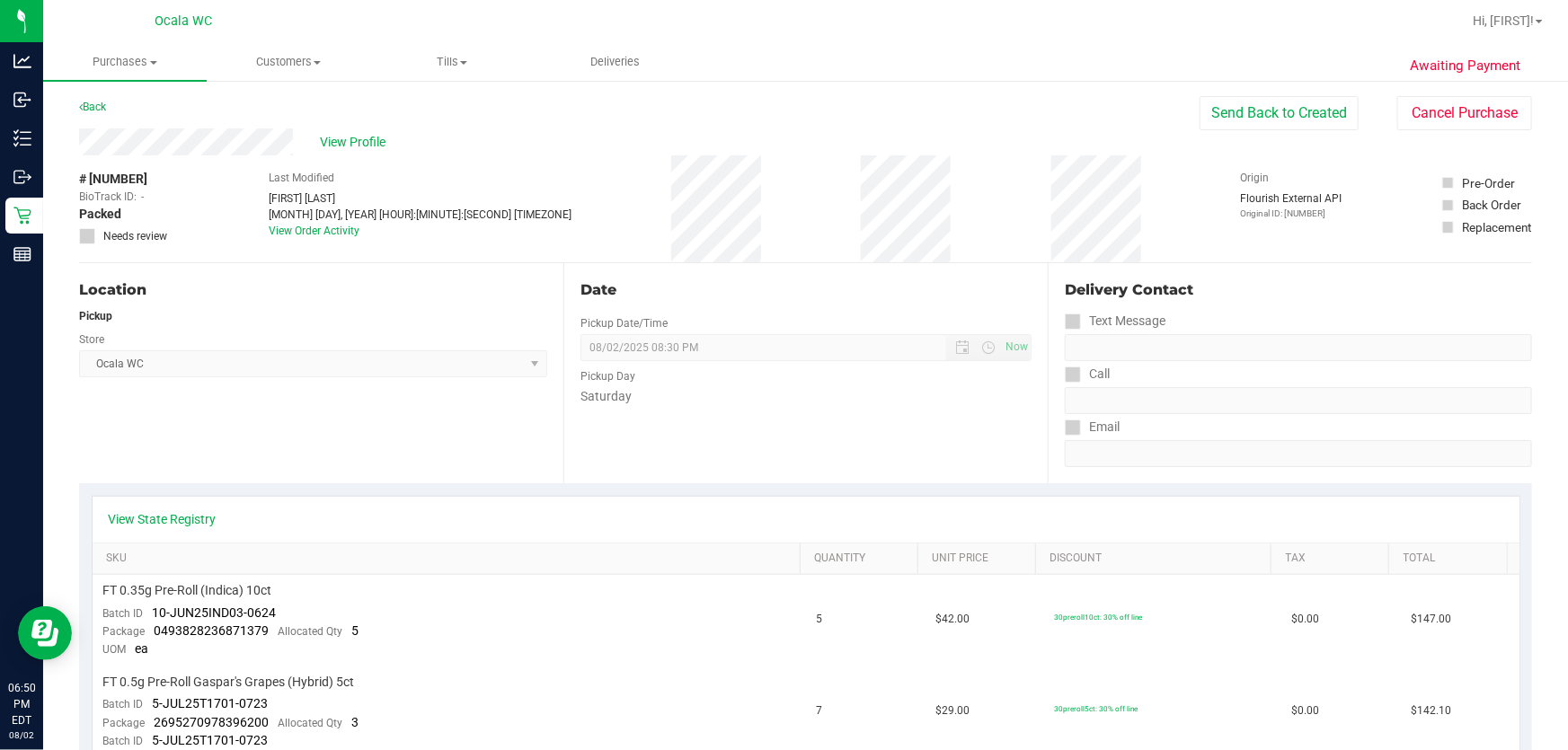 scroll, scrollTop: 0, scrollLeft: 0, axis: both 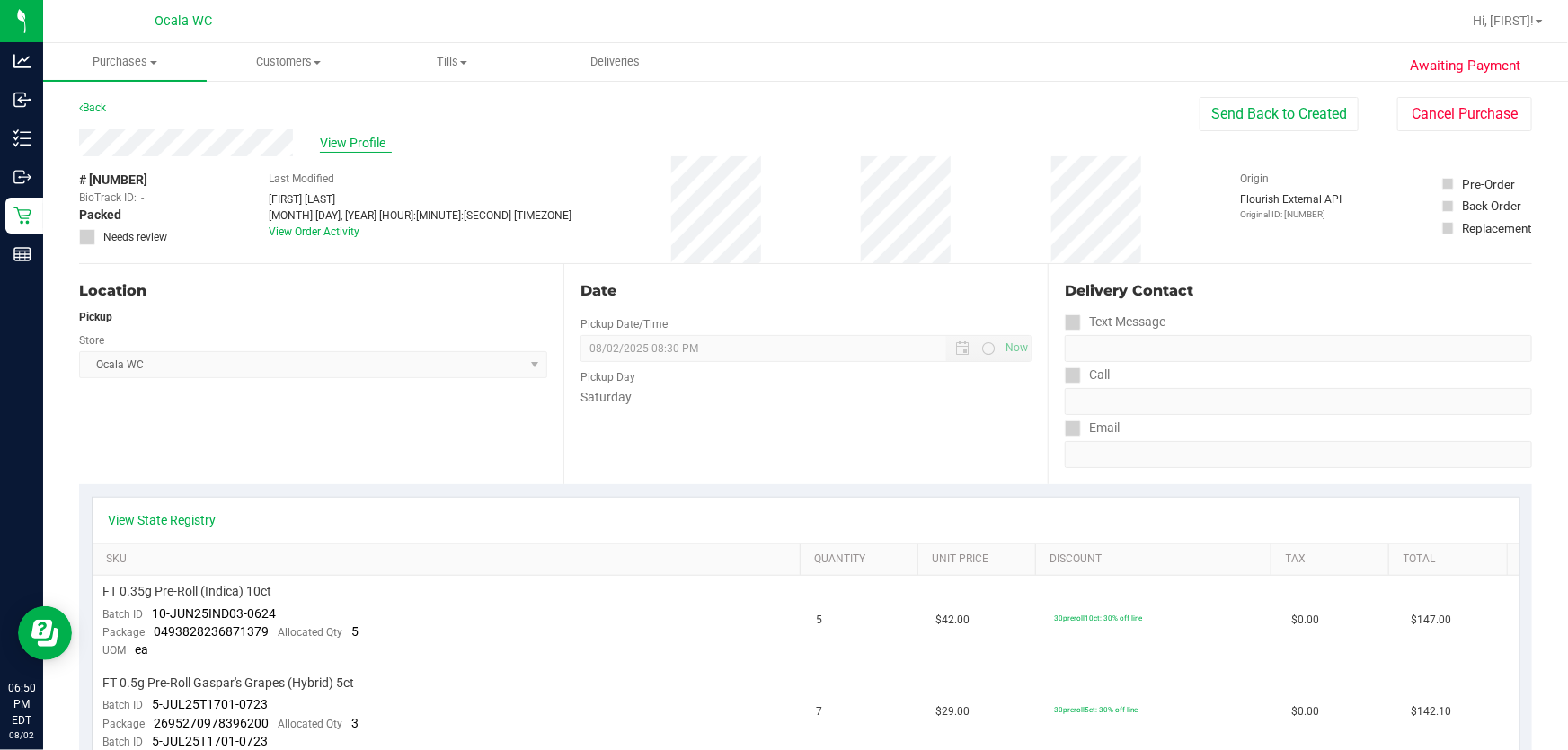 click on "View Profile" at bounding box center (356, 143) 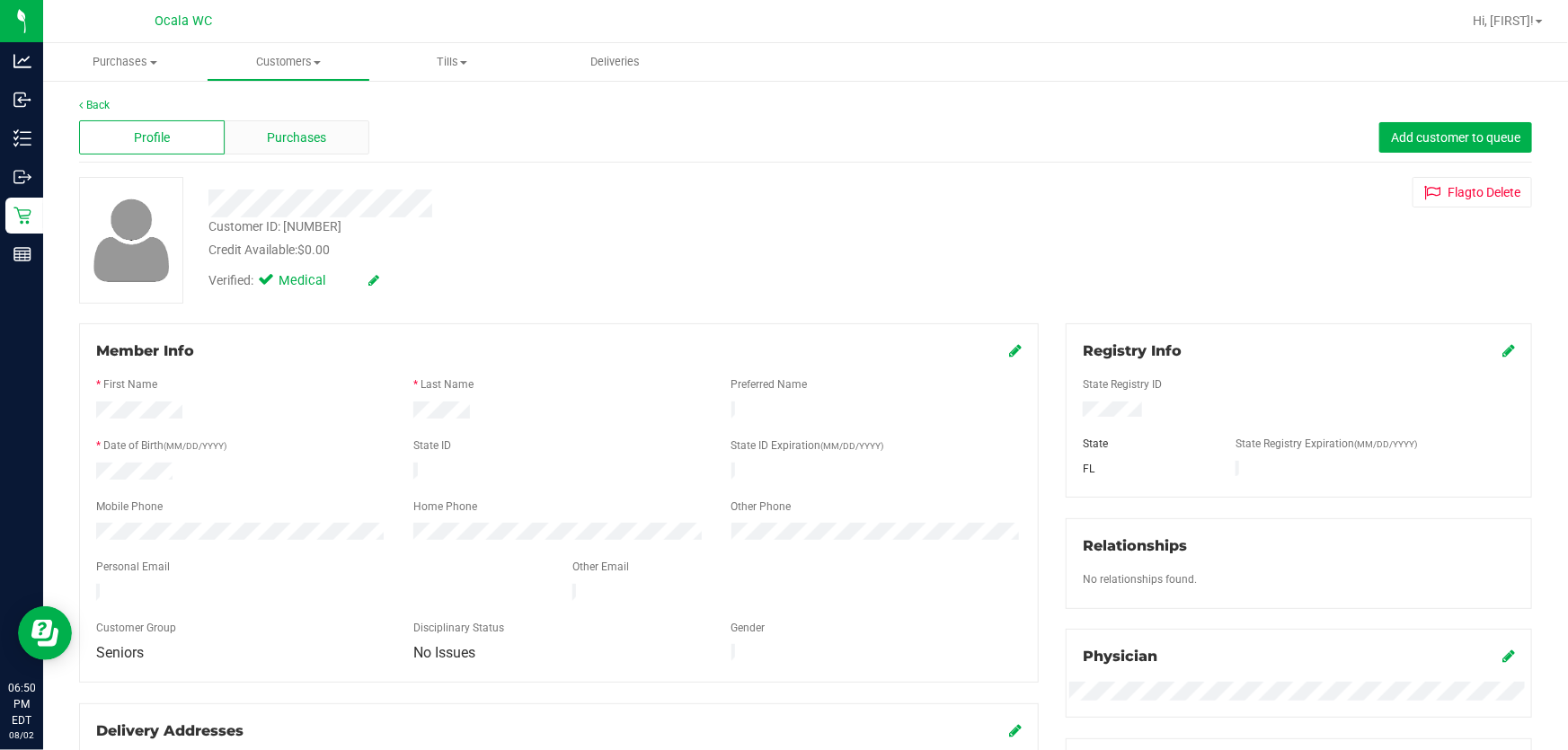 click on "Purchases" at bounding box center [297, 137] 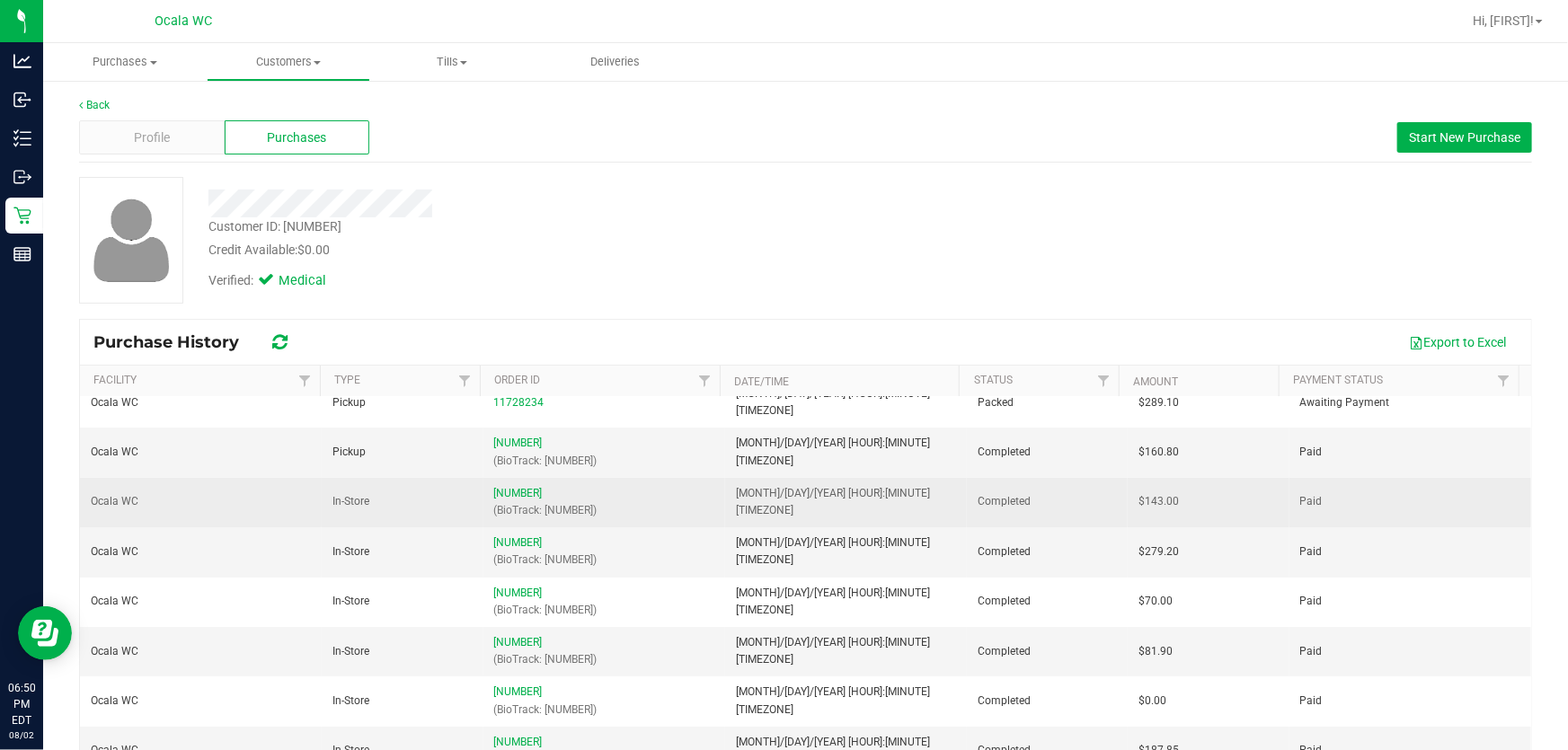 scroll, scrollTop: 0, scrollLeft: 0, axis: both 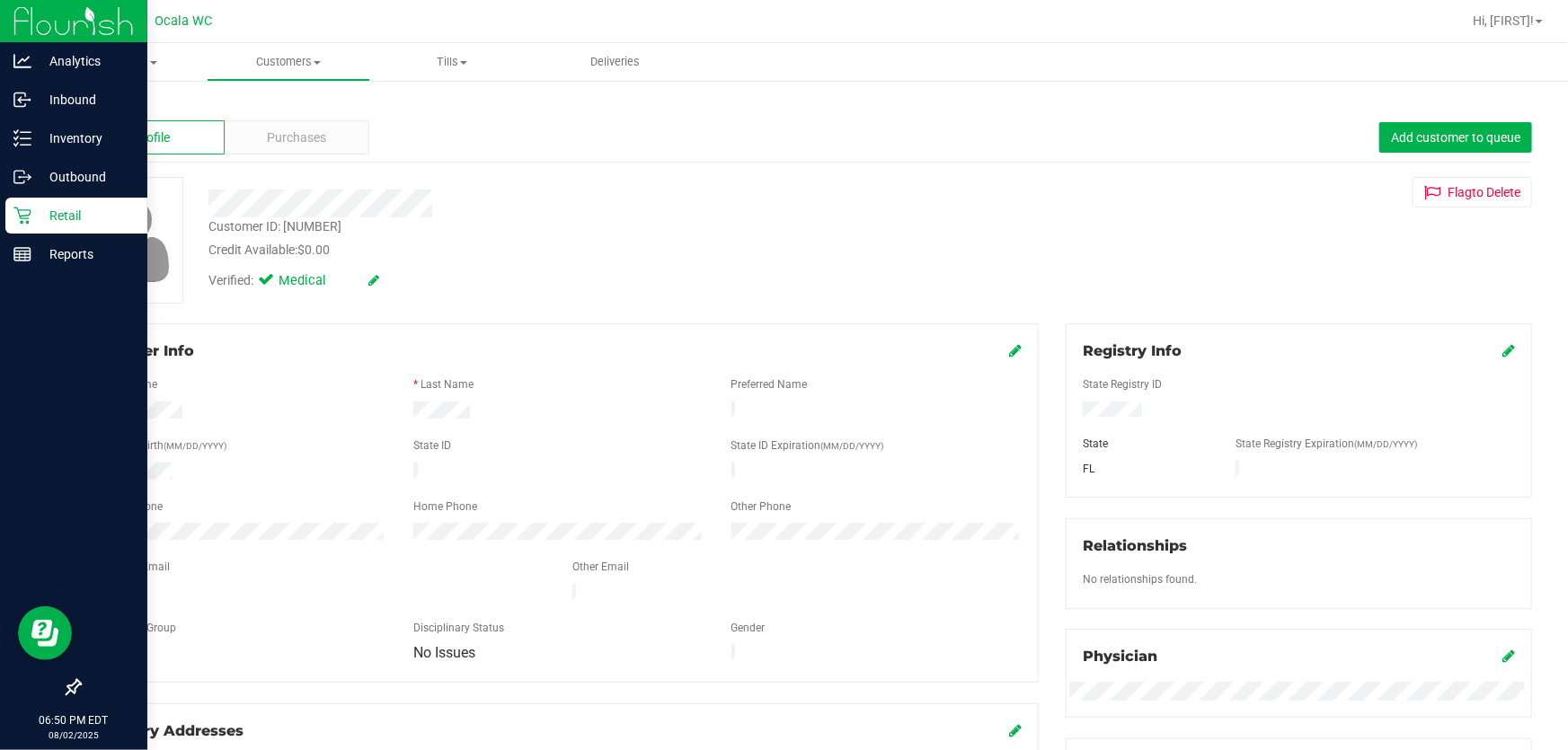 click on "Retail" at bounding box center [85, 216] 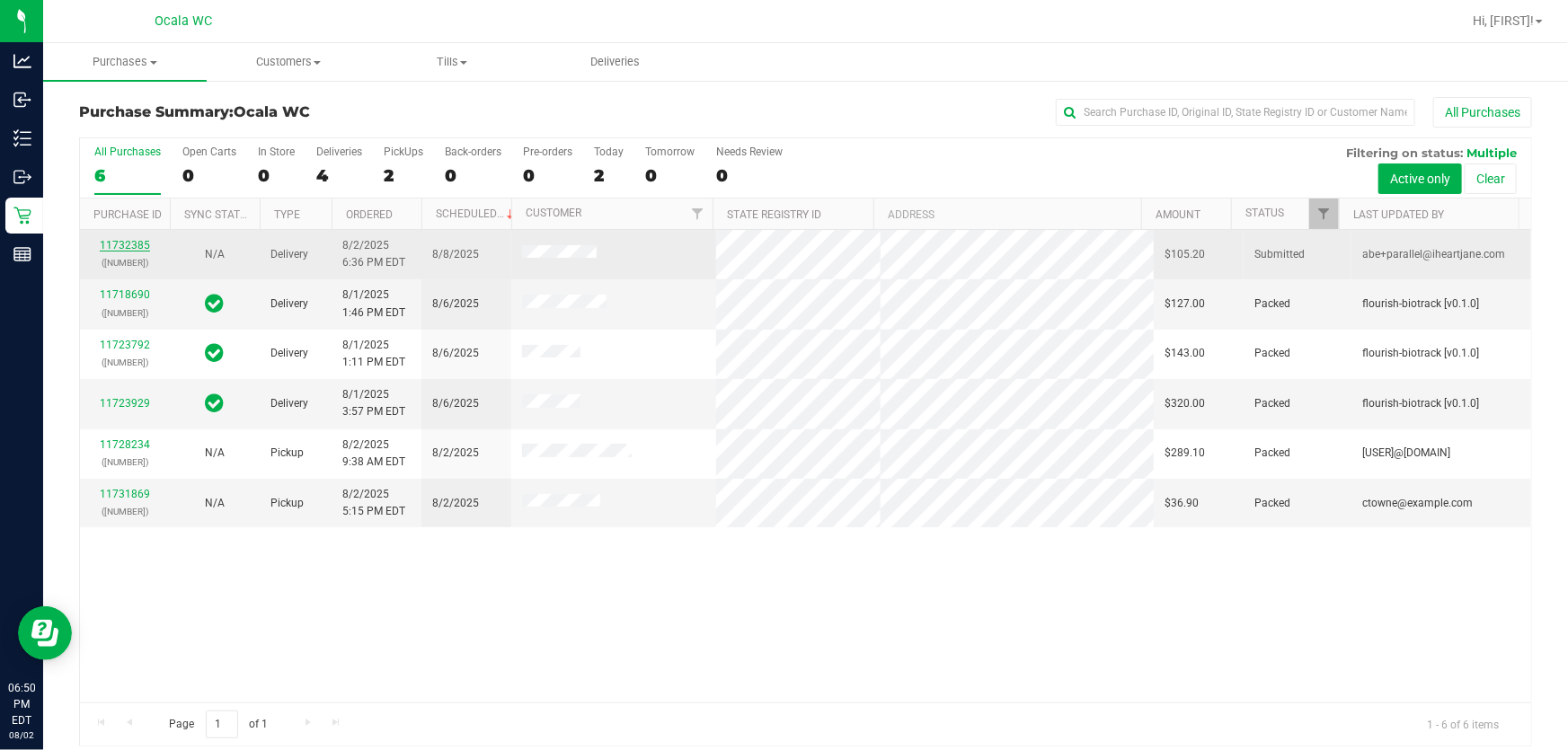 click on "11732385" at bounding box center (125, 245) 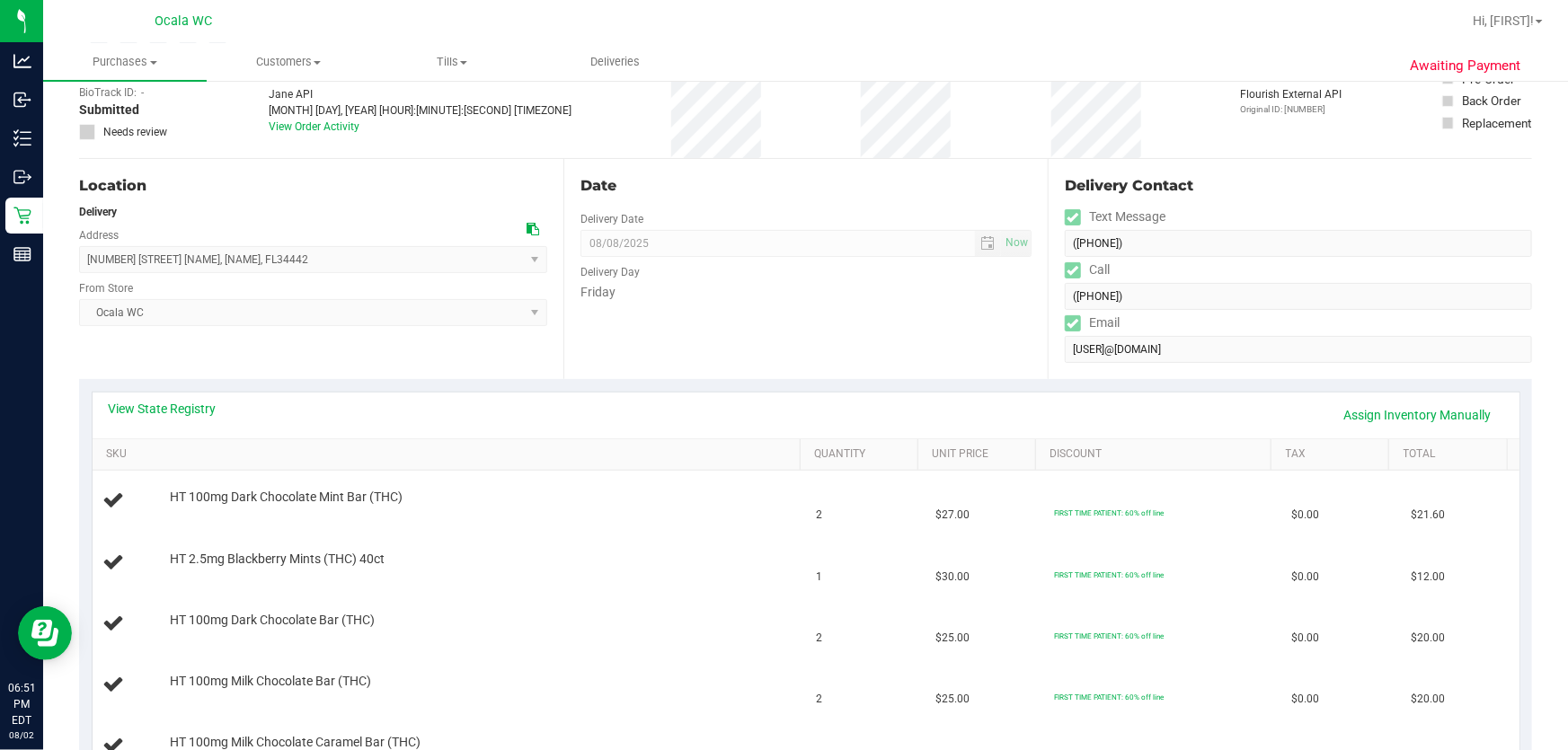 scroll, scrollTop: 0, scrollLeft: 0, axis: both 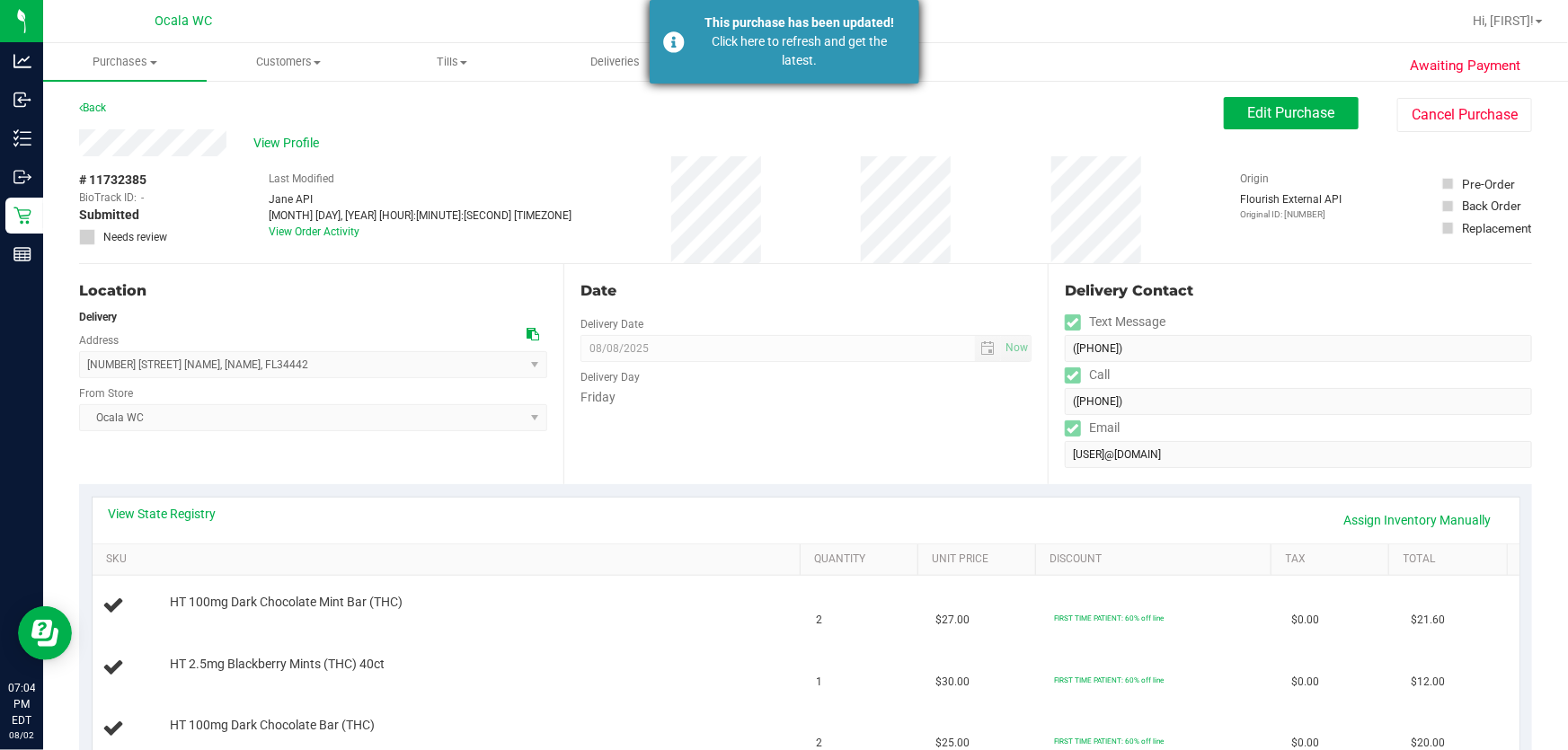 click on "Click here to refresh and get the latest." at bounding box center (800, 51) 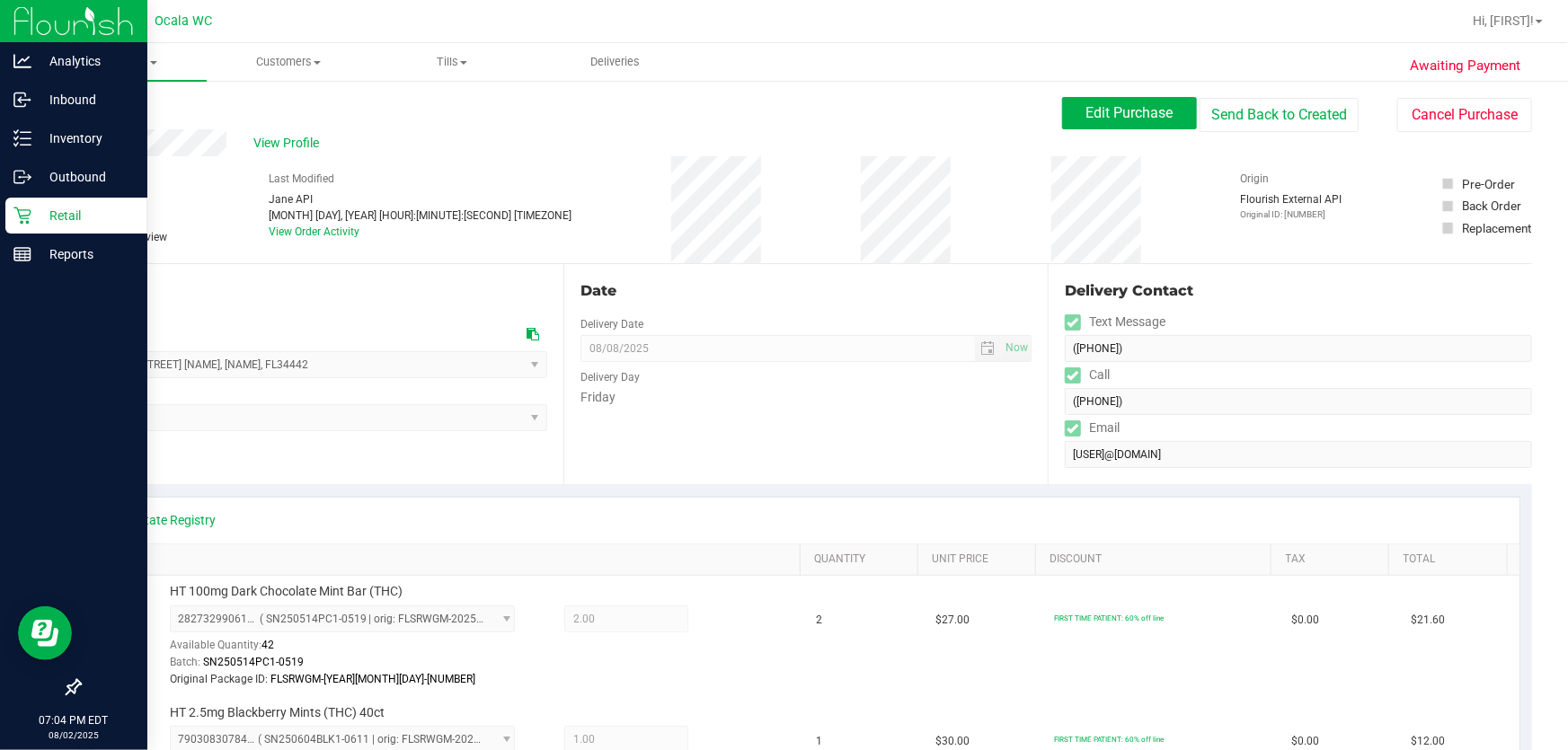click on "Retail" at bounding box center [85, 216] 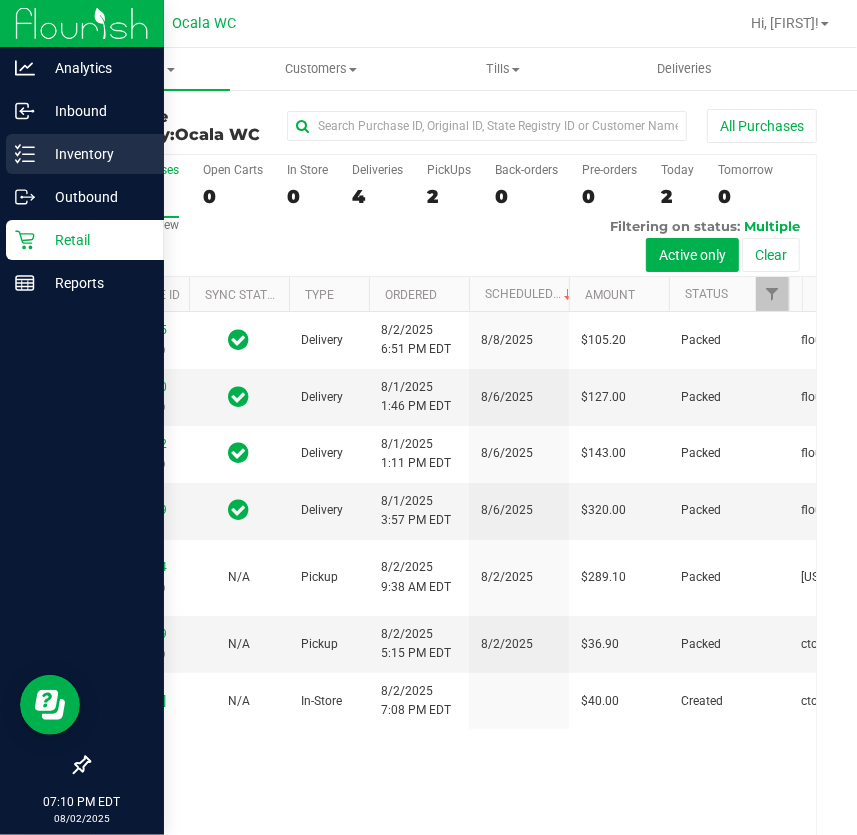 click on "Inventory" at bounding box center (95, 154) 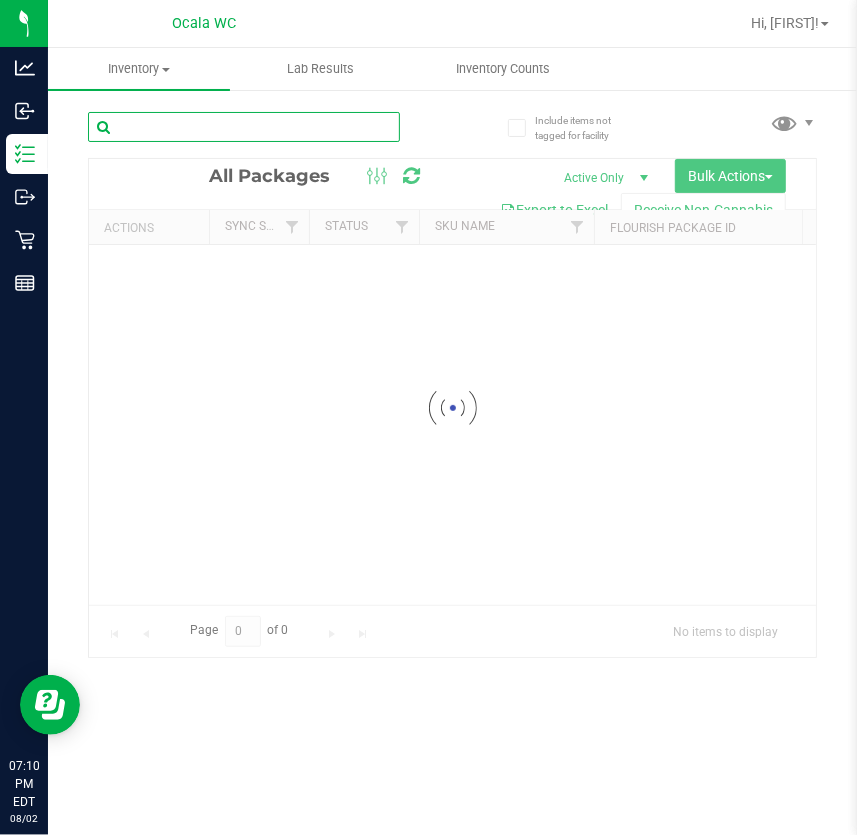 click at bounding box center [244, 127] 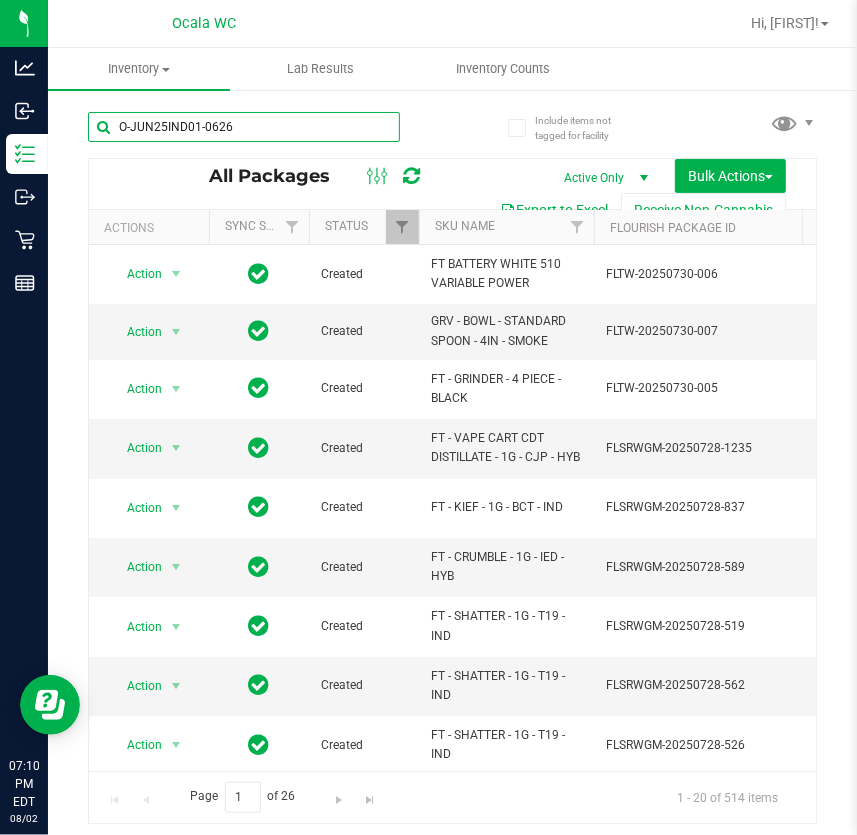 type on "O-JUN25IND01-0626" 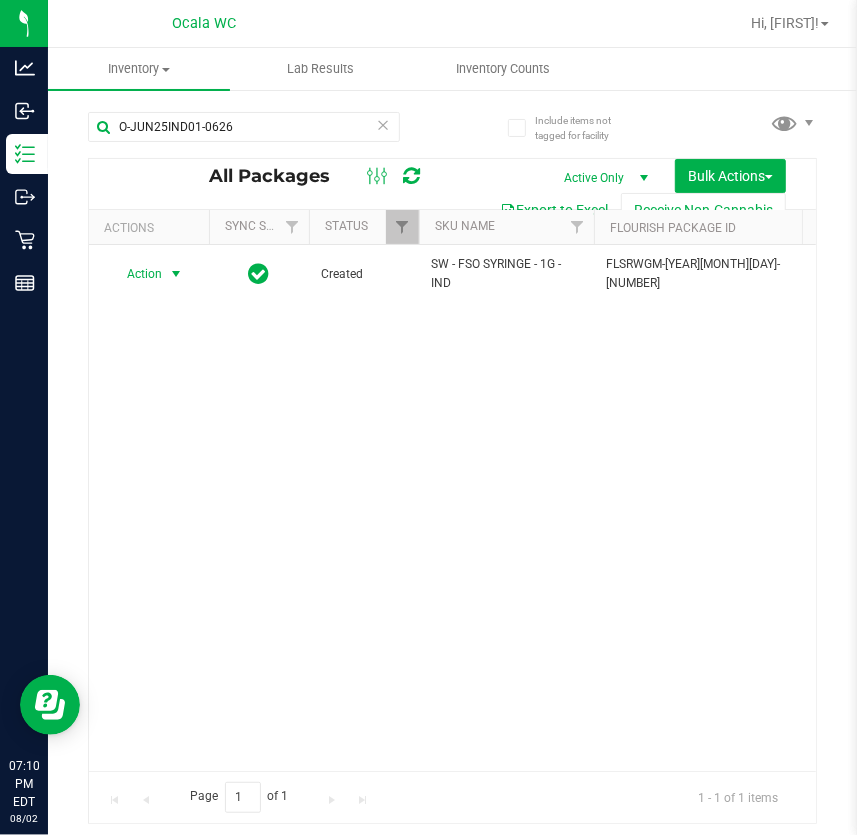 click at bounding box center (176, 274) 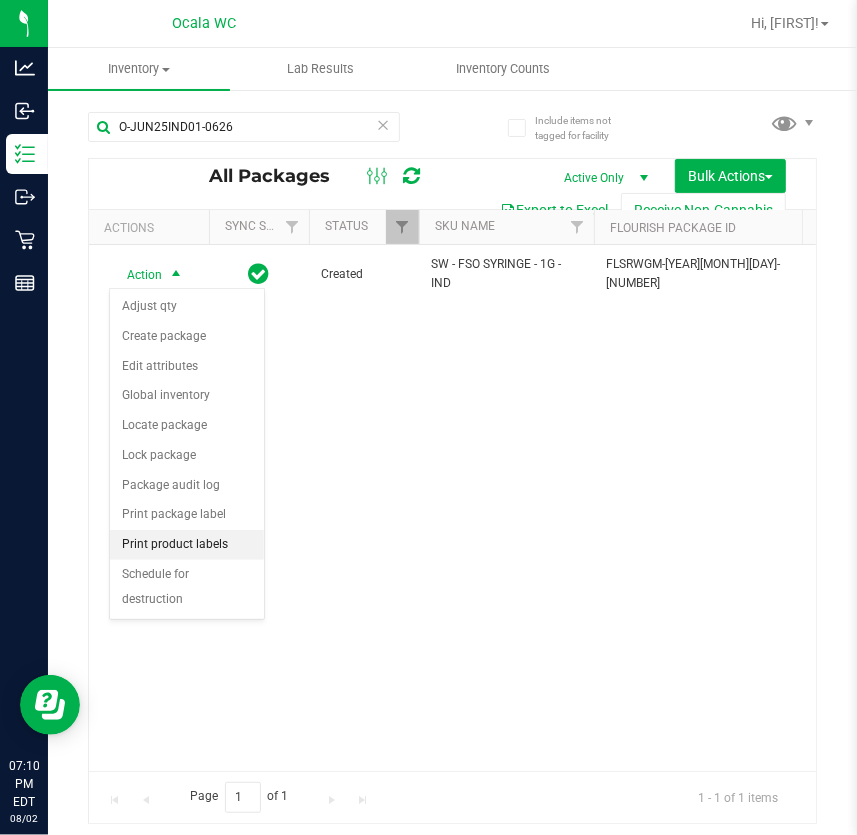click on "Print product labels" at bounding box center (187, 545) 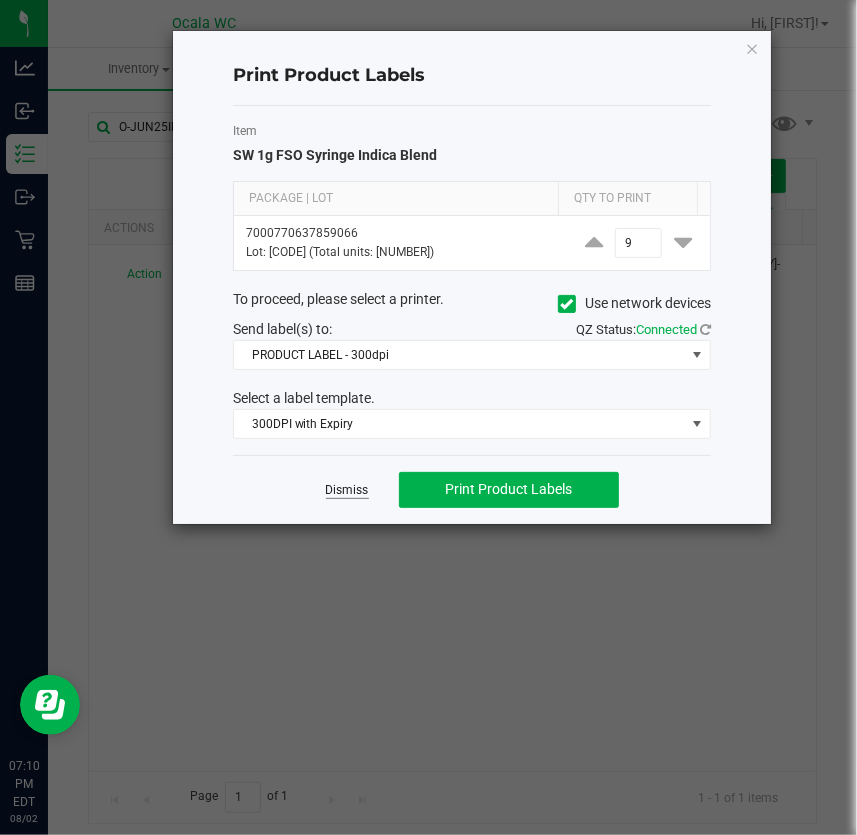 click on "Dismiss" 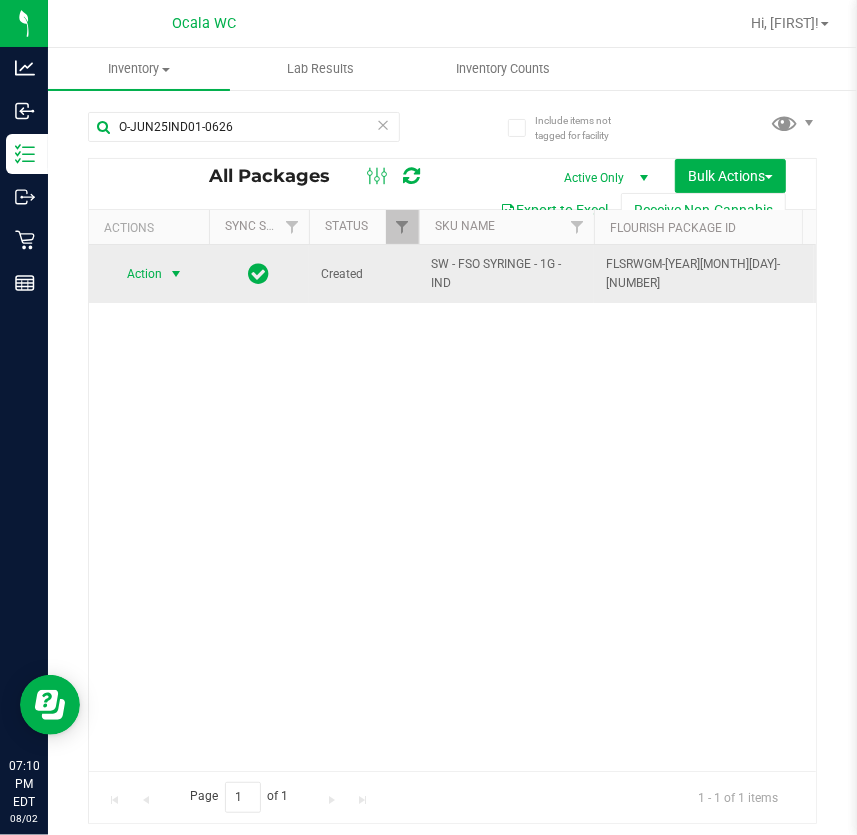 click at bounding box center [176, 274] 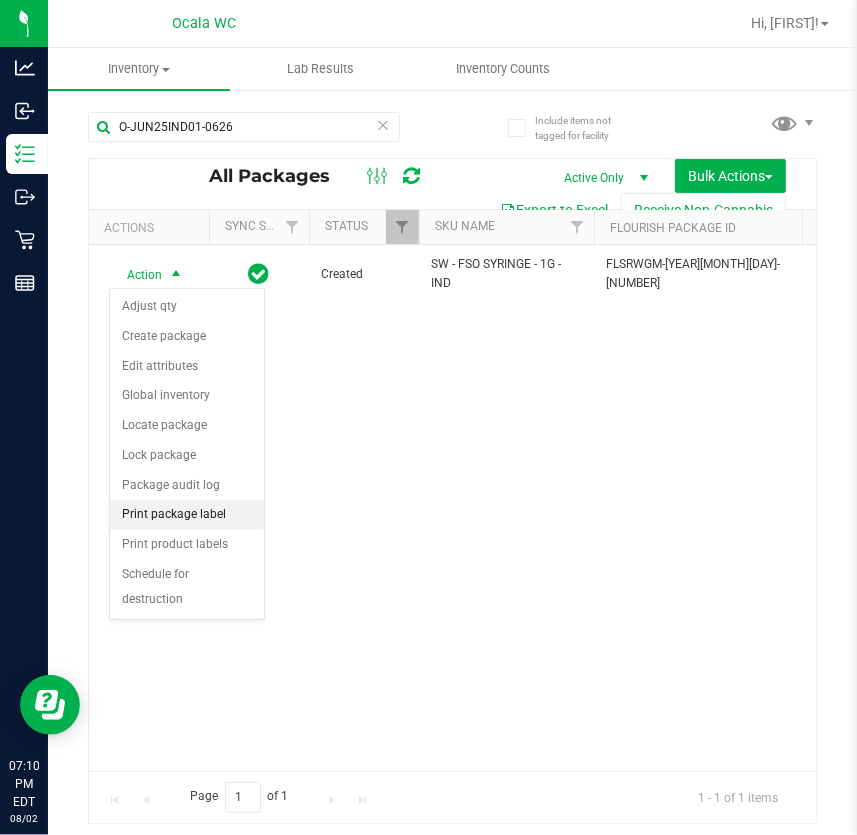 click on "Print package label" at bounding box center (187, 515) 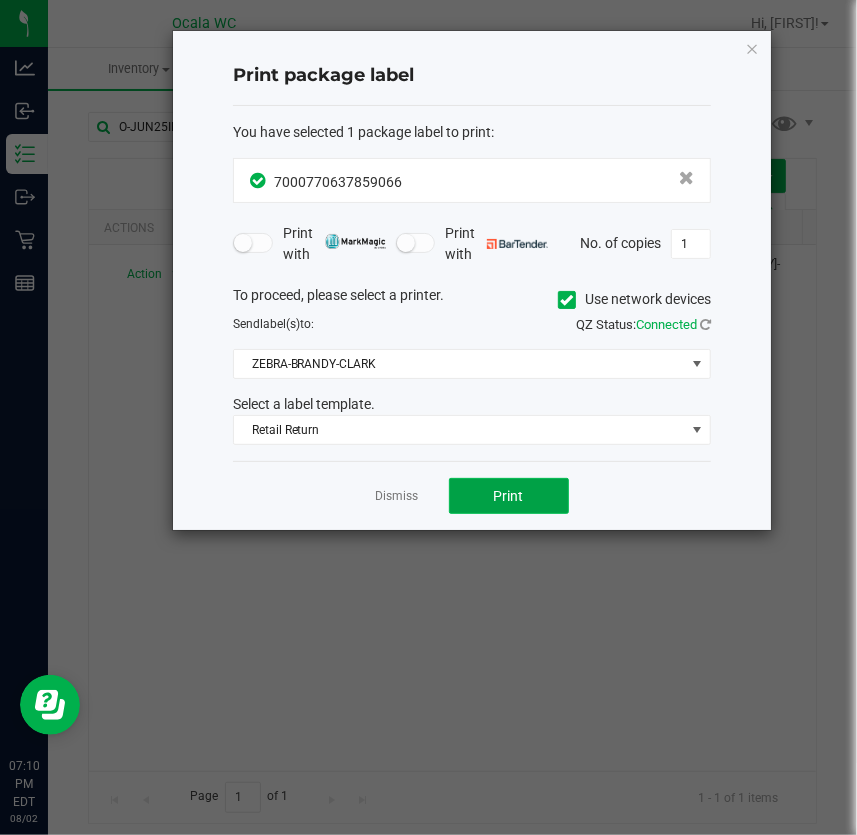 click on "Print" 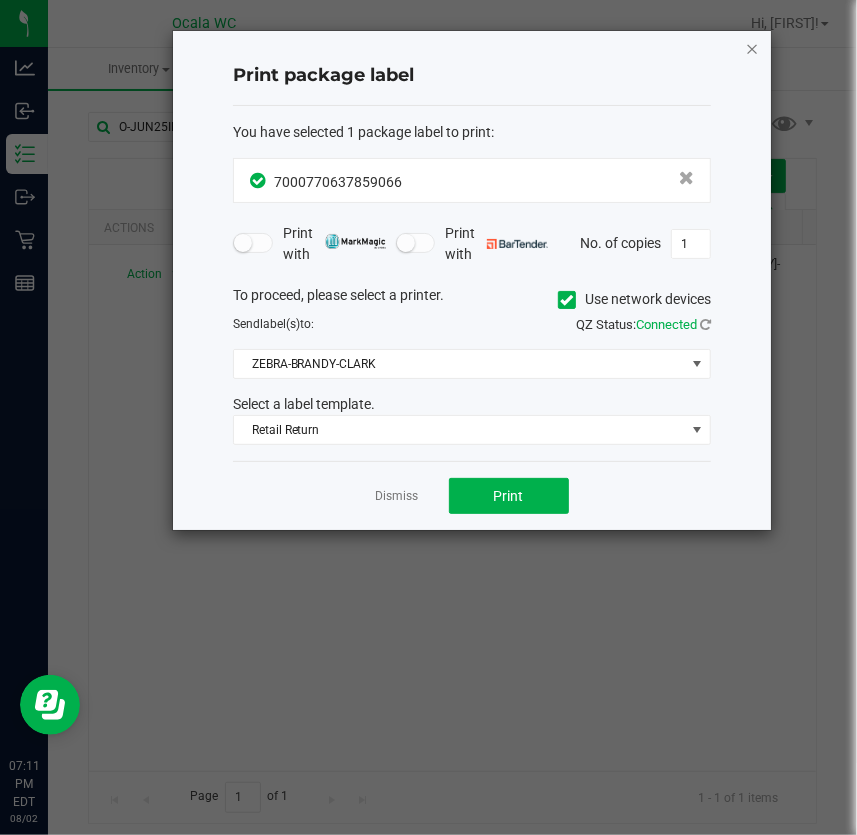 click 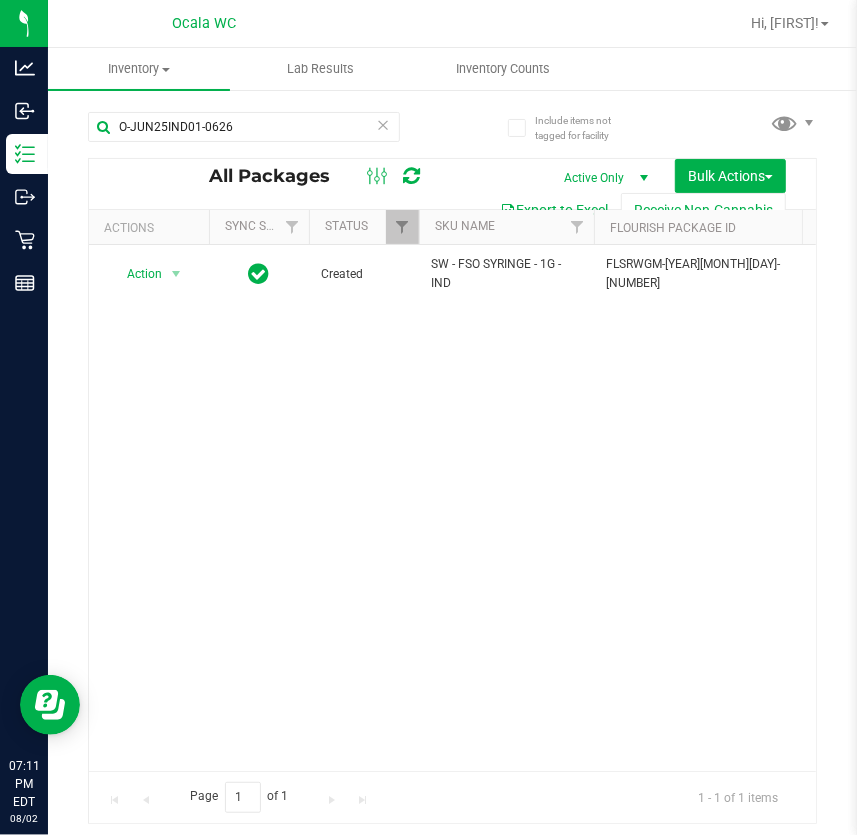 click at bounding box center [383, 124] 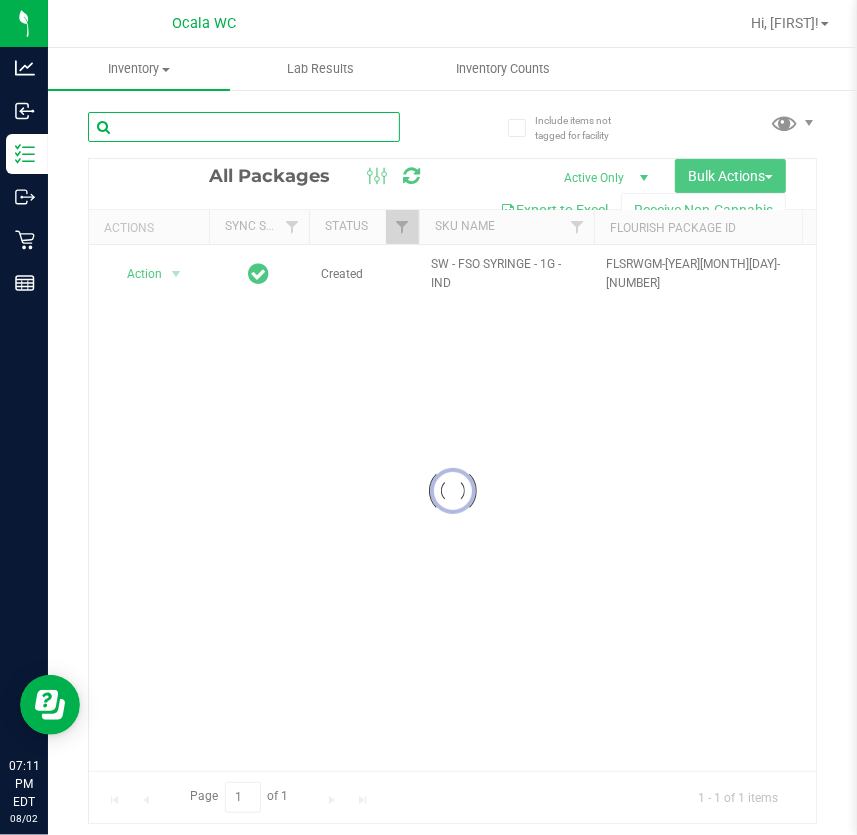 click at bounding box center [244, 127] 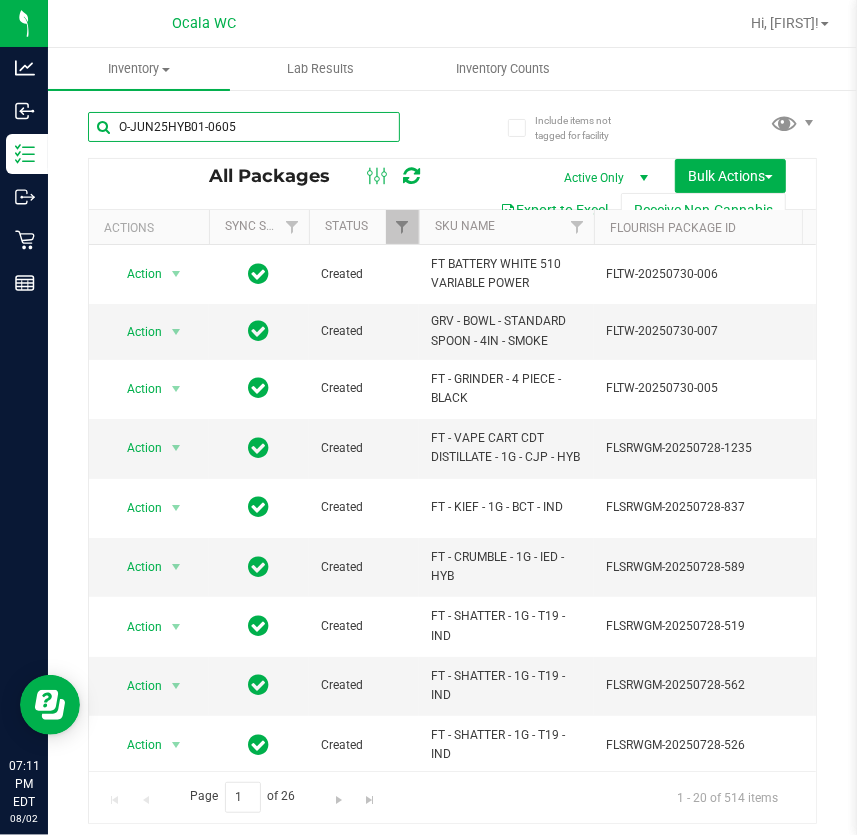 type on "O-JUN25HYB01-0605" 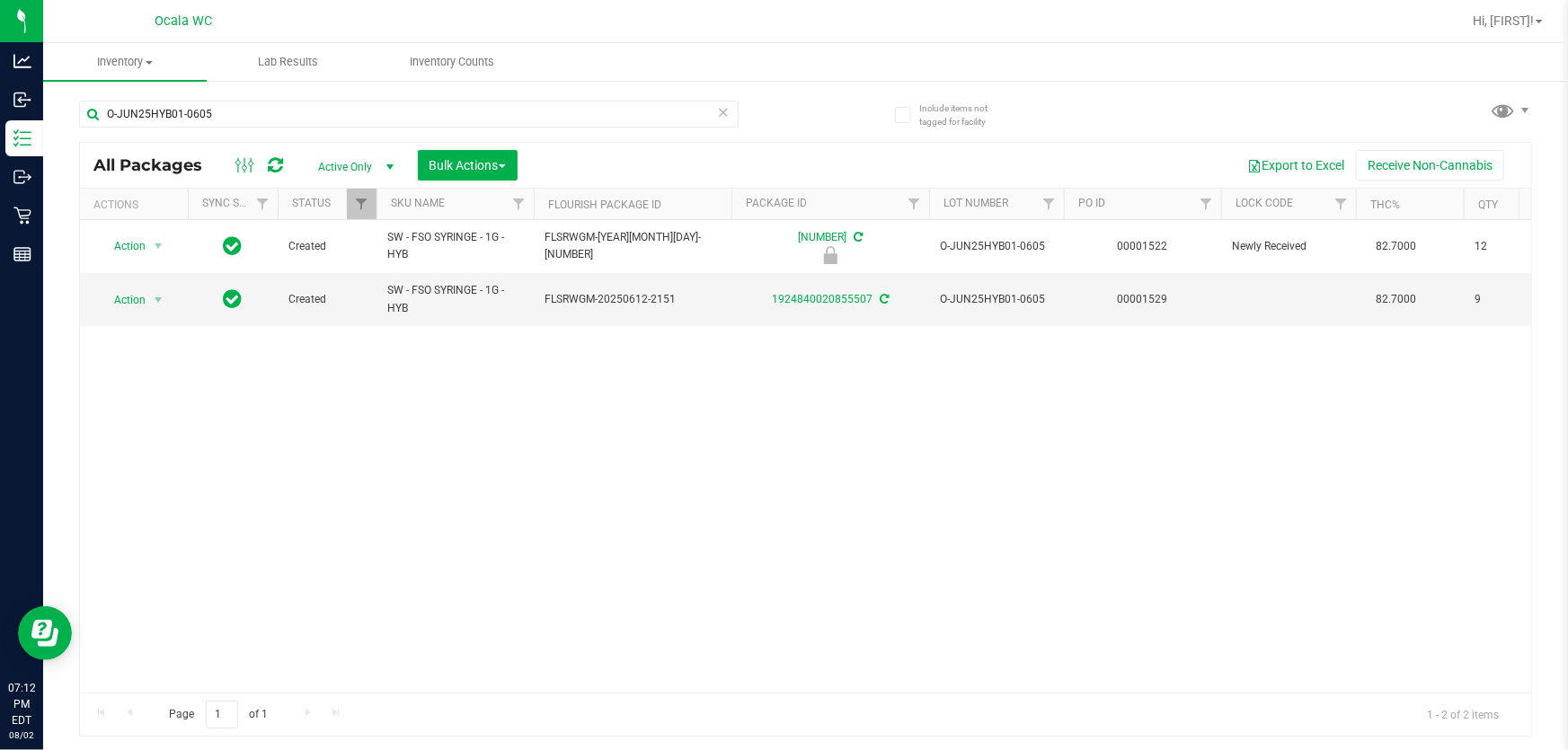 drag, startPoint x: 624, startPoint y: 676, endPoint x: 933, endPoint y: 675, distance: 309.00162 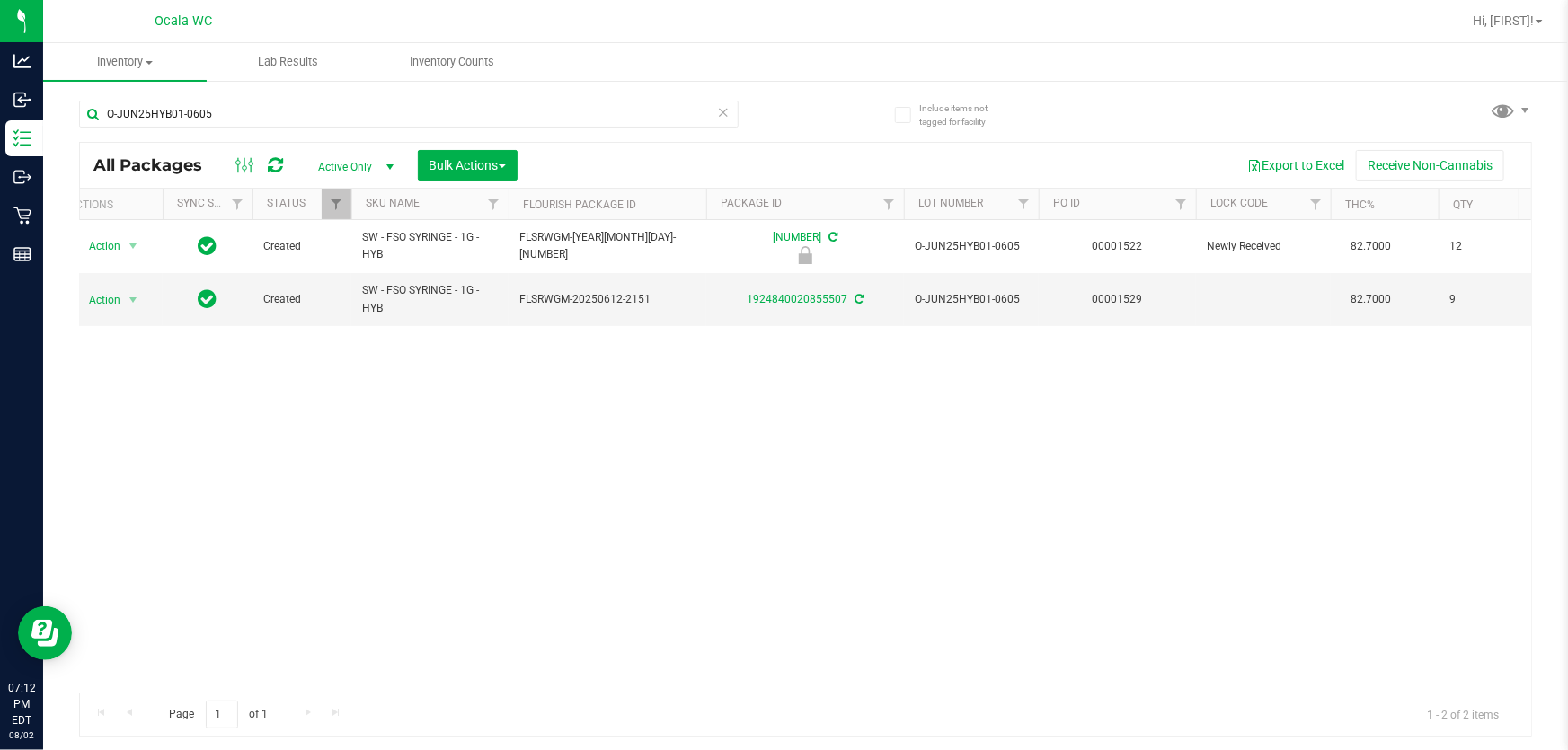 scroll, scrollTop: 0, scrollLeft: 107, axis: horizontal 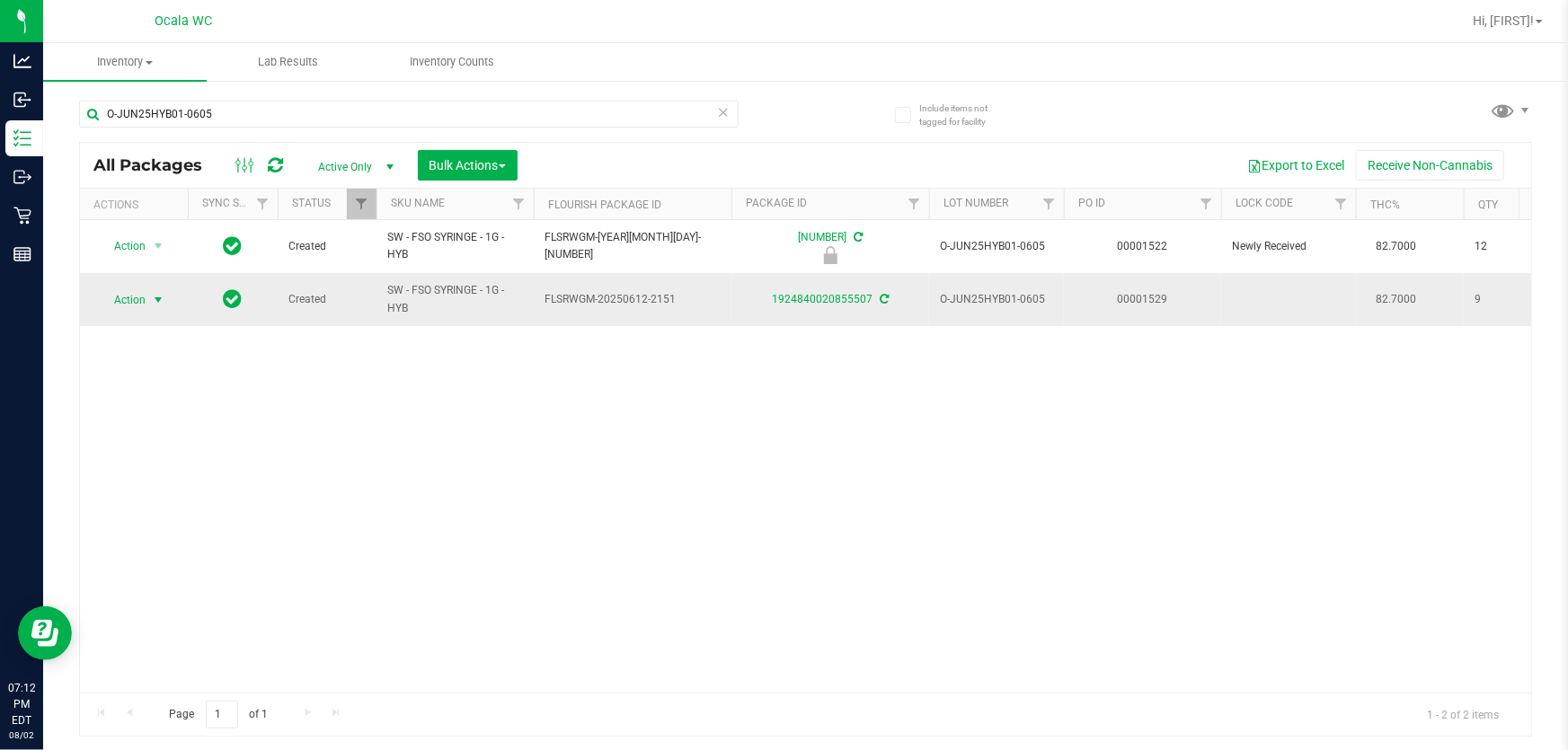 click on "Action Action Adjust qty Create package Edit attributes Global inventory Locate package Lock package Package audit log Print package label Print product labels Schedule for destruction" at bounding box center (134, 299) 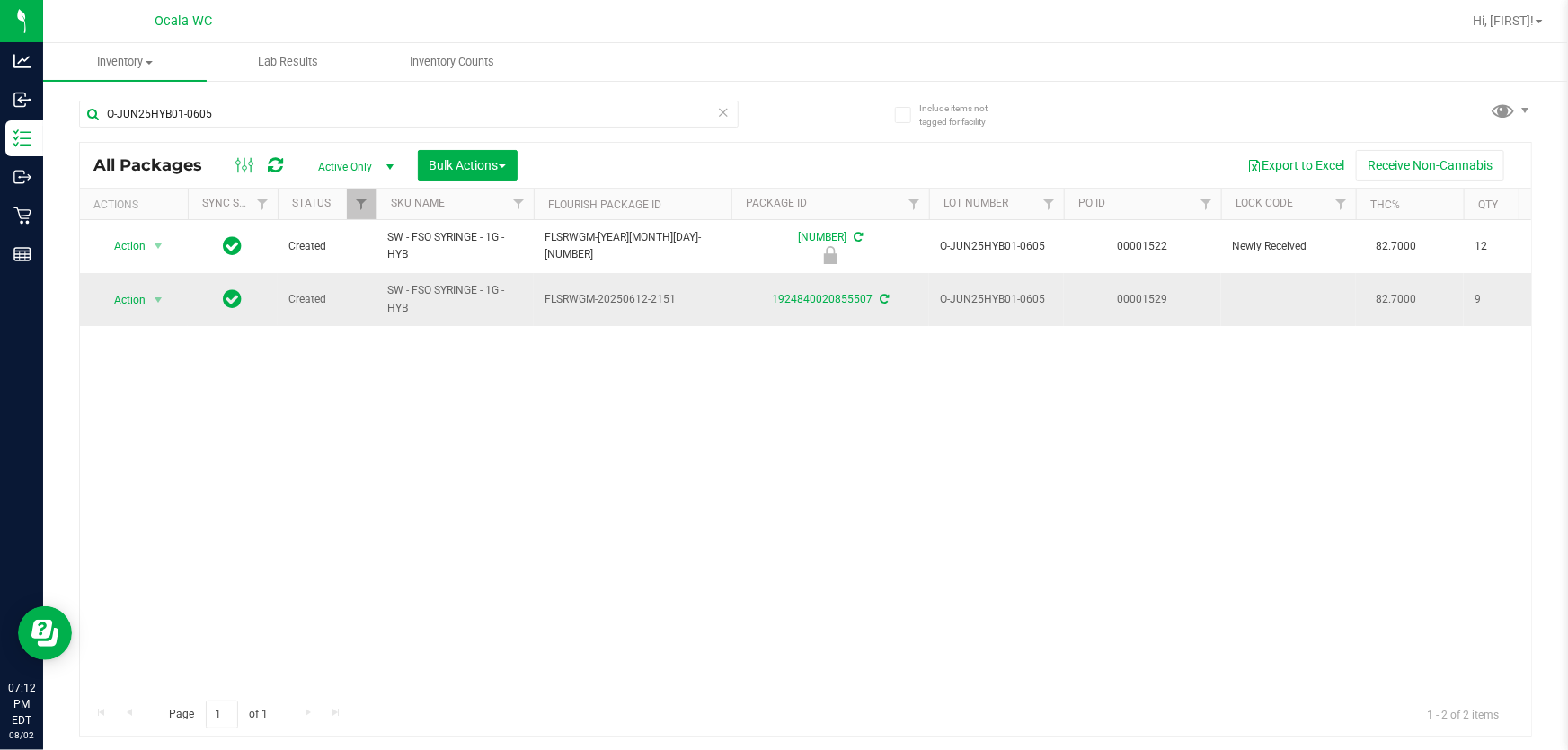 click on "Action Action Adjust qty Create package Edit attributes Global inventory Locate package Lock package Package audit log Print package label Print product labels Schedule for destruction" at bounding box center (134, 299) 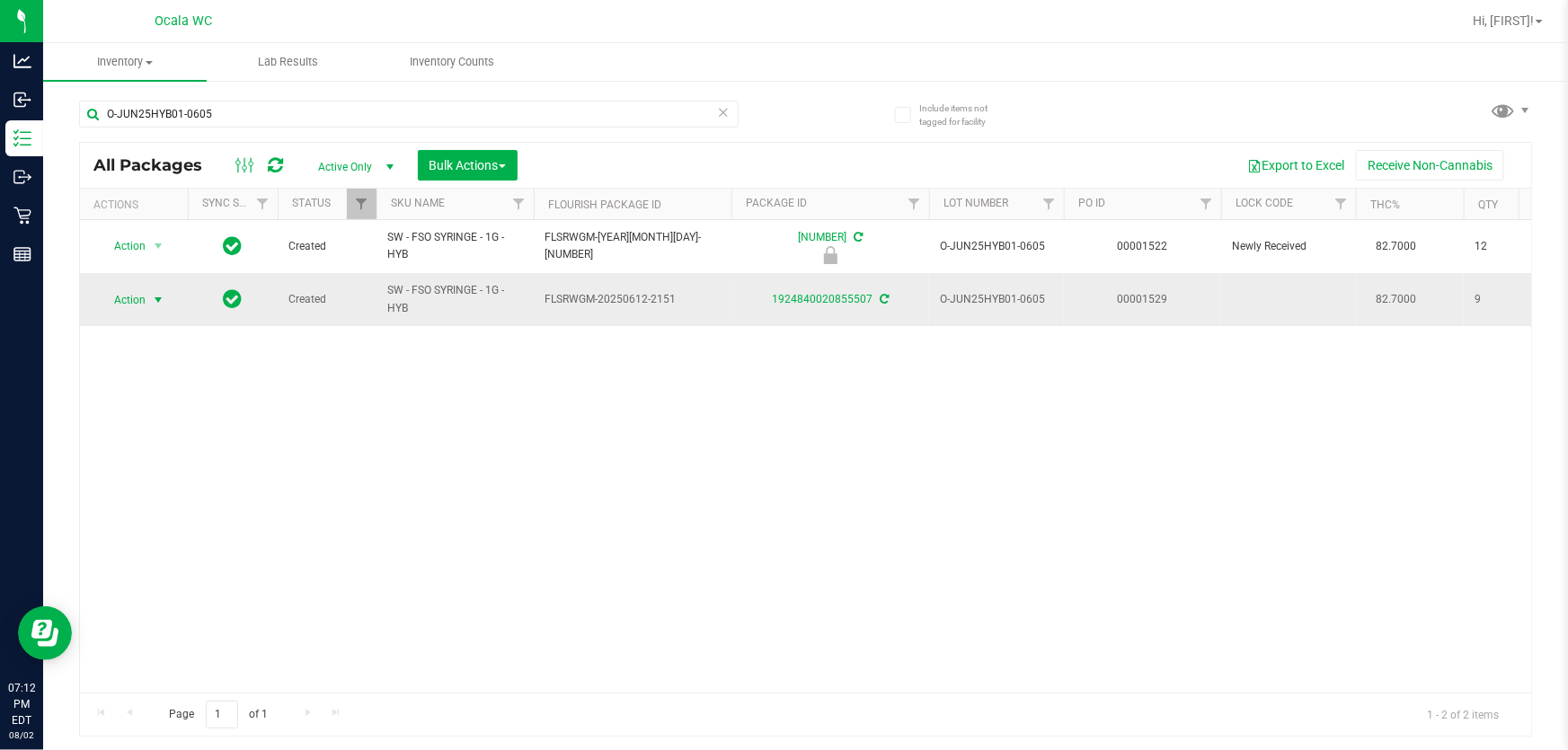 click on "Action" at bounding box center (122, 300) 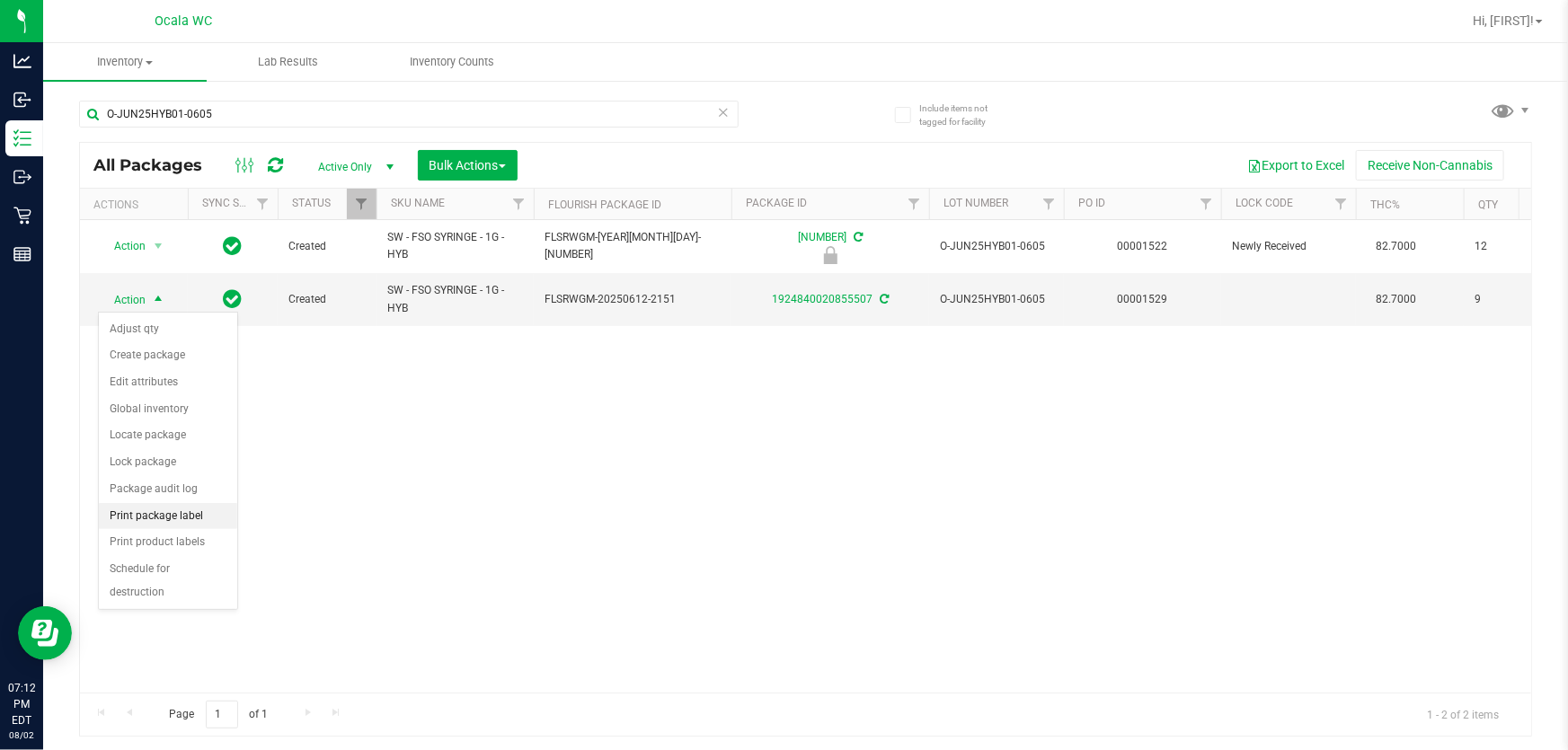 click on "Print package label" at bounding box center [168, 516] 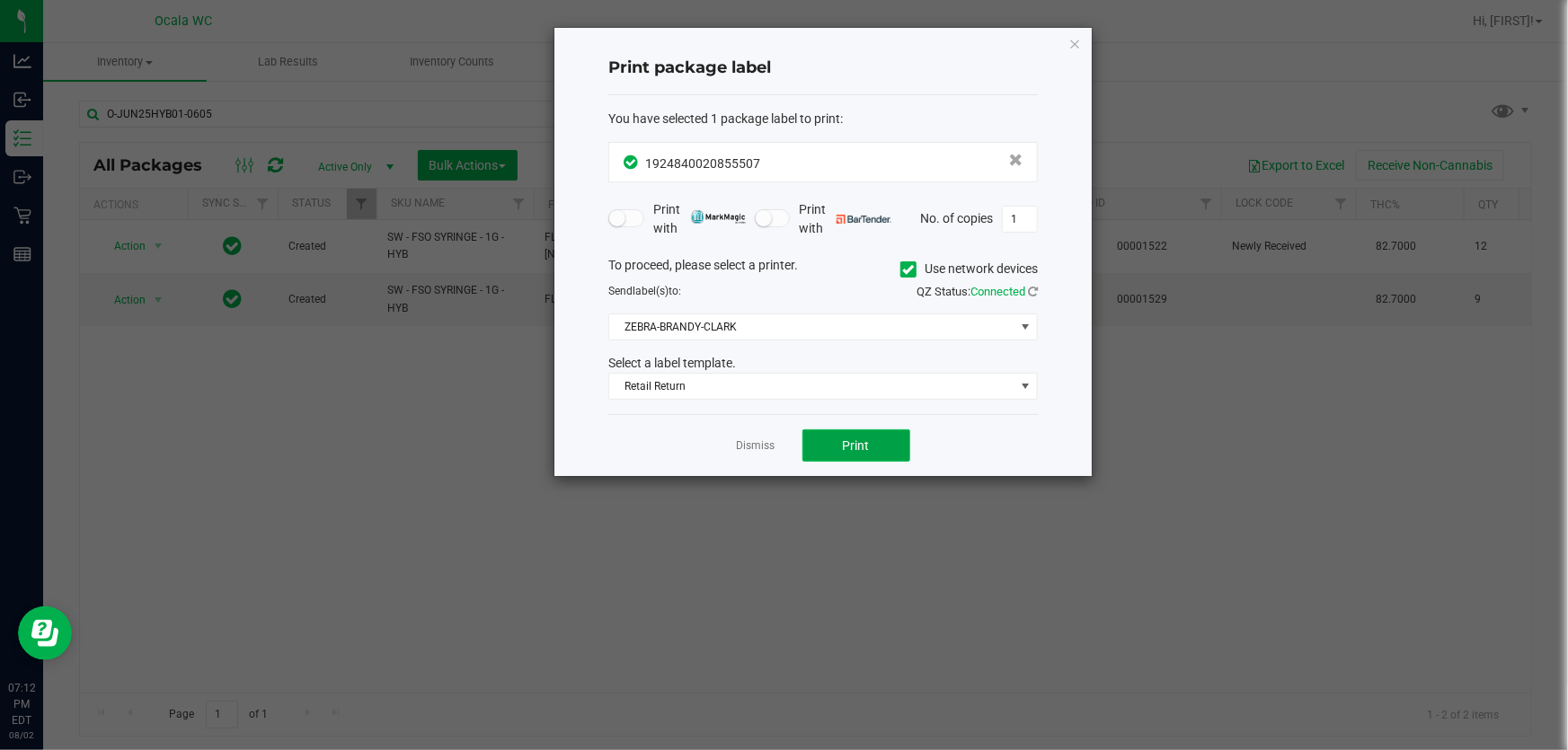 click on "Print" 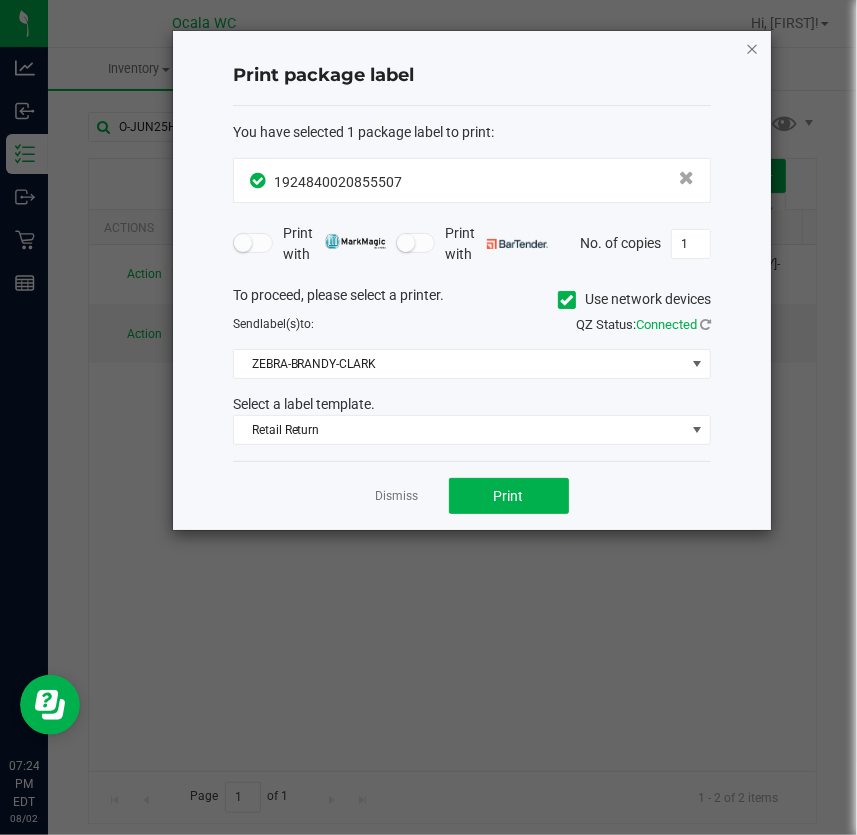 click 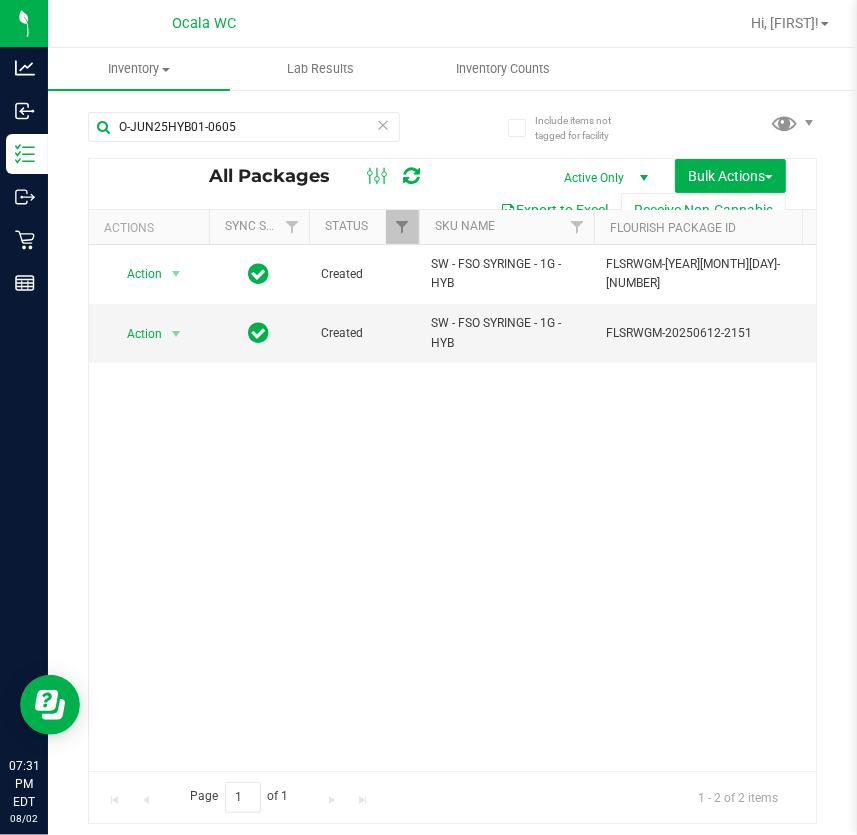 click at bounding box center (383, 124) 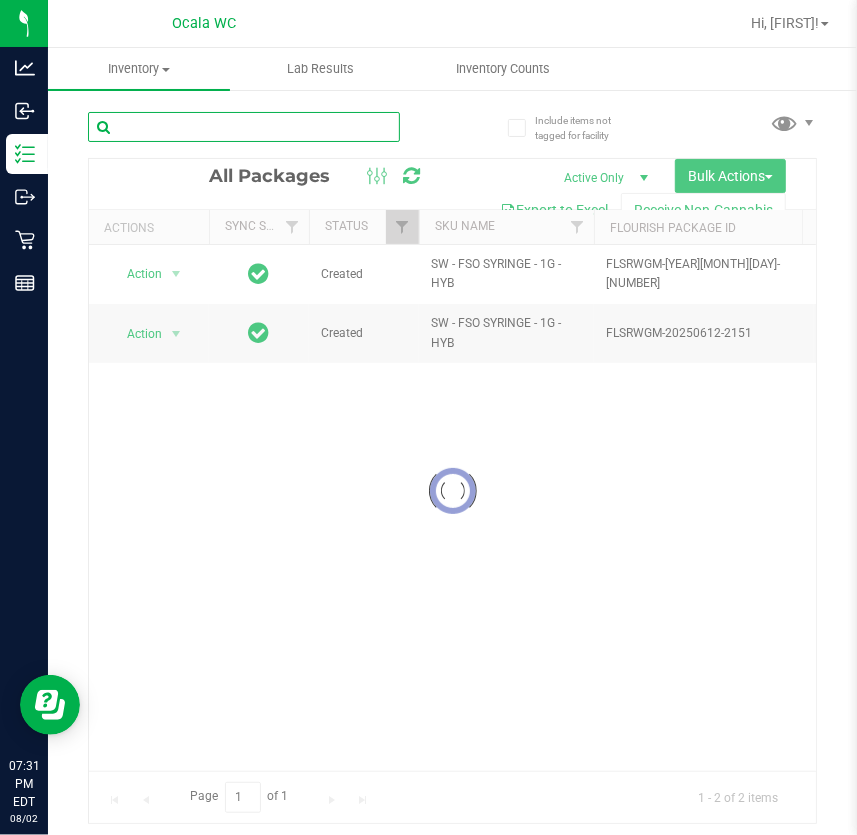 click at bounding box center (244, 127) 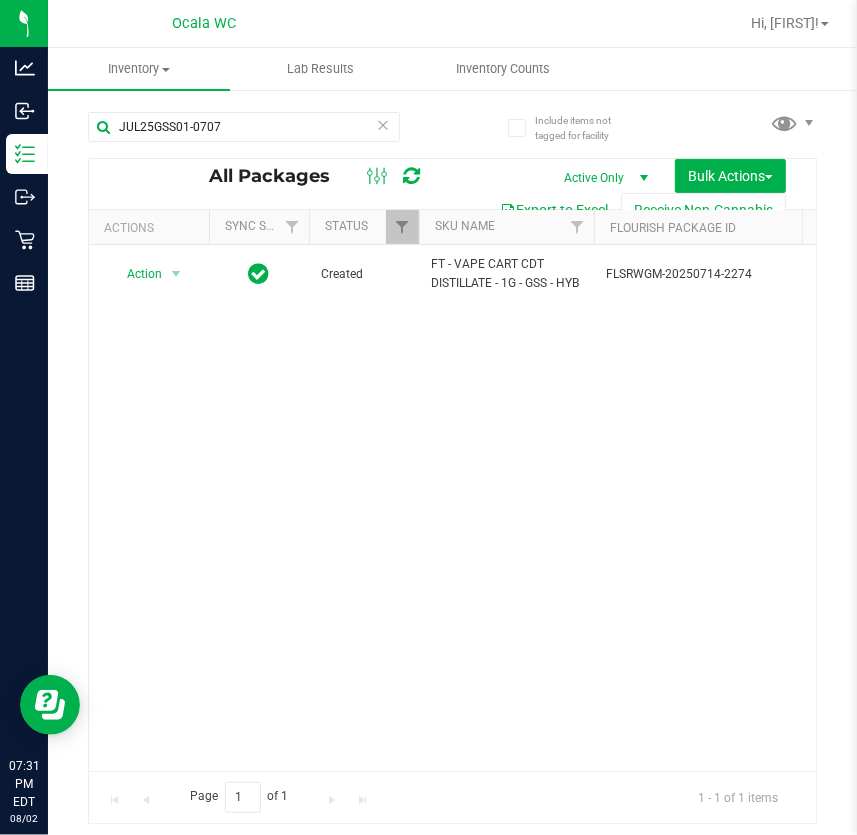 click on "Action Action Adjust qty Create package Edit attributes Global inventory Locate package Lock package Package audit log Print package label Print product labels Schedule for destruction
Created
FT - VAPE CART CDT DISTILLATE - 1G - GSS - HYB
FLSRWGM-20250714-2274
8069154765910121
JUL25GSS01-0707
00001529
77.6000
8
BAP-CAR-FT-CDT-GSS1M
Gasserole
FT 1g Vape Cart CDT Distillate Gasserole (Hybrid)
8
Vape Cart Distillate
$95.00000" at bounding box center [452, 508] 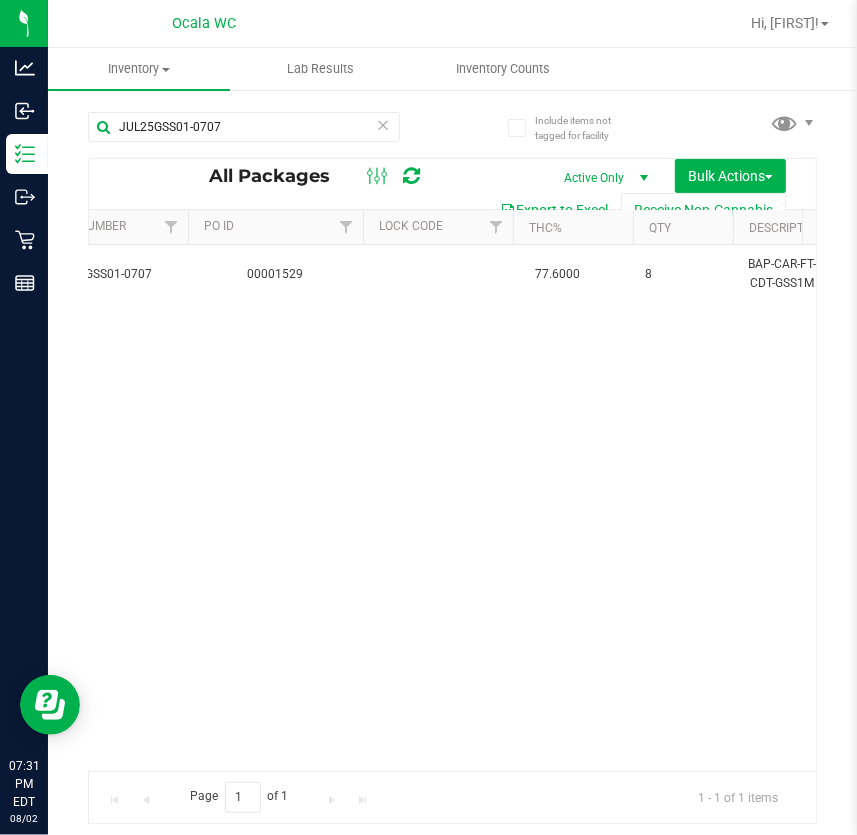 scroll, scrollTop: 0, scrollLeft: 1023, axis: horizontal 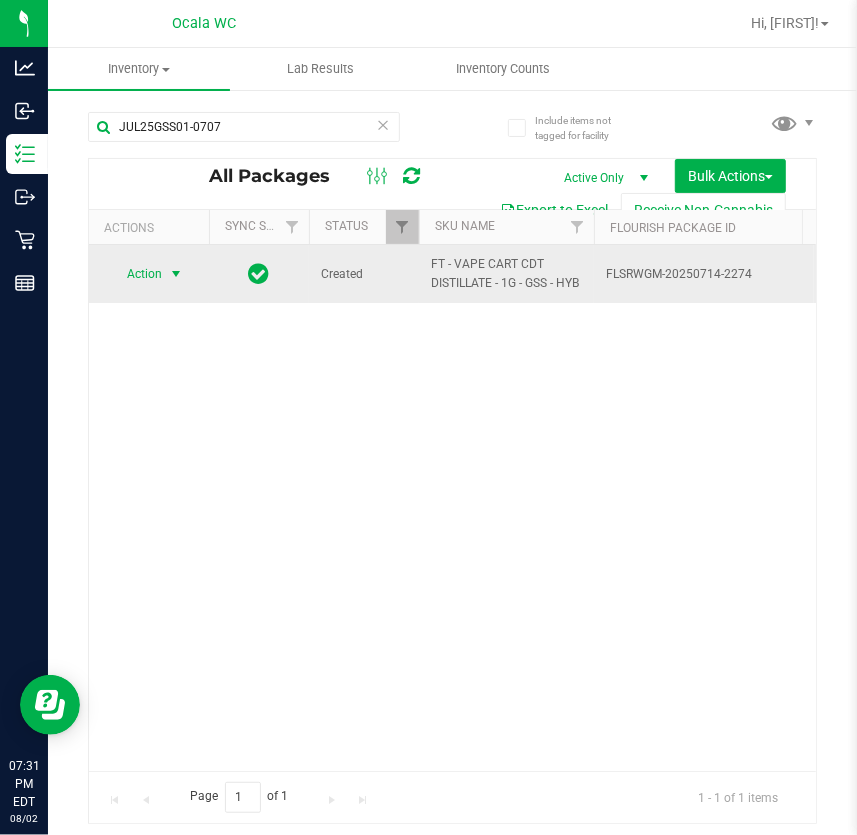 click at bounding box center [176, 274] 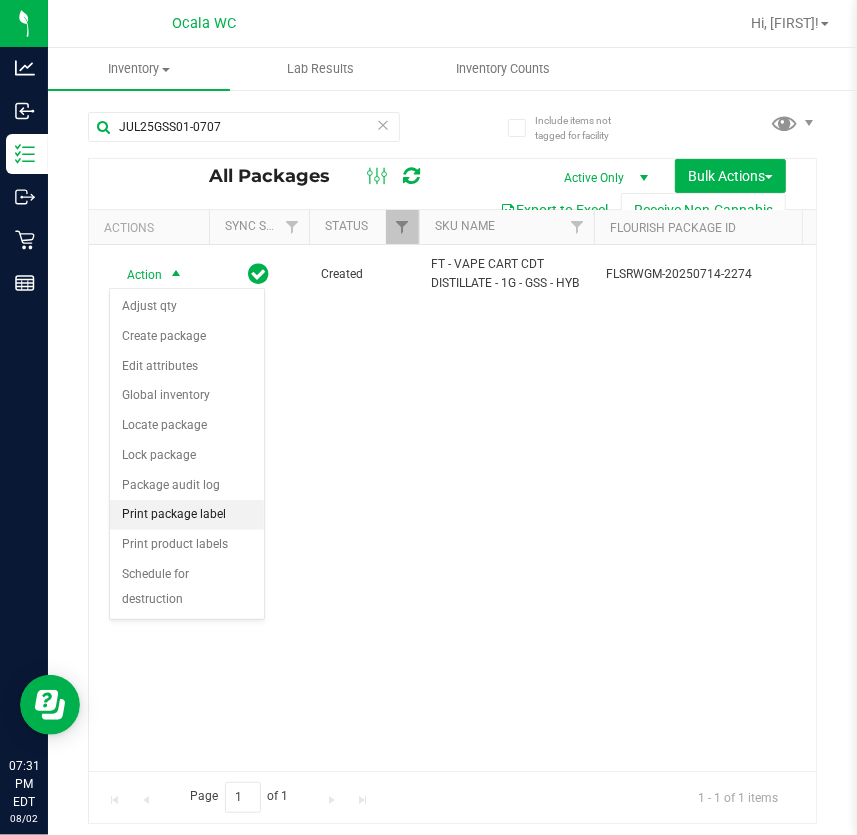 click on "Print package label" at bounding box center (187, 515) 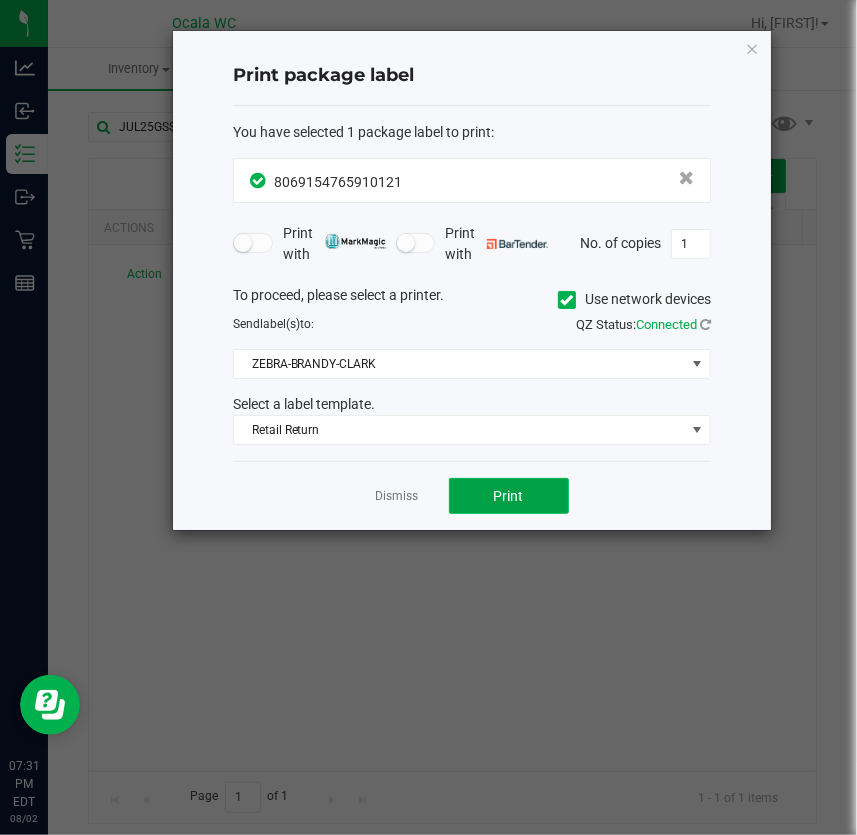 click on "Print" 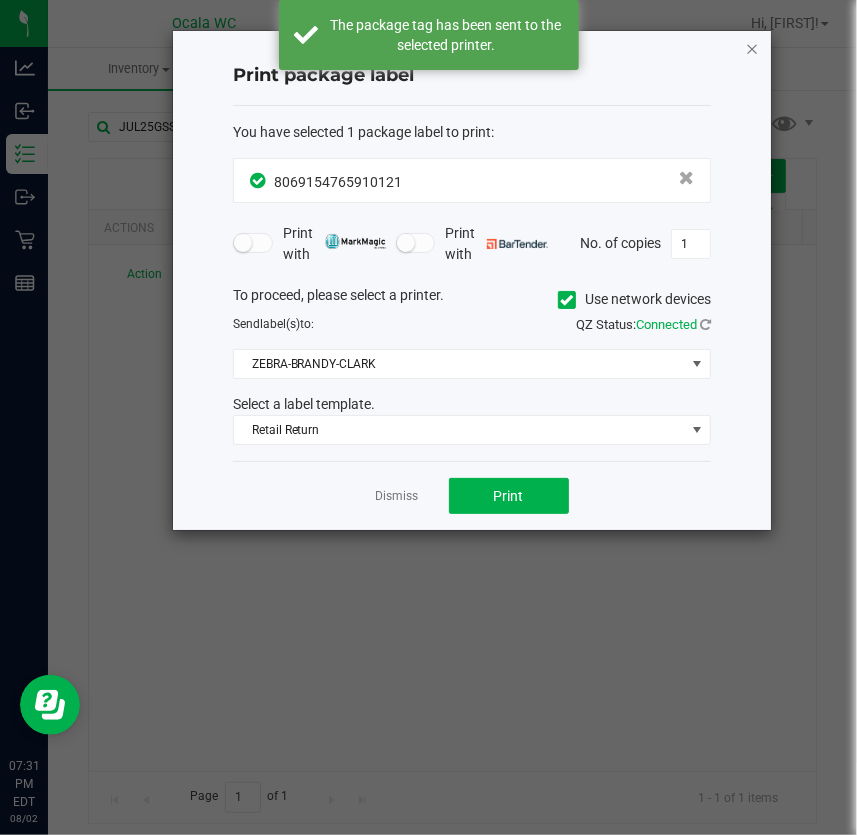 click 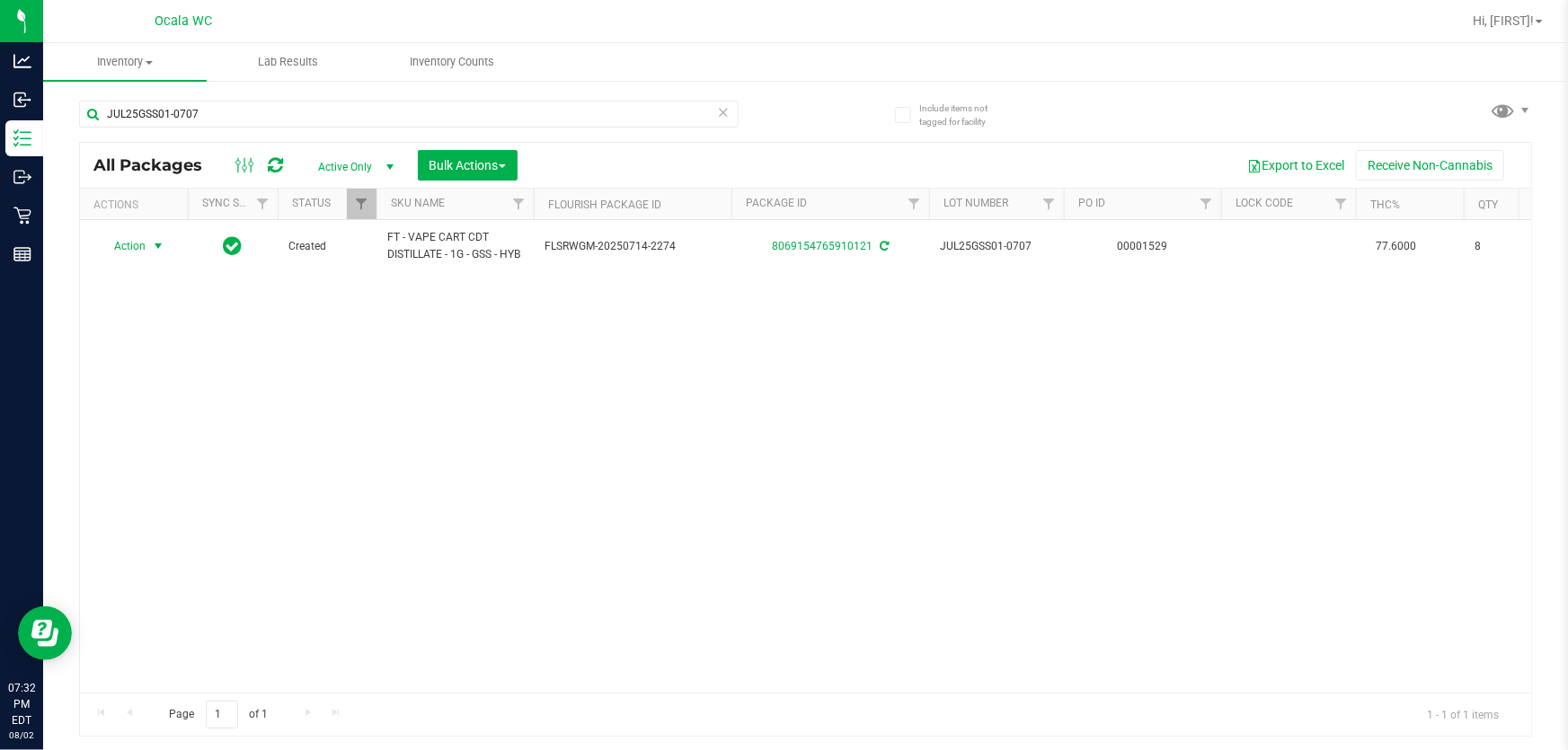 scroll, scrollTop: 0, scrollLeft: 268, axis: horizontal 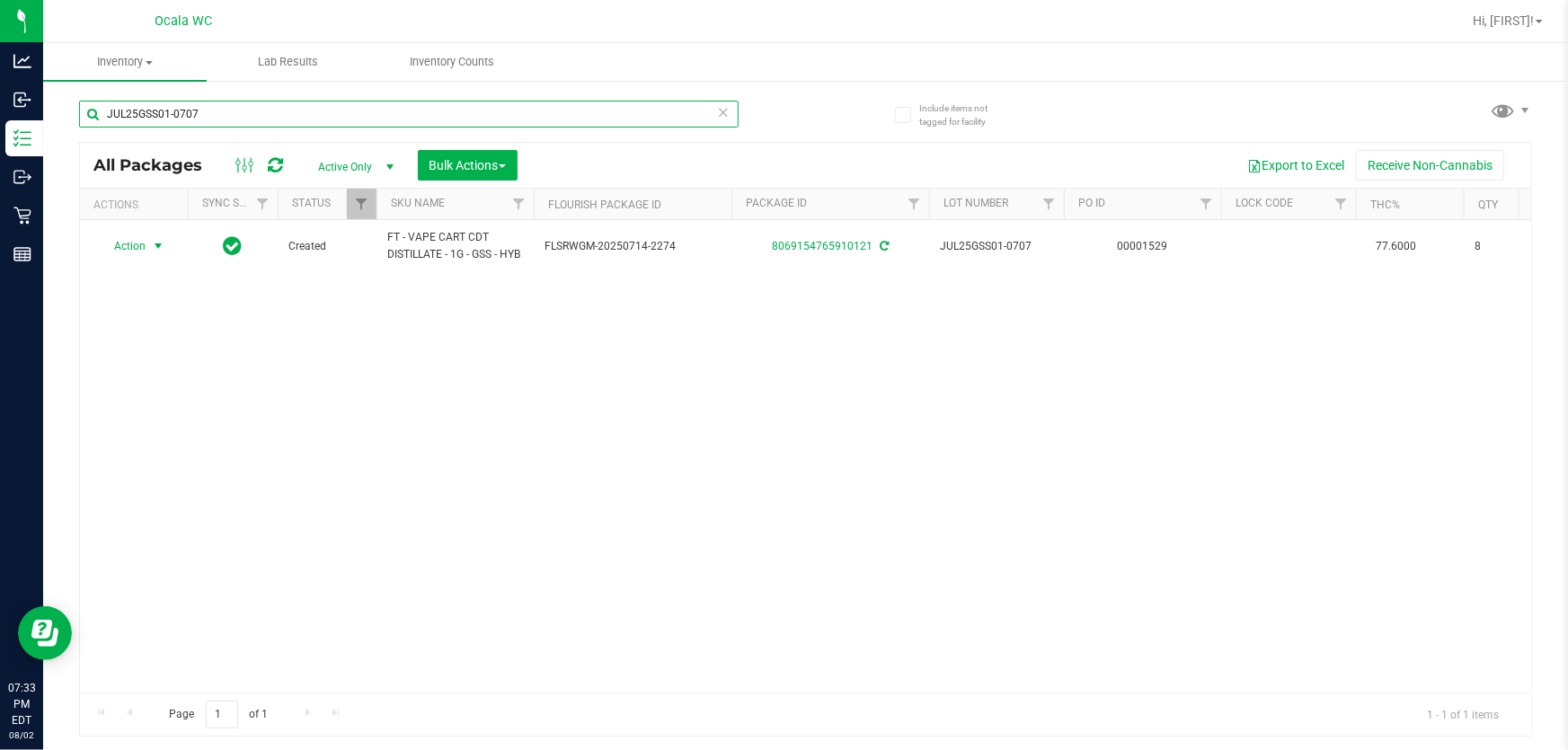 click on "JUL25GSS01-0707" at bounding box center [409, 114] 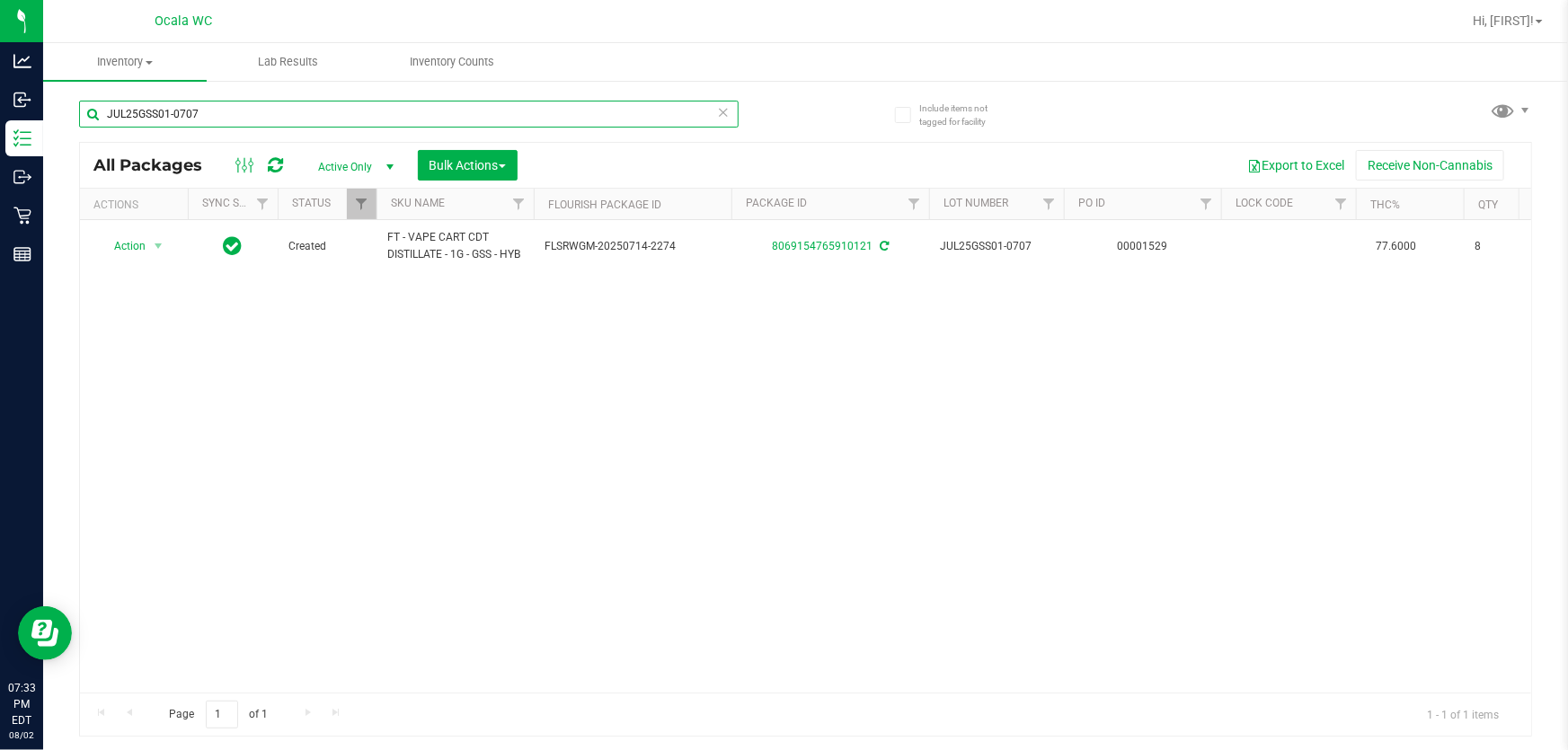 click on "JUL25GSS01-0707" at bounding box center [409, 114] 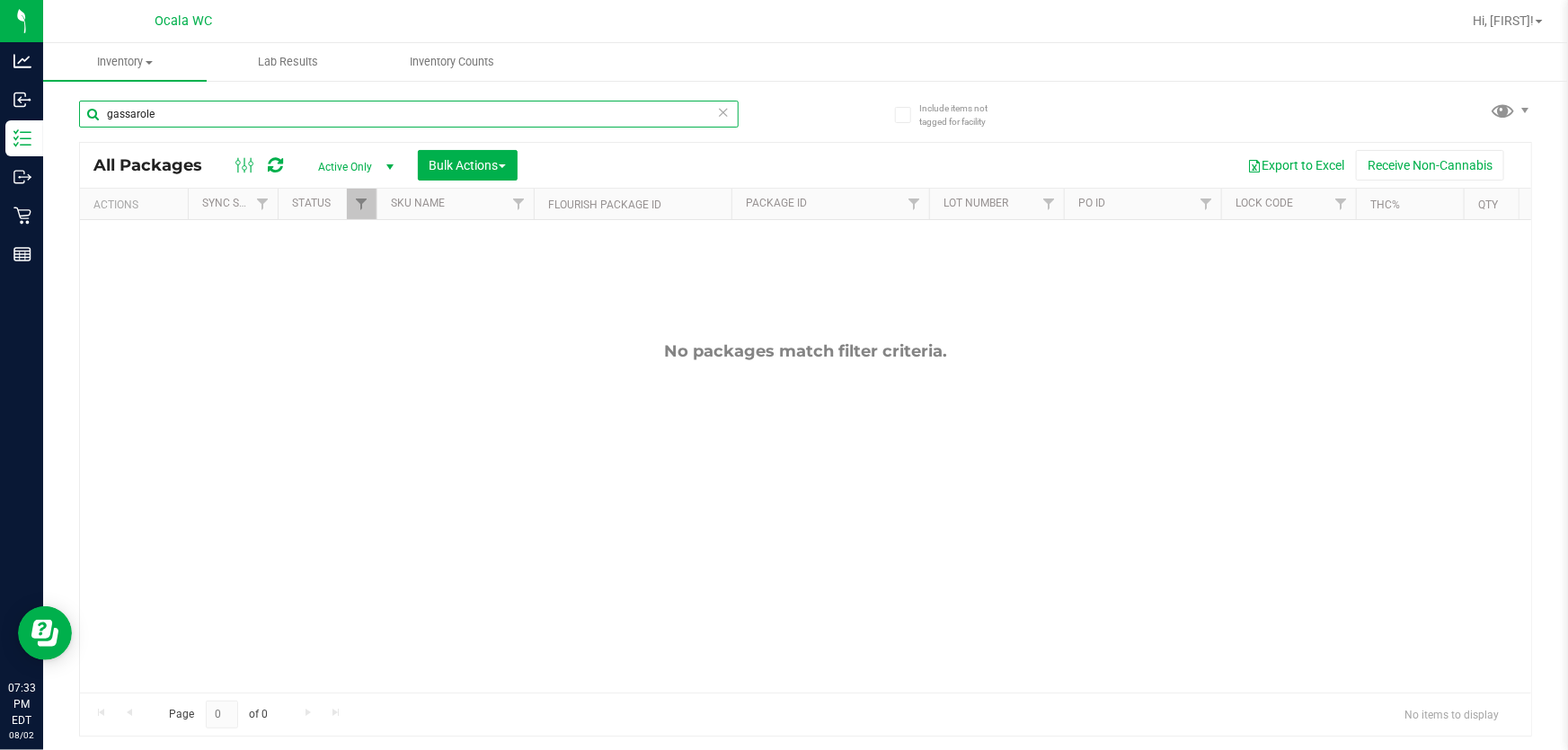 click on "gassarole" at bounding box center (409, 114) 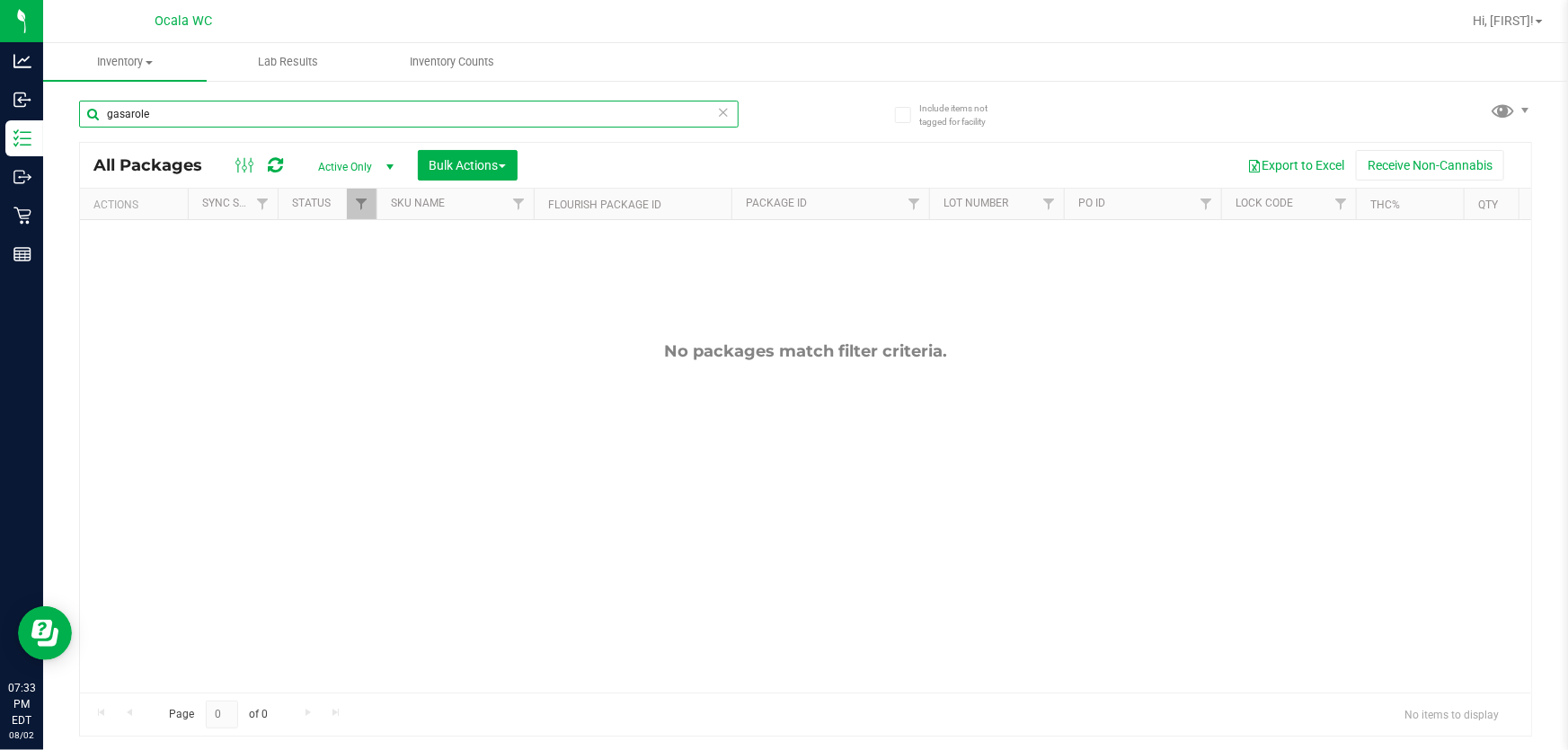 click on "gasarole" at bounding box center [409, 114] 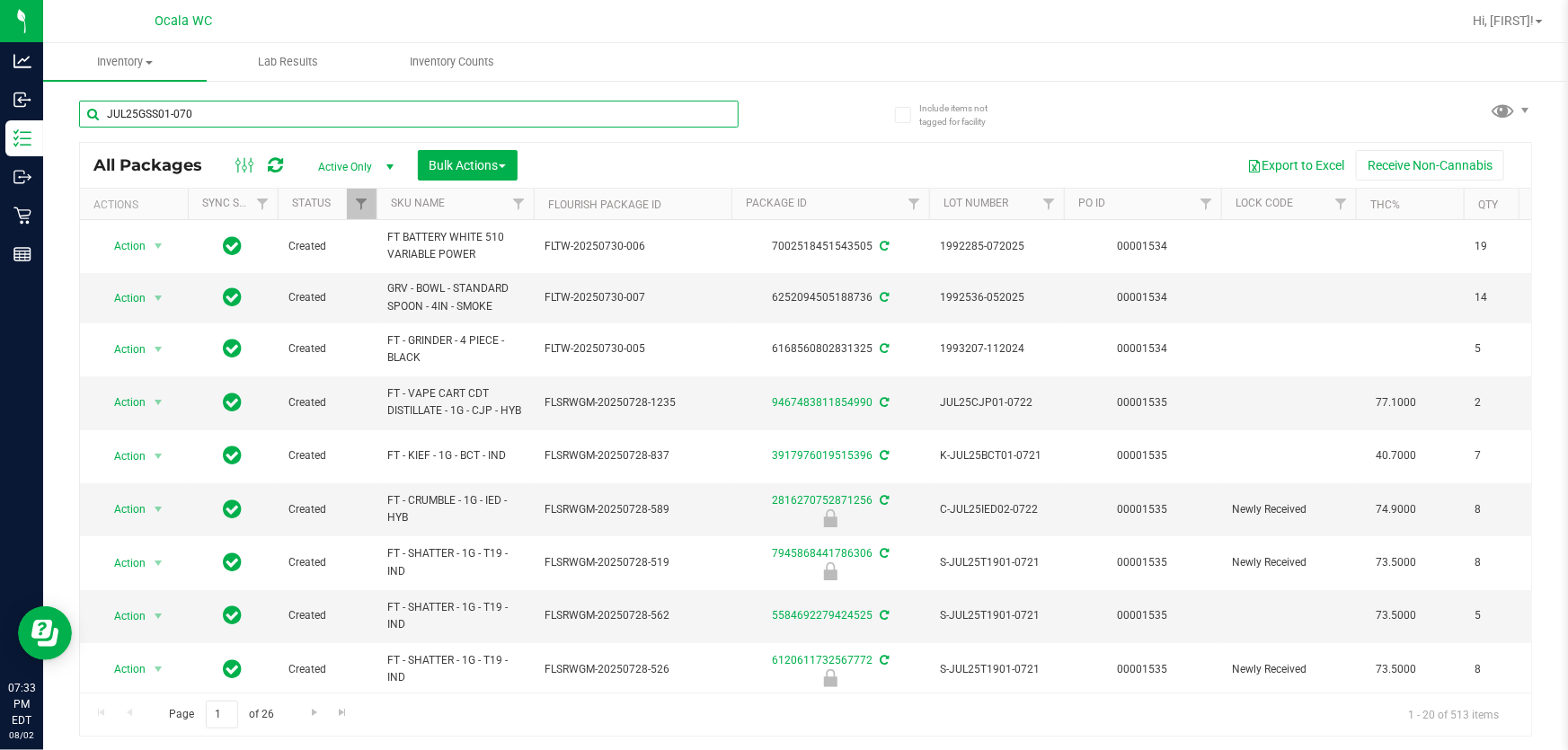 type on "JUL25GSS01-0707" 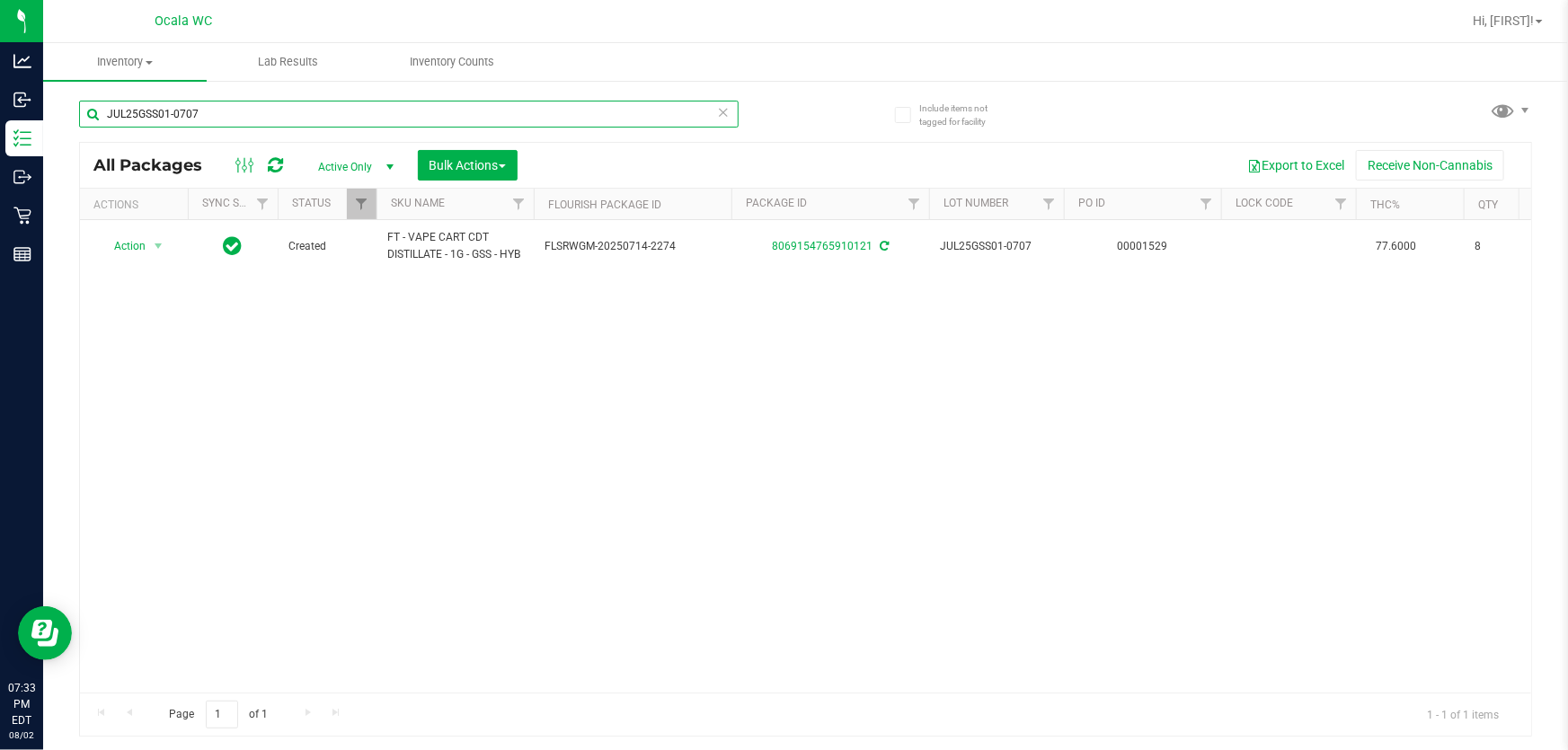 scroll, scrollTop: 0, scrollLeft: 502, axis: horizontal 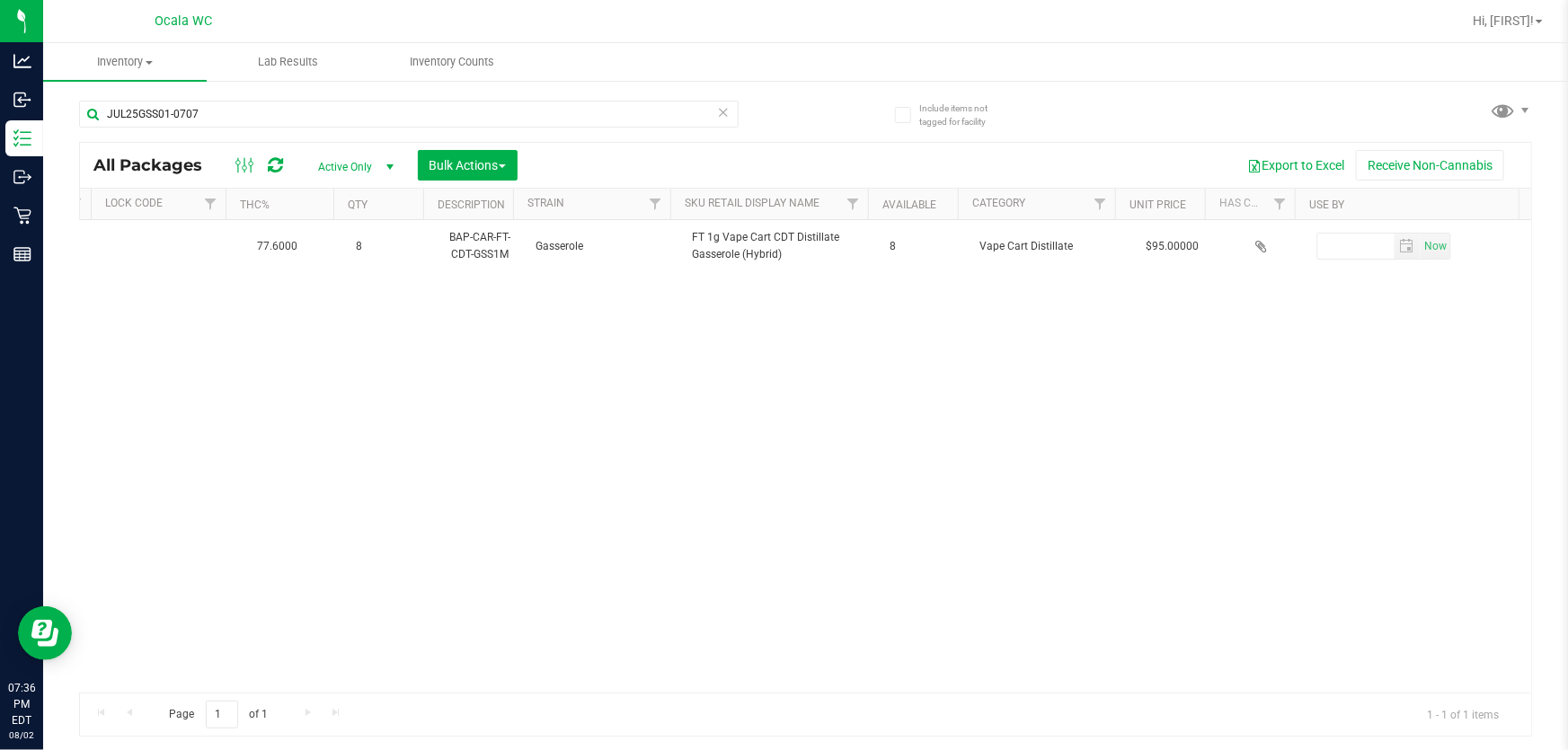 click at bounding box center (723, 111) 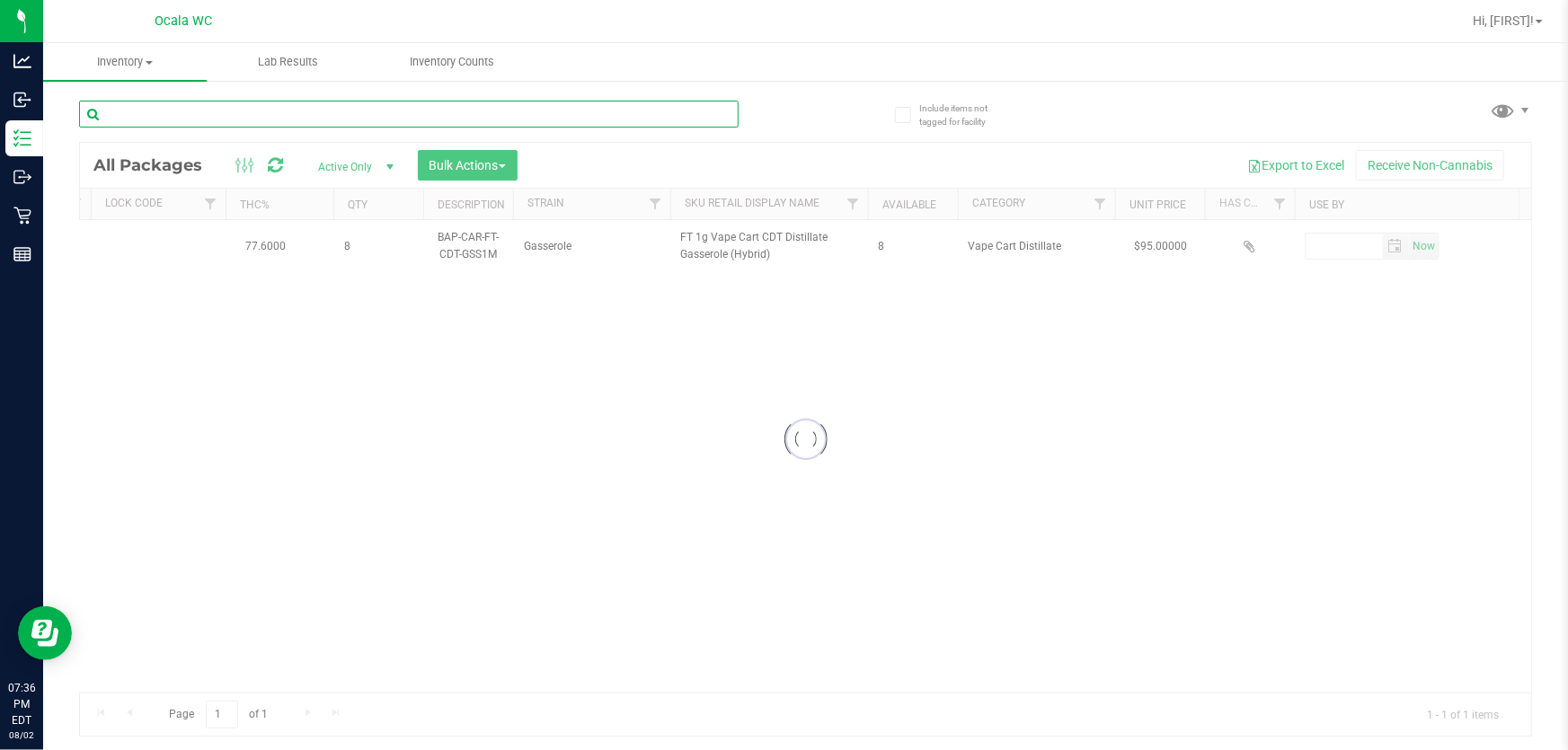 click at bounding box center [409, 114] 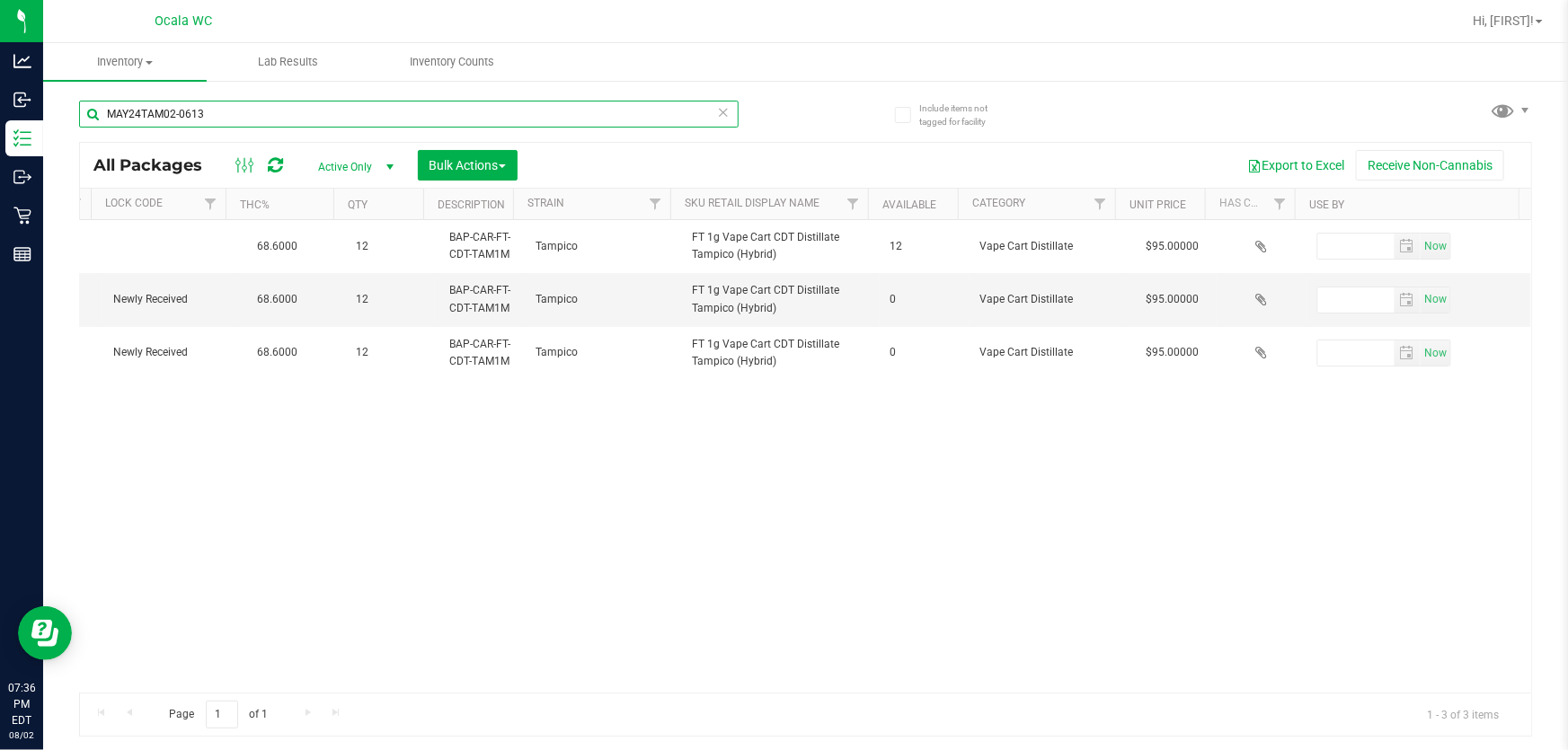 scroll, scrollTop: 0, scrollLeft: 970, axis: horizontal 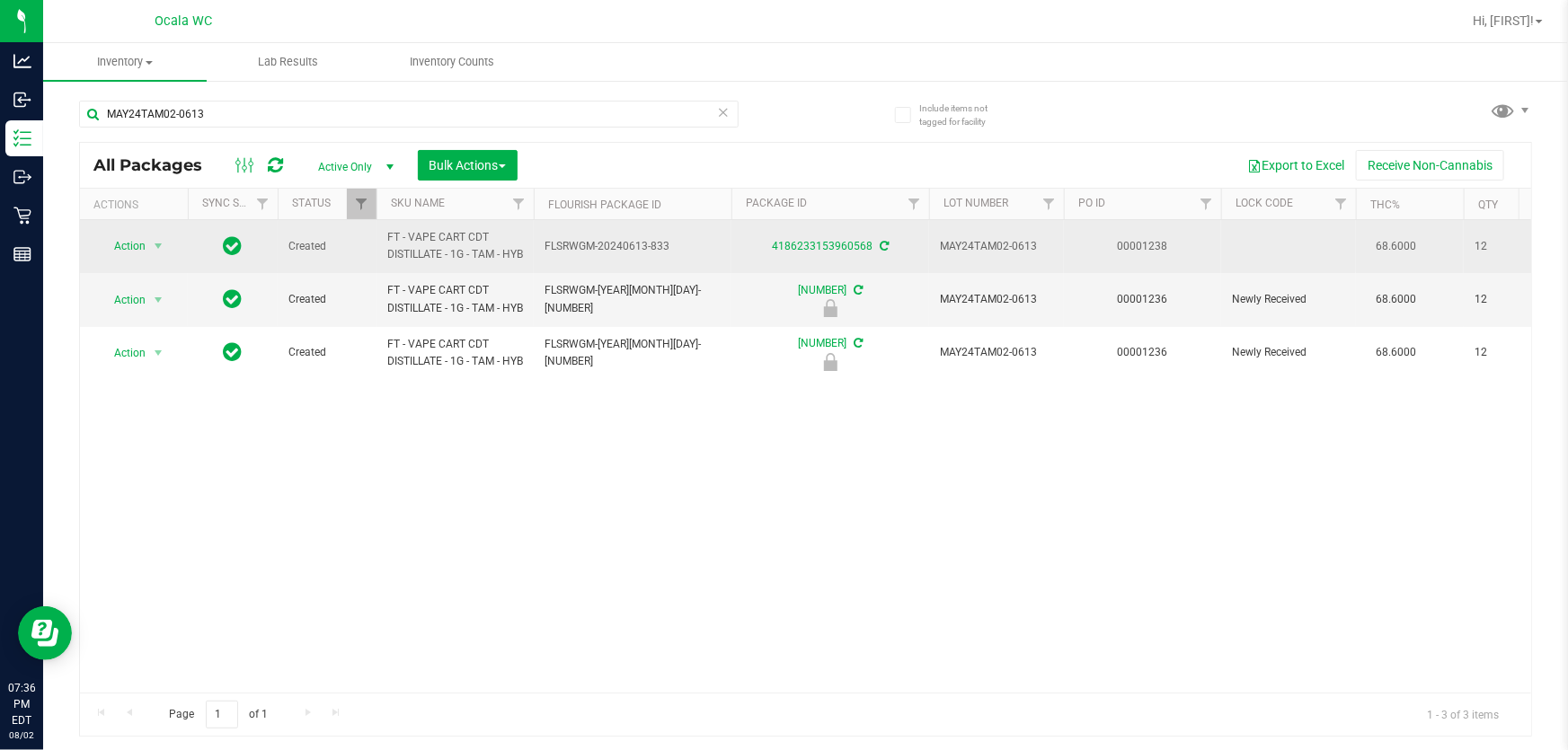 click on "Action Action Adjust qty Create package Edit attributes Global inventory Locate package Lock package Package audit log Print package label Print product labels Schedule for destruction" at bounding box center (134, 246) 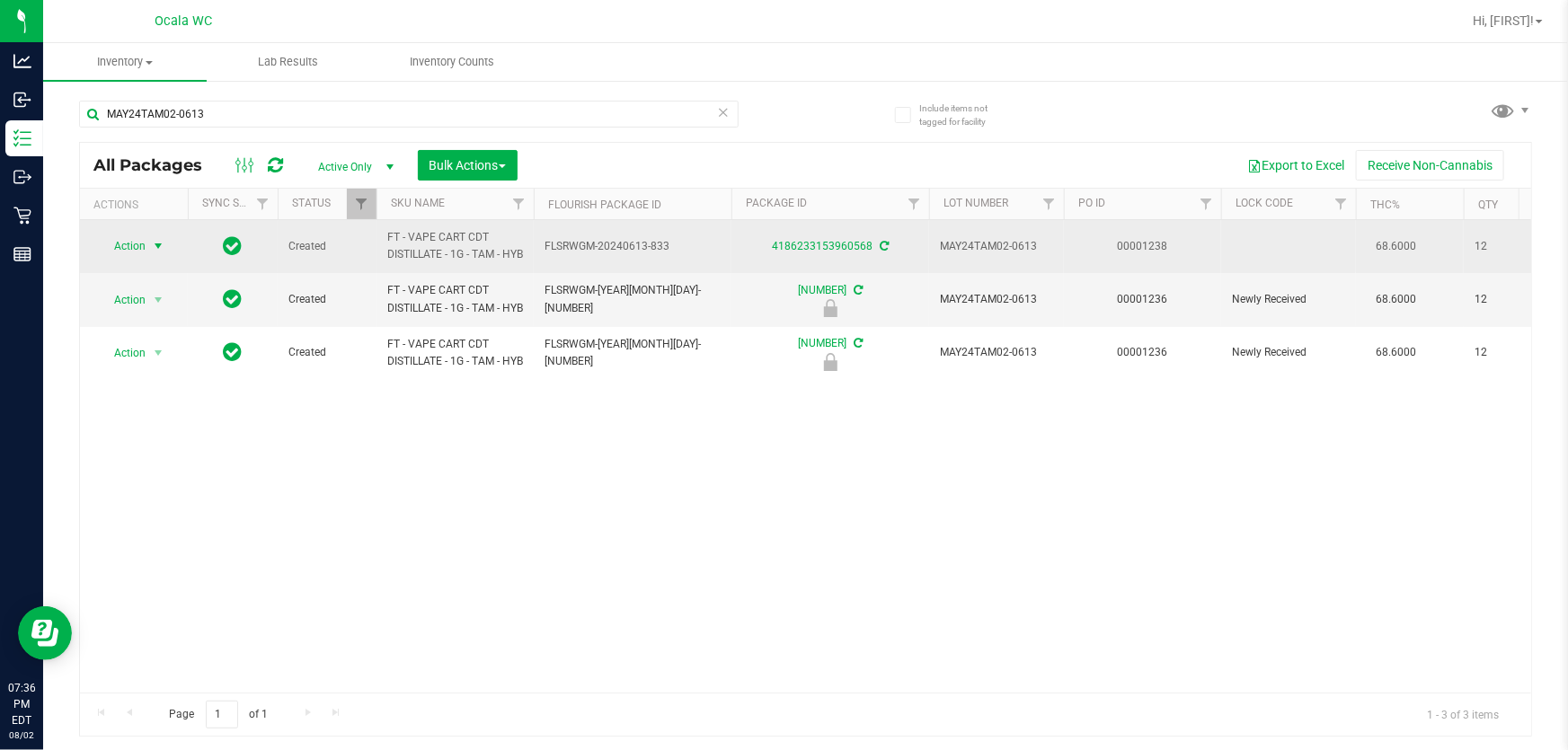 click at bounding box center [158, 246] 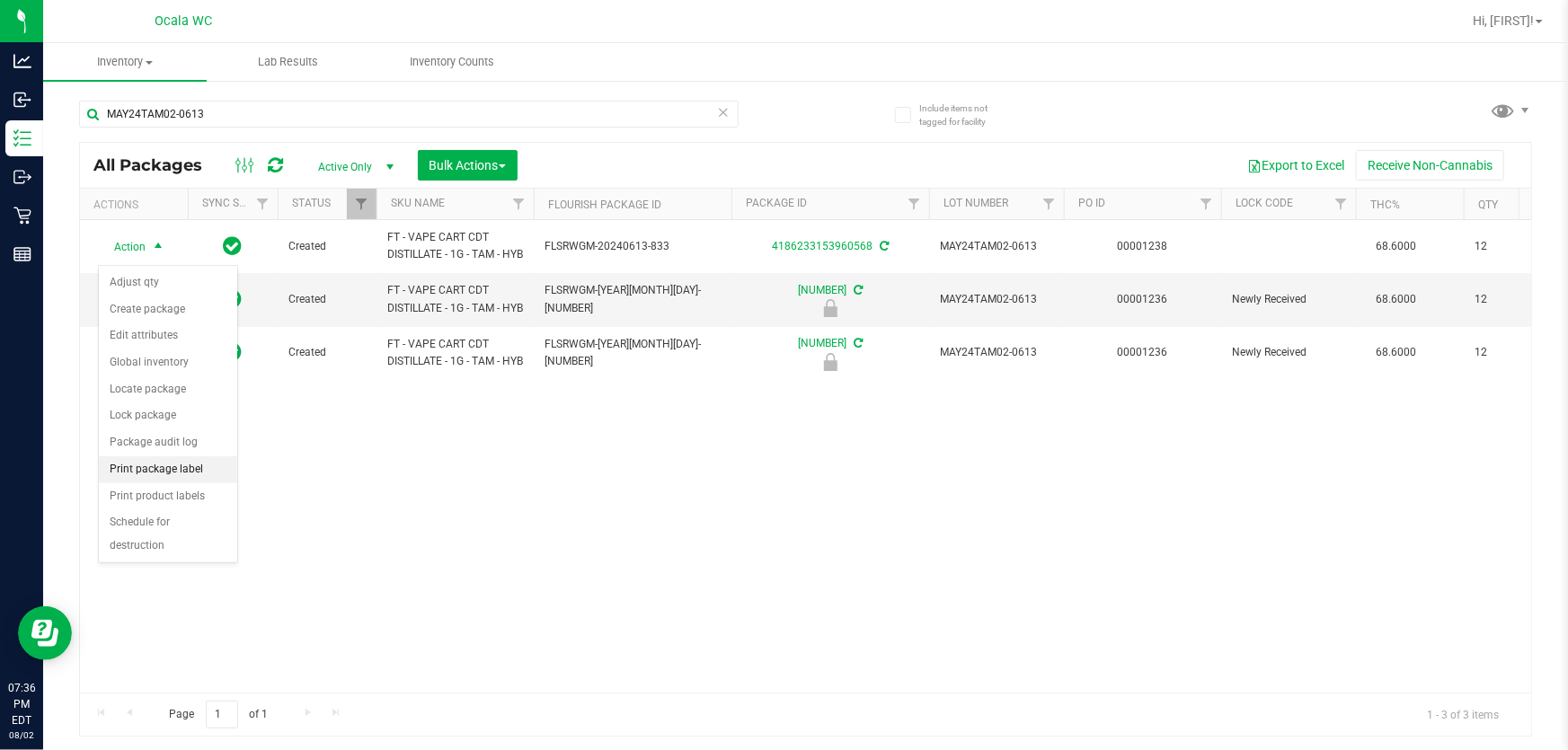 click on "Print package label" at bounding box center [168, 470] 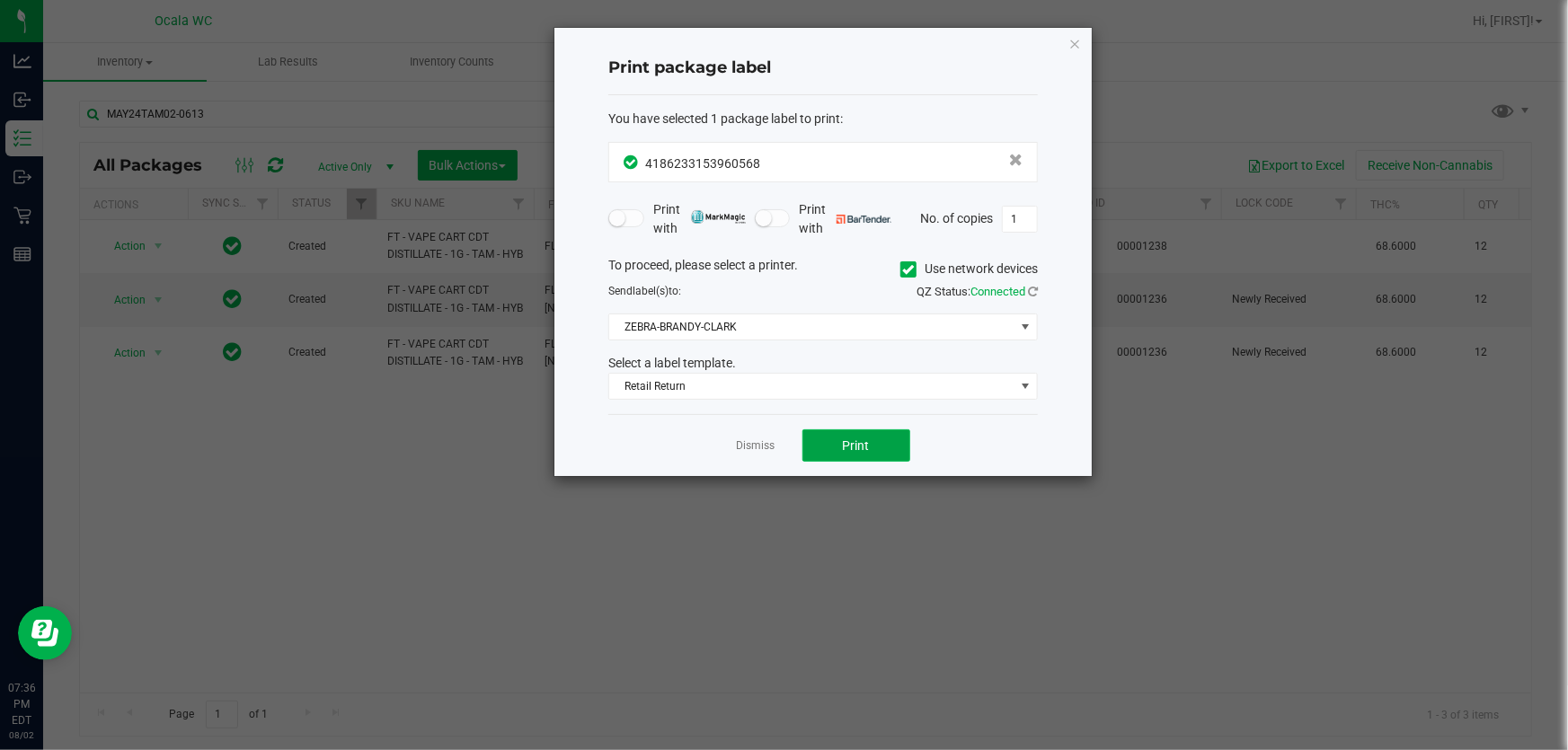 click on "Print" 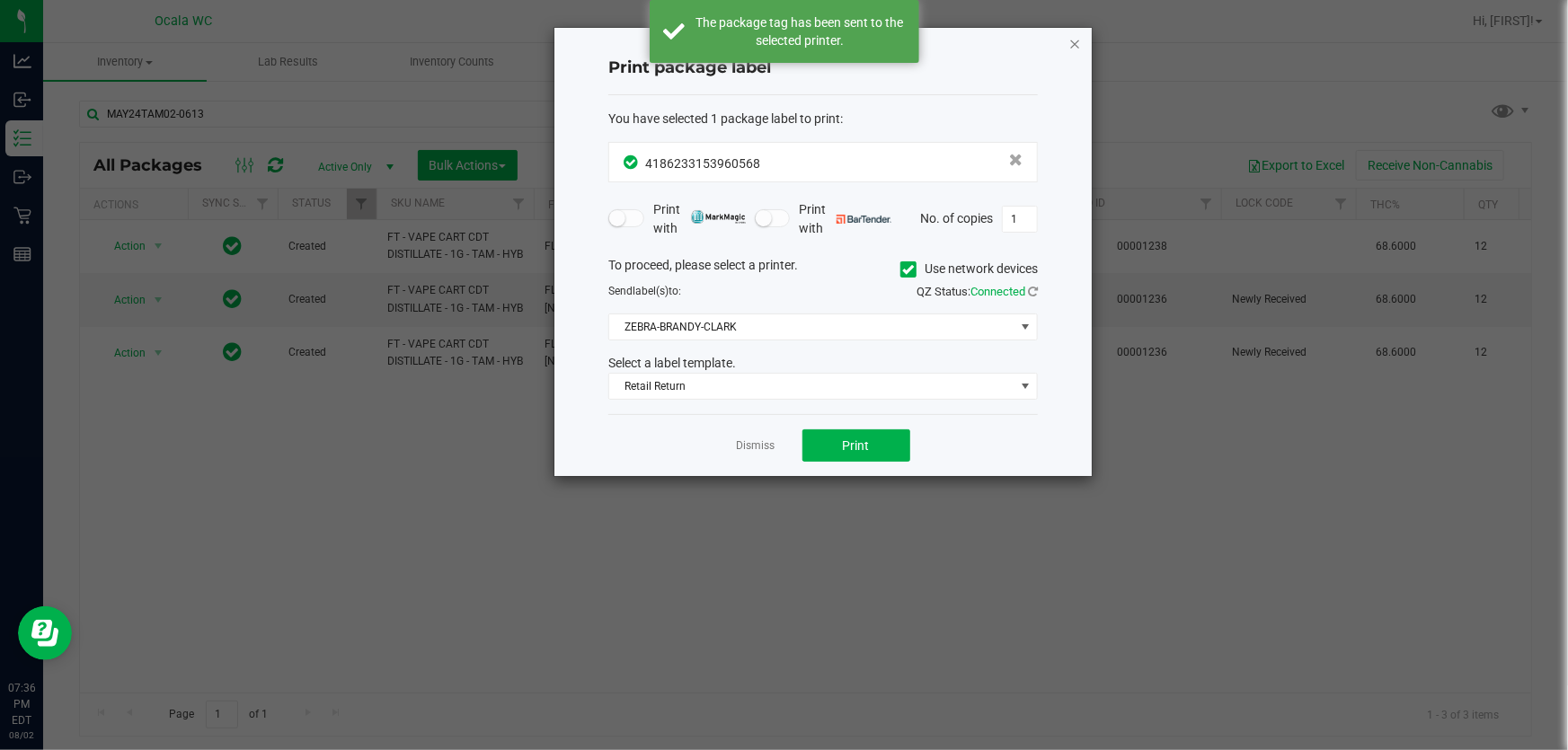 click 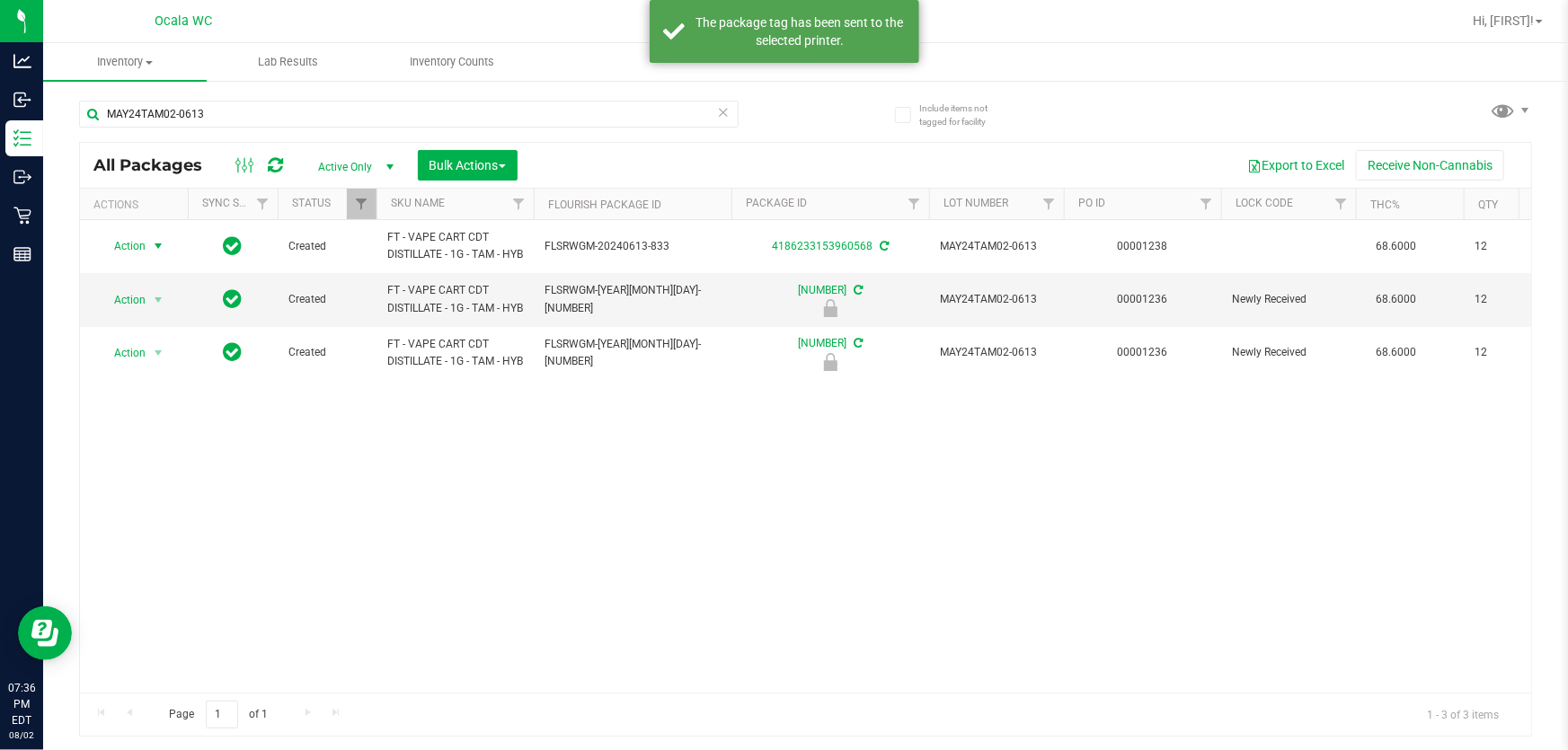 scroll, scrollTop: 0, scrollLeft: 141, axis: horizontal 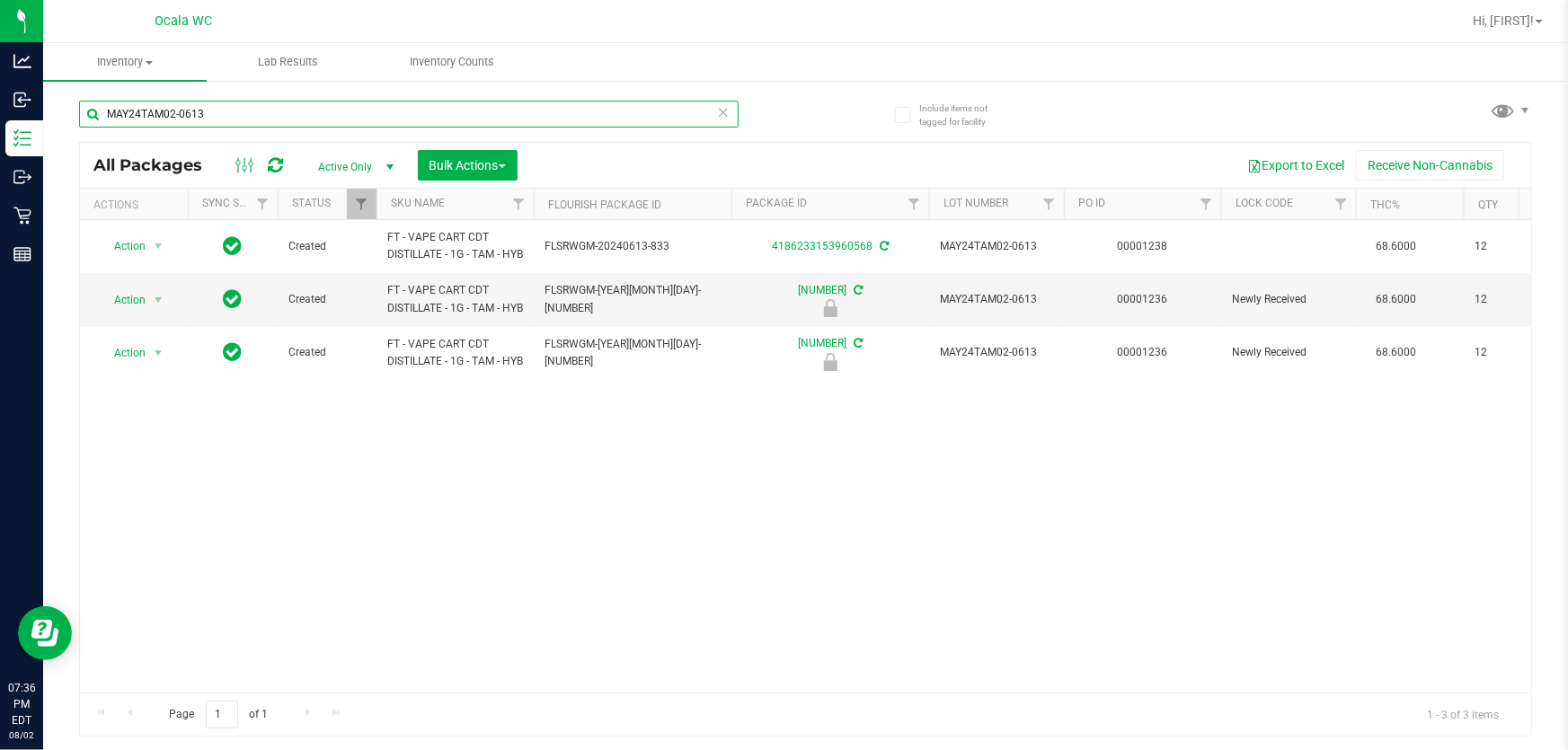 click on "MAY24TAM02-0613" at bounding box center (409, 114) 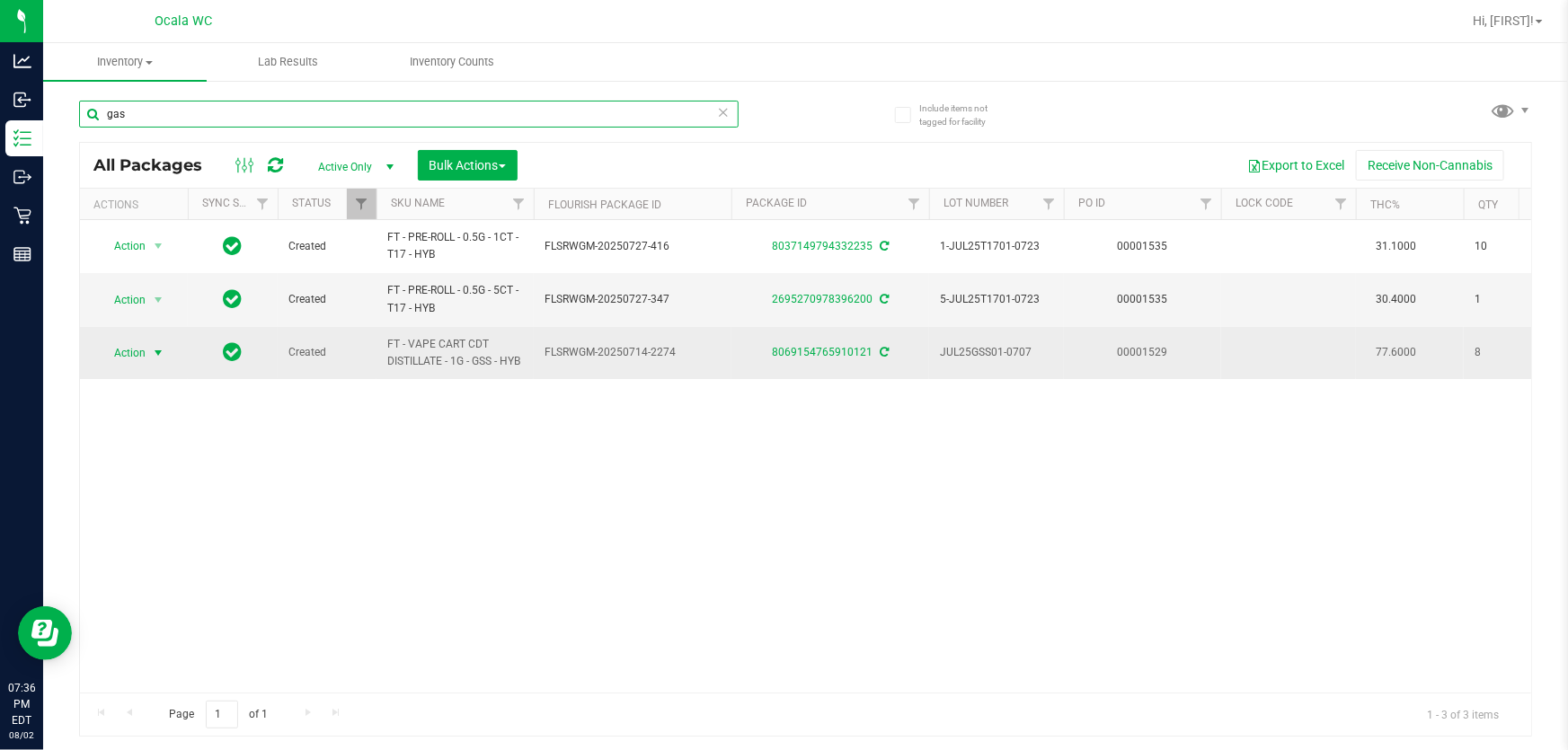 type on "gas" 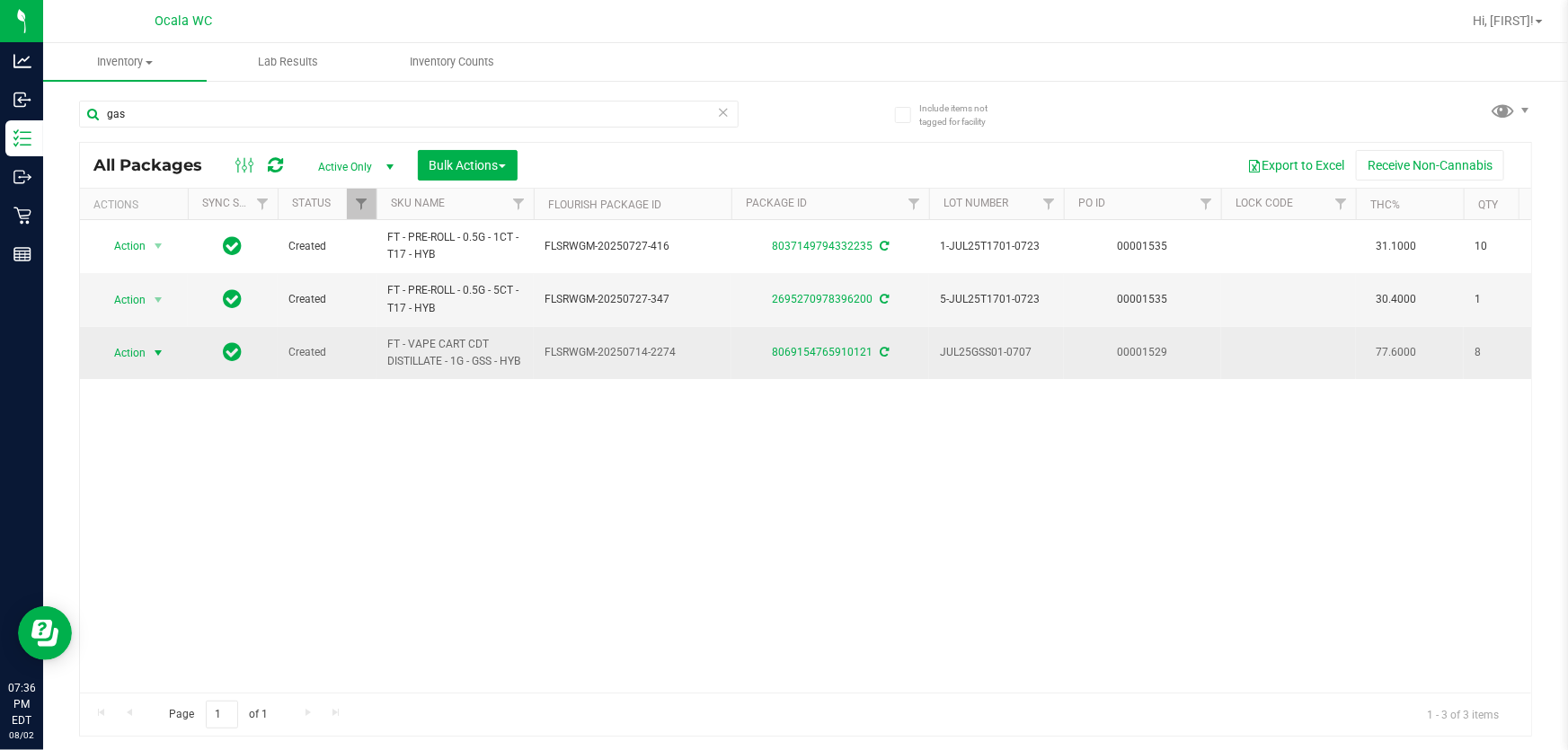 click on "Action" at bounding box center [122, 353] 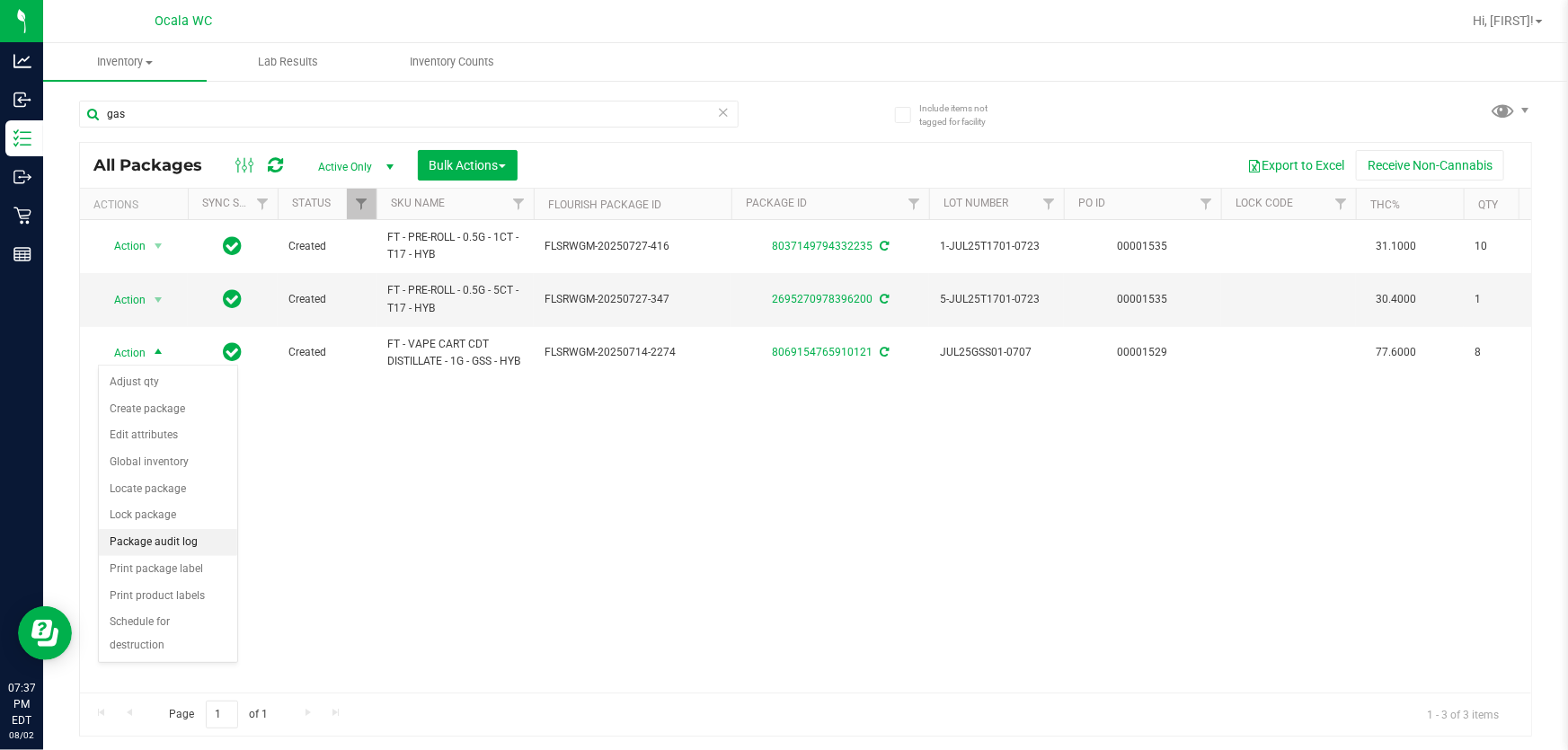 click on "Package audit log" at bounding box center [168, 543] 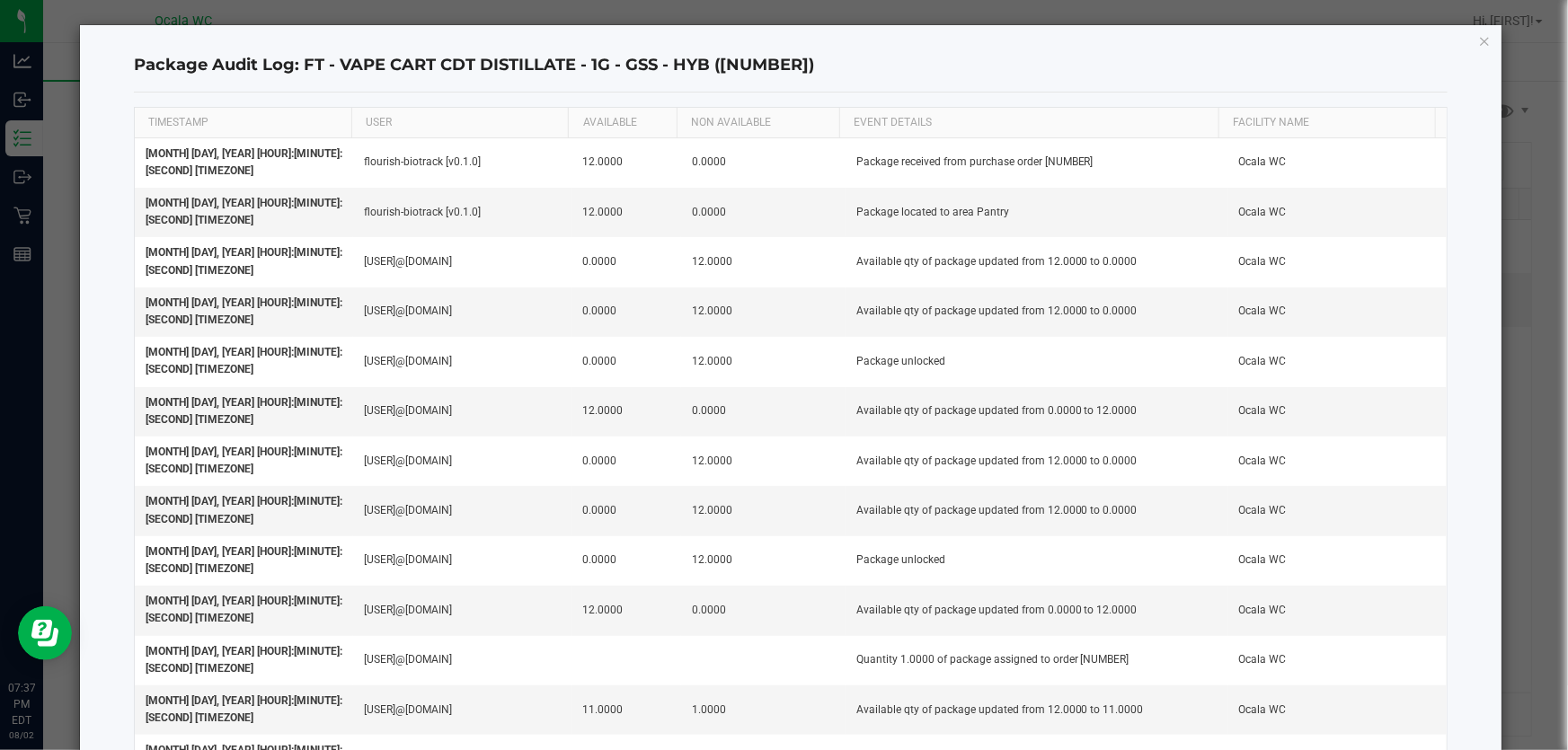 scroll, scrollTop: 0, scrollLeft: 0, axis: both 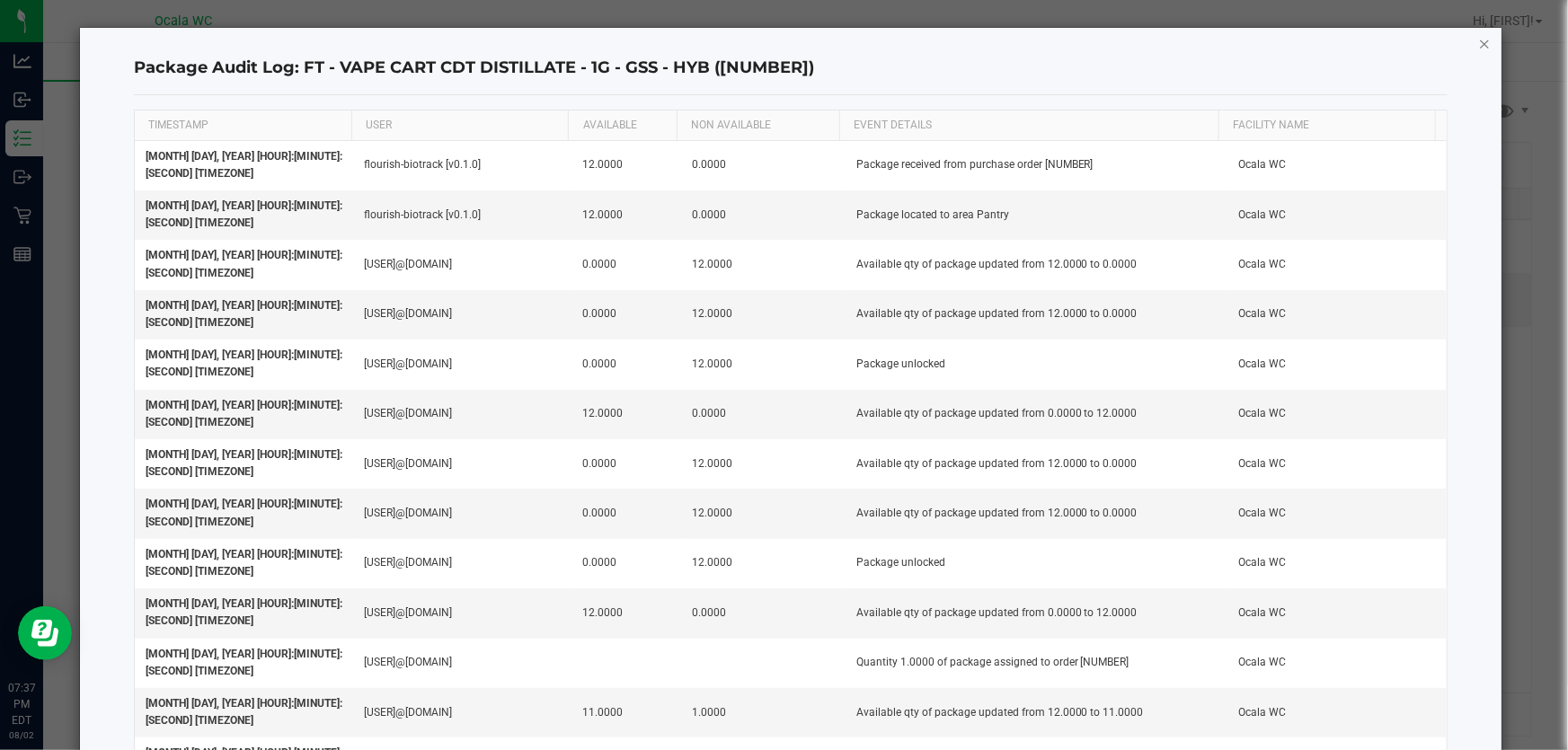 click 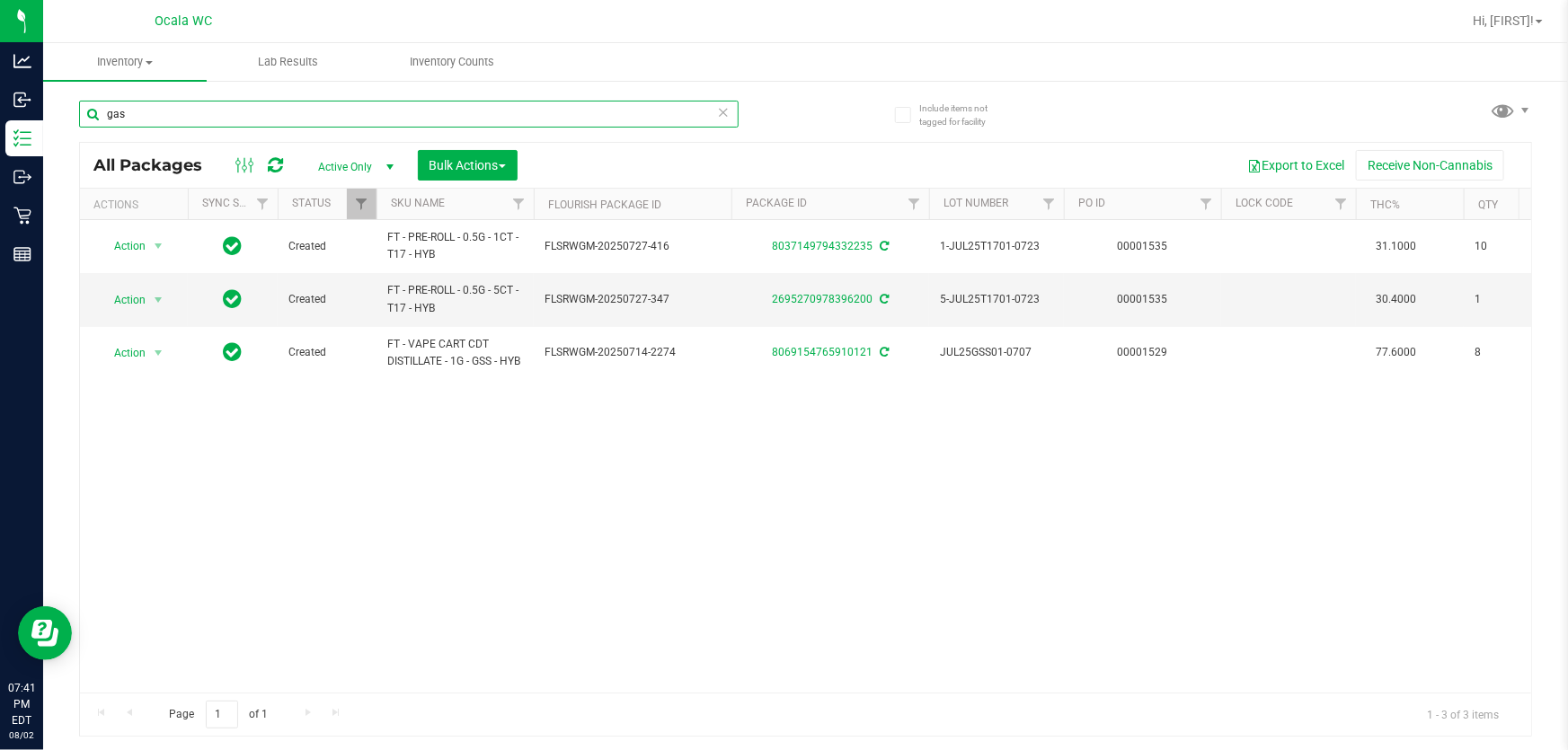 click on "gas" at bounding box center (409, 114) 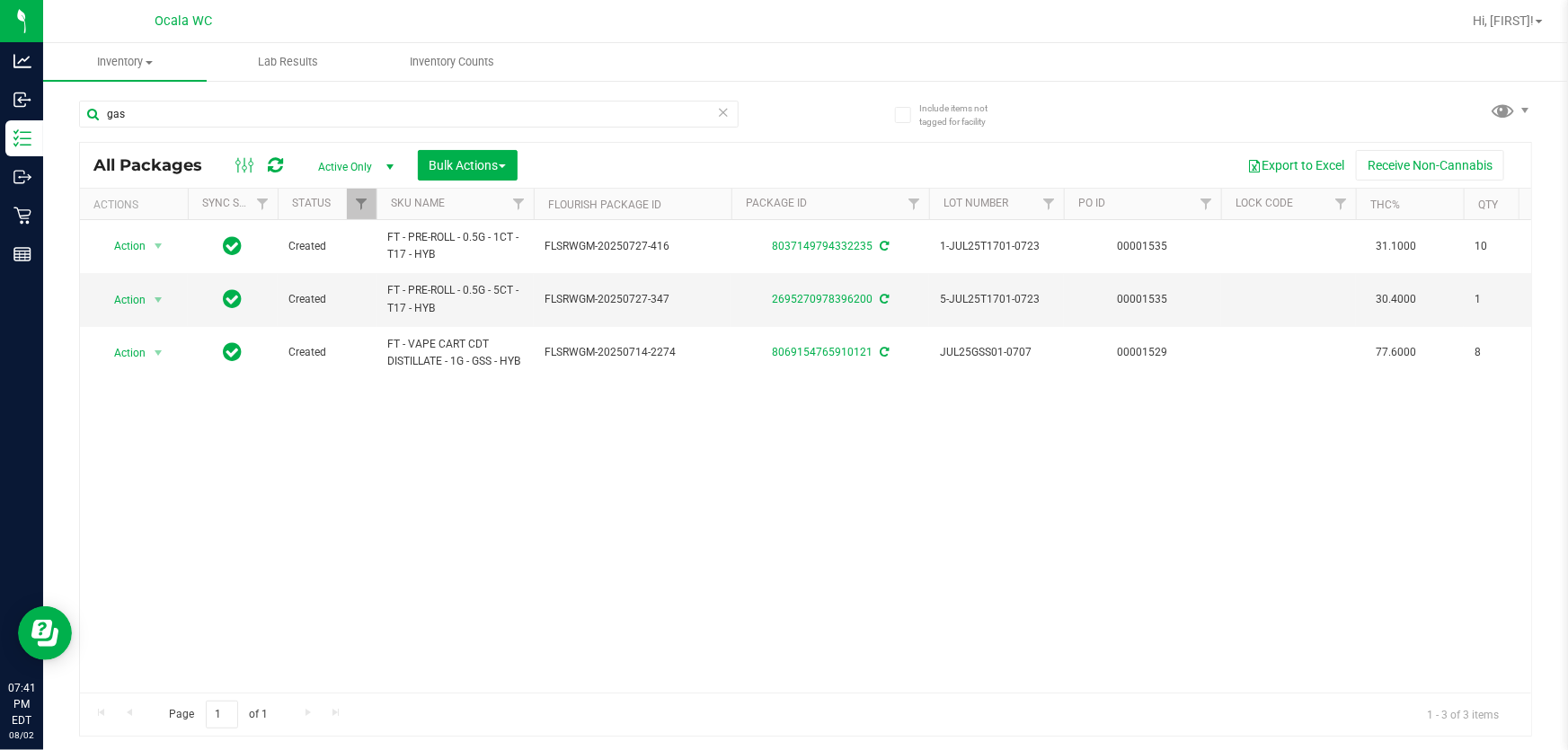 click at bounding box center (723, 111) 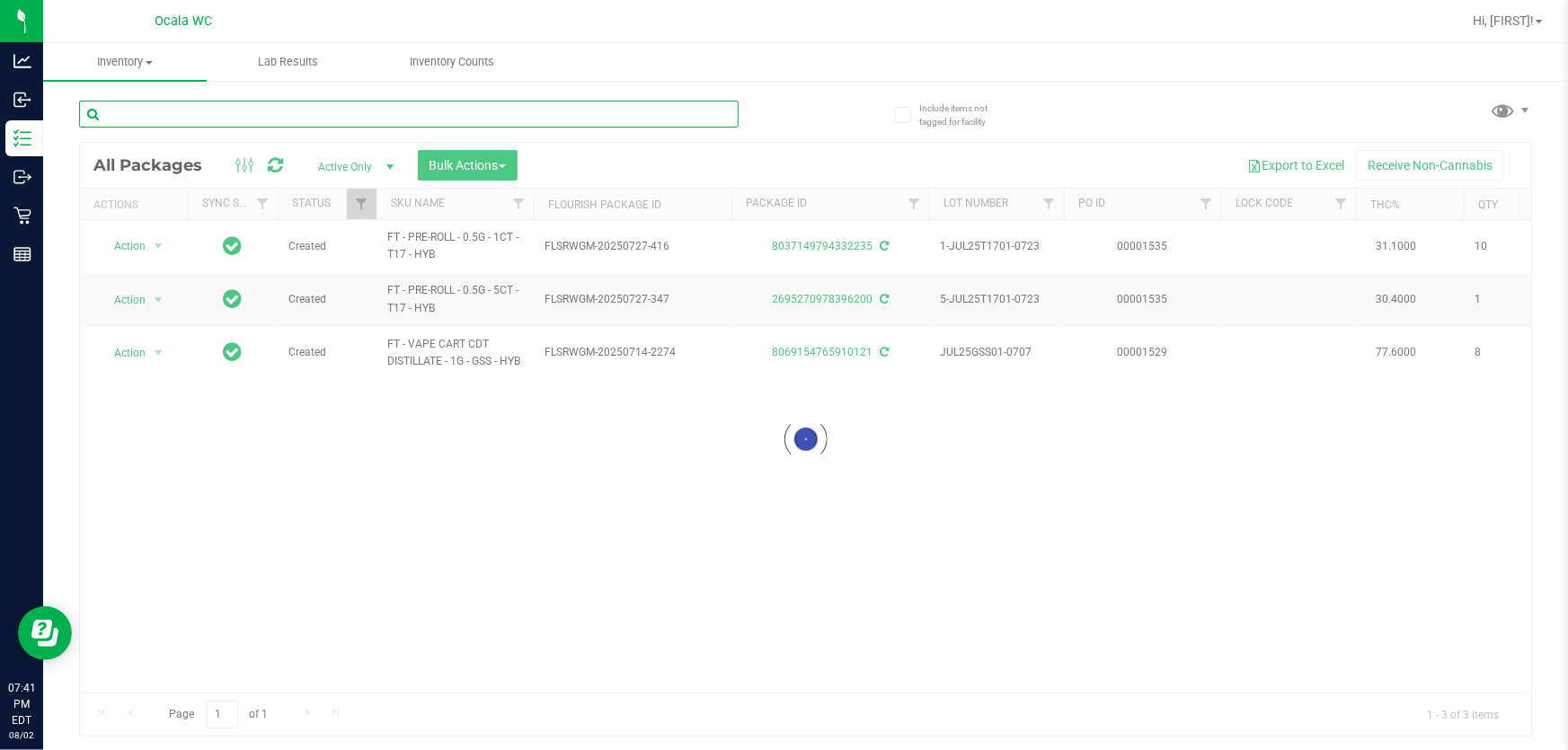 click at bounding box center [409, 114] 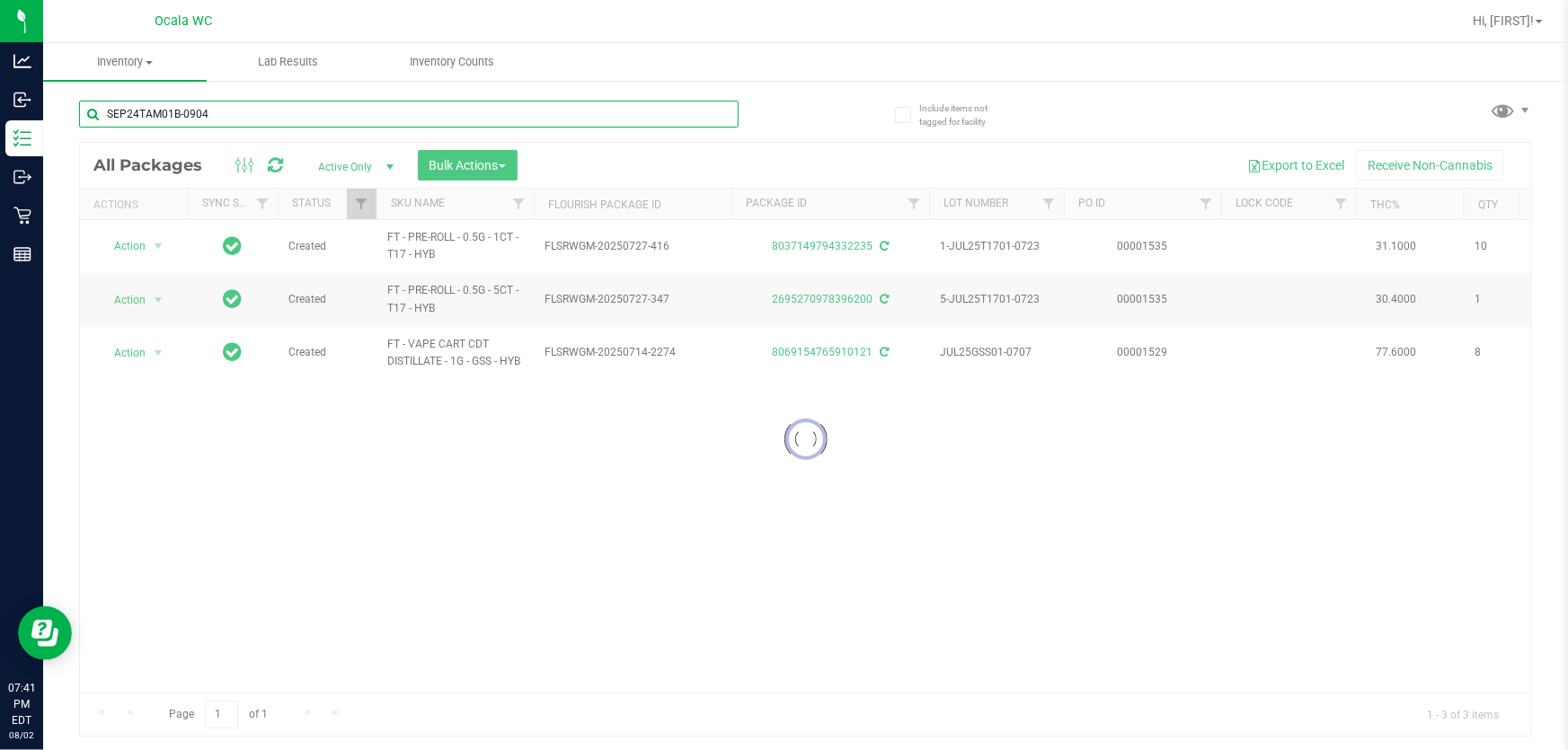 type on "SEP24TAM01B-0904" 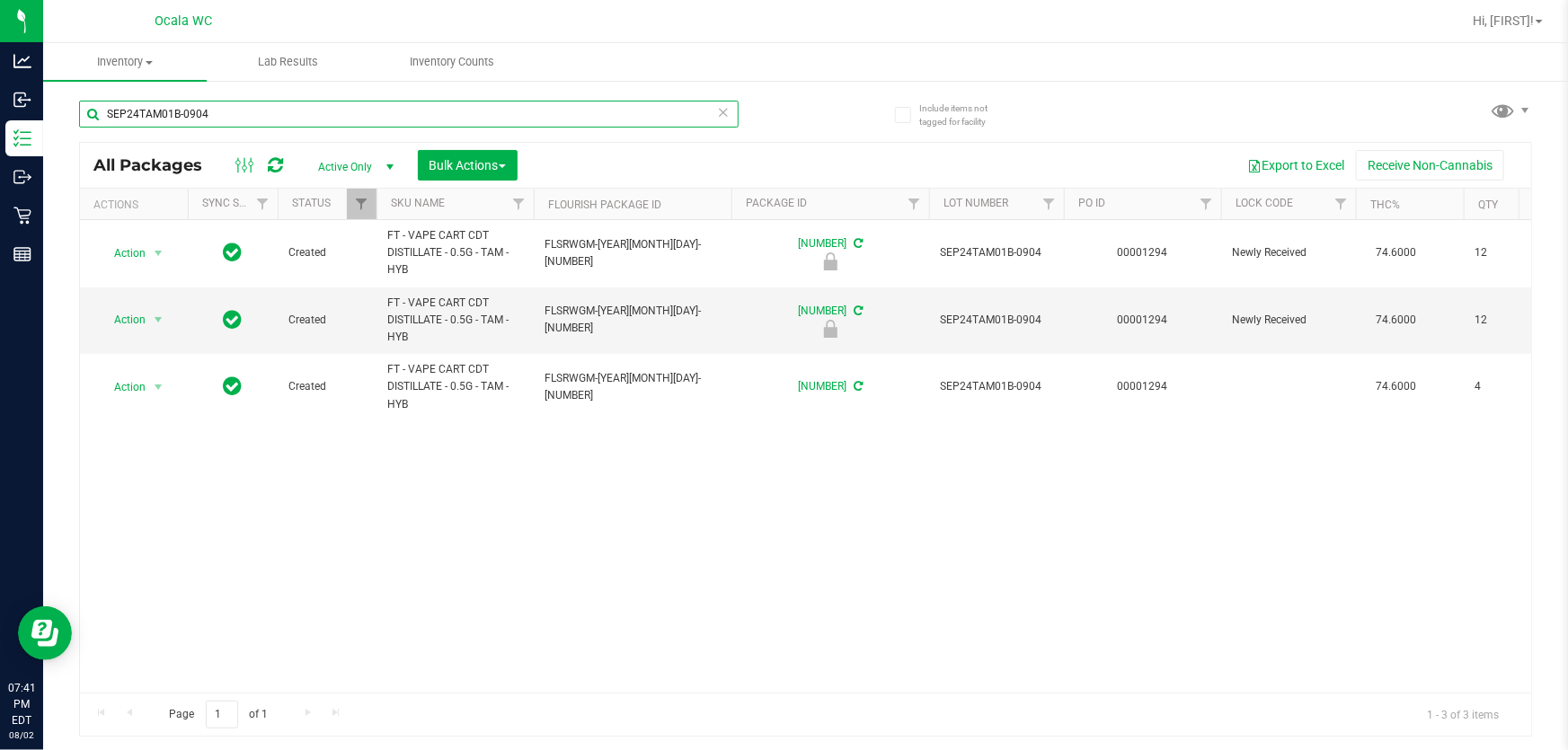 scroll, scrollTop: 0, scrollLeft: 3, axis: horizontal 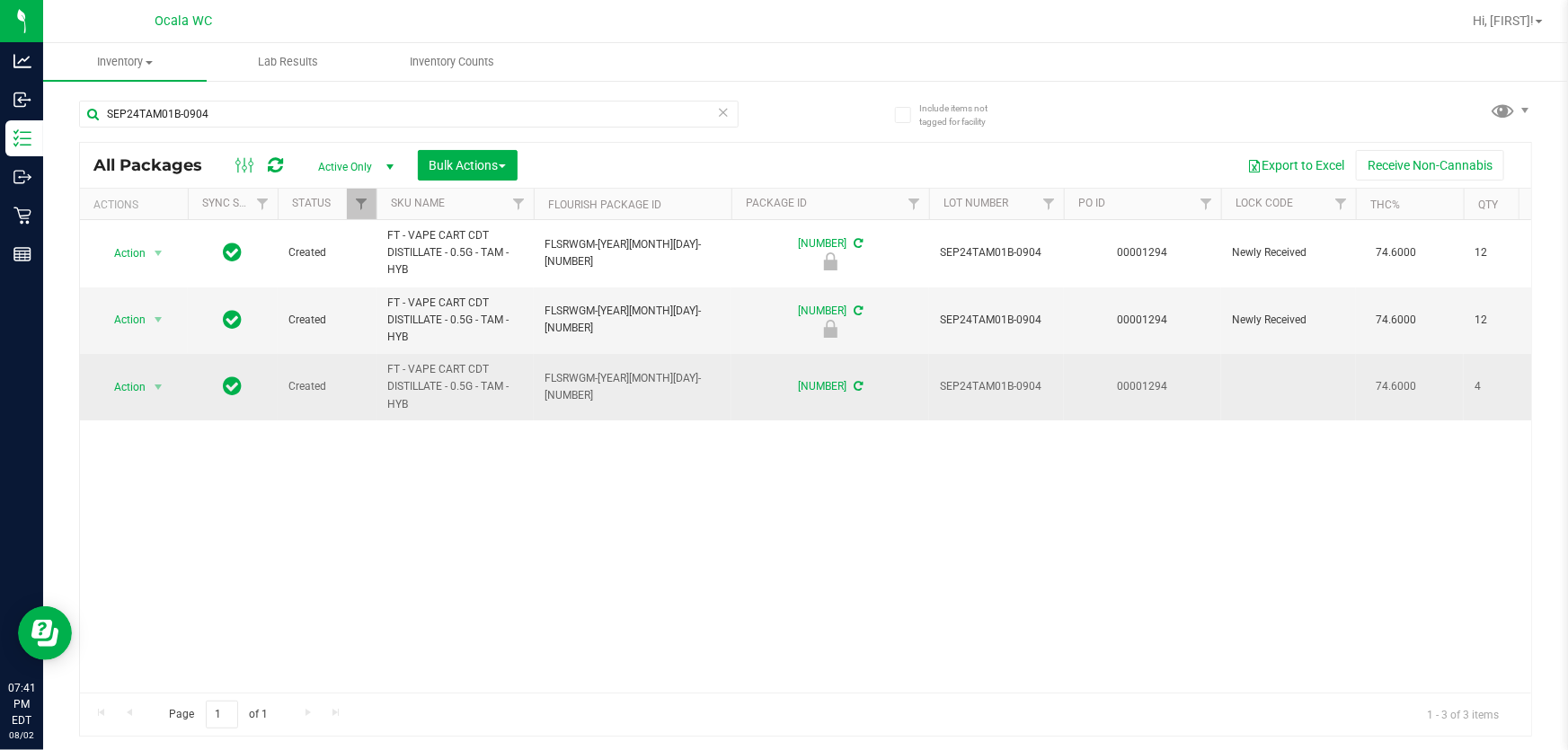 click on "Action" at bounding box center [122, 387] 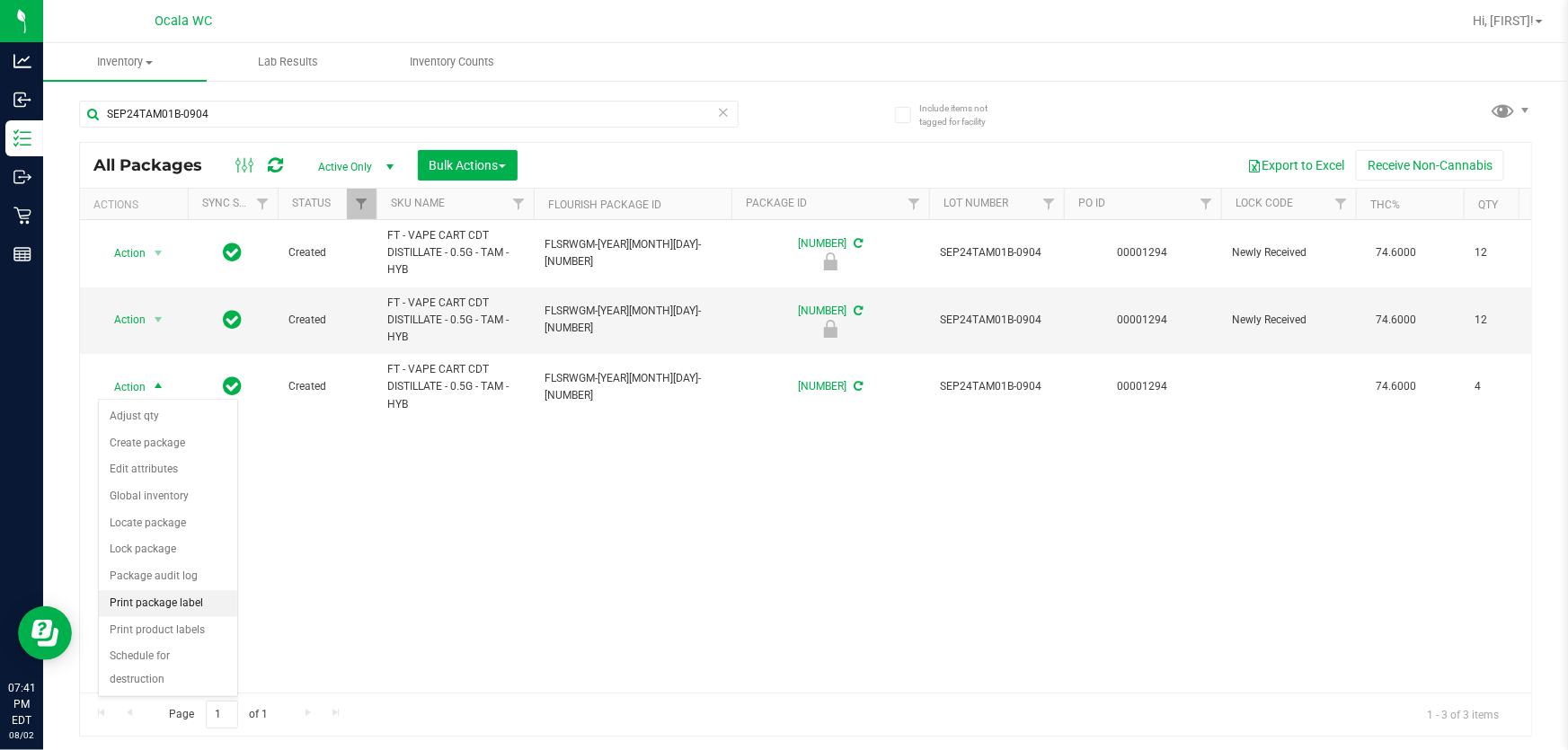 click on "Print package label" at bounding box center (168, 604) 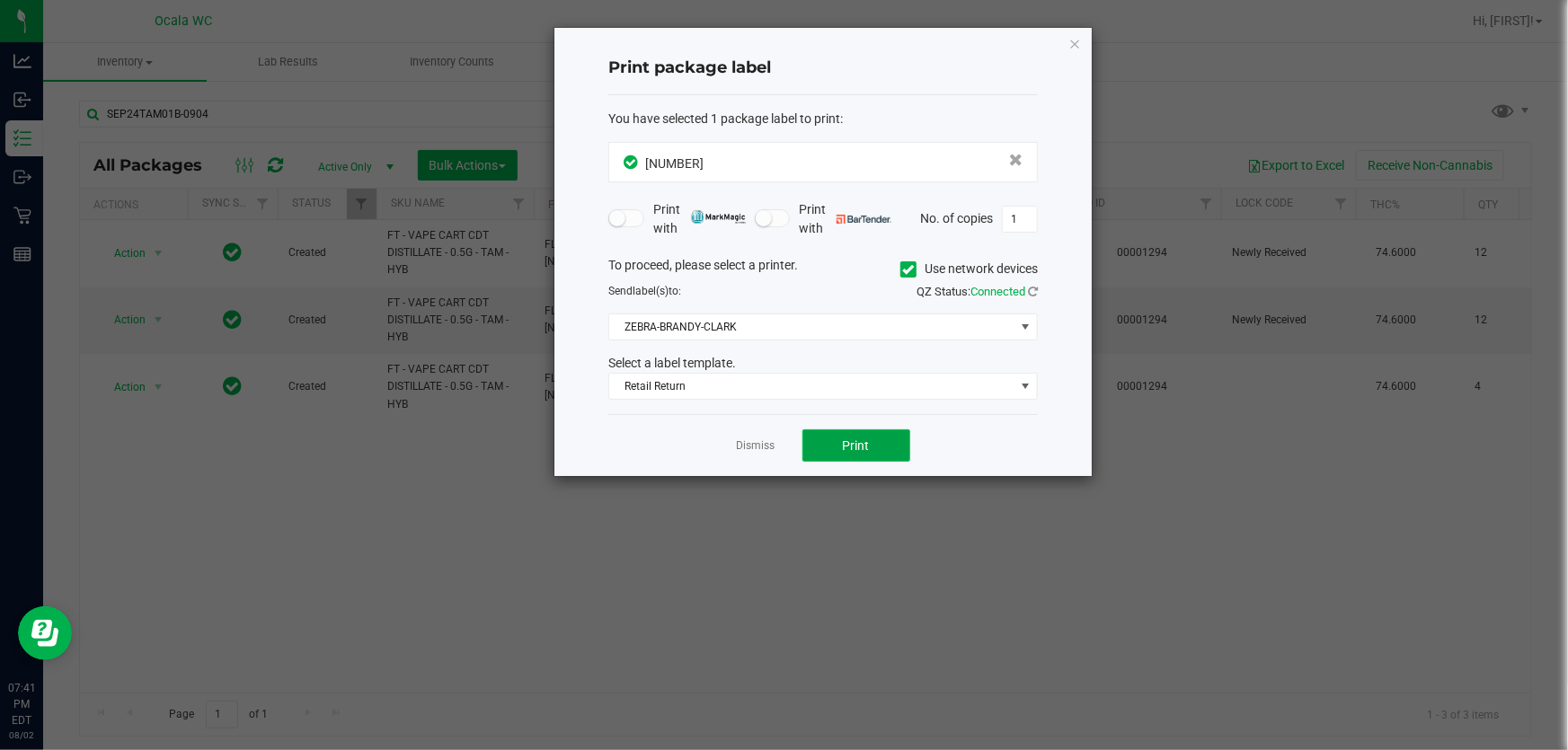 click on "Print" 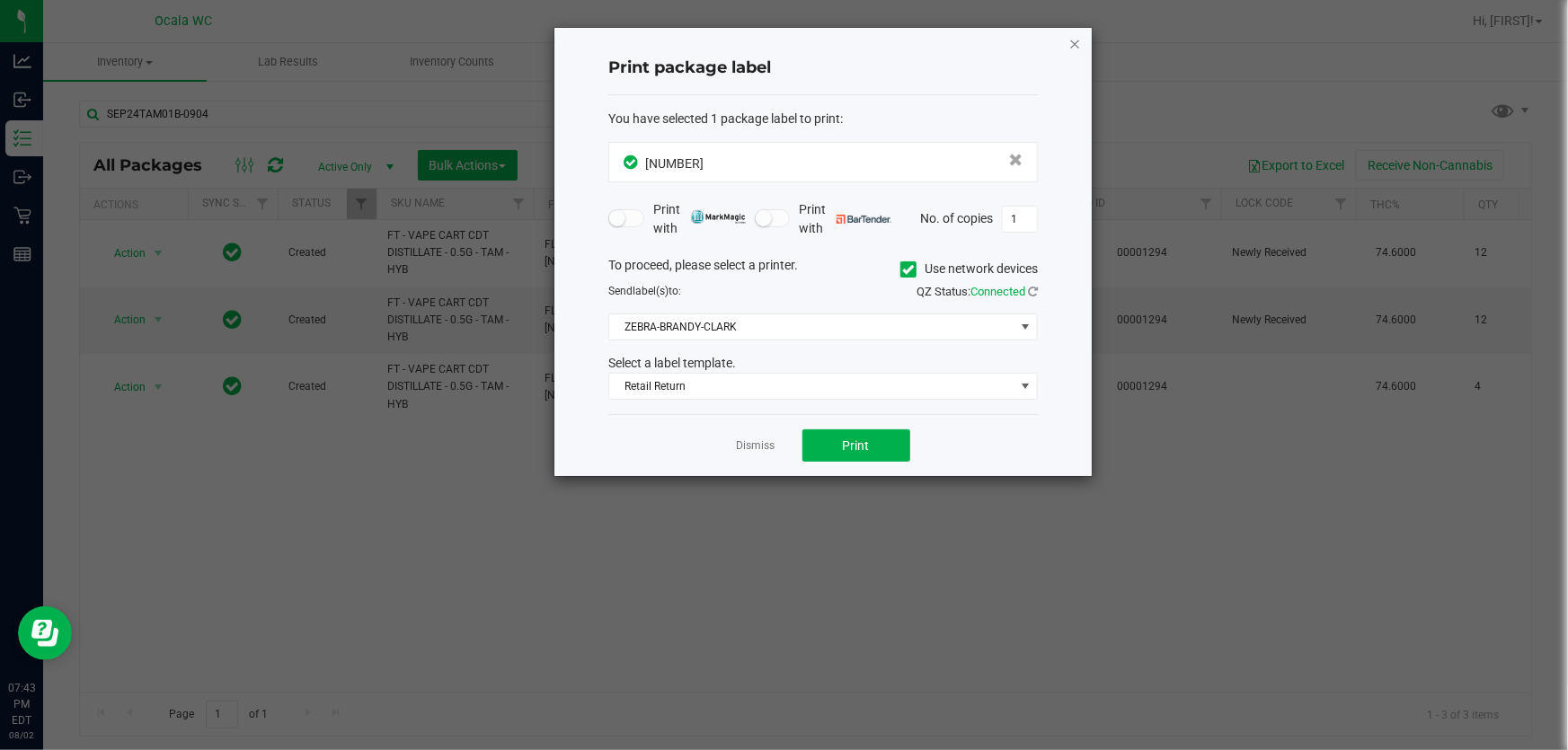 click 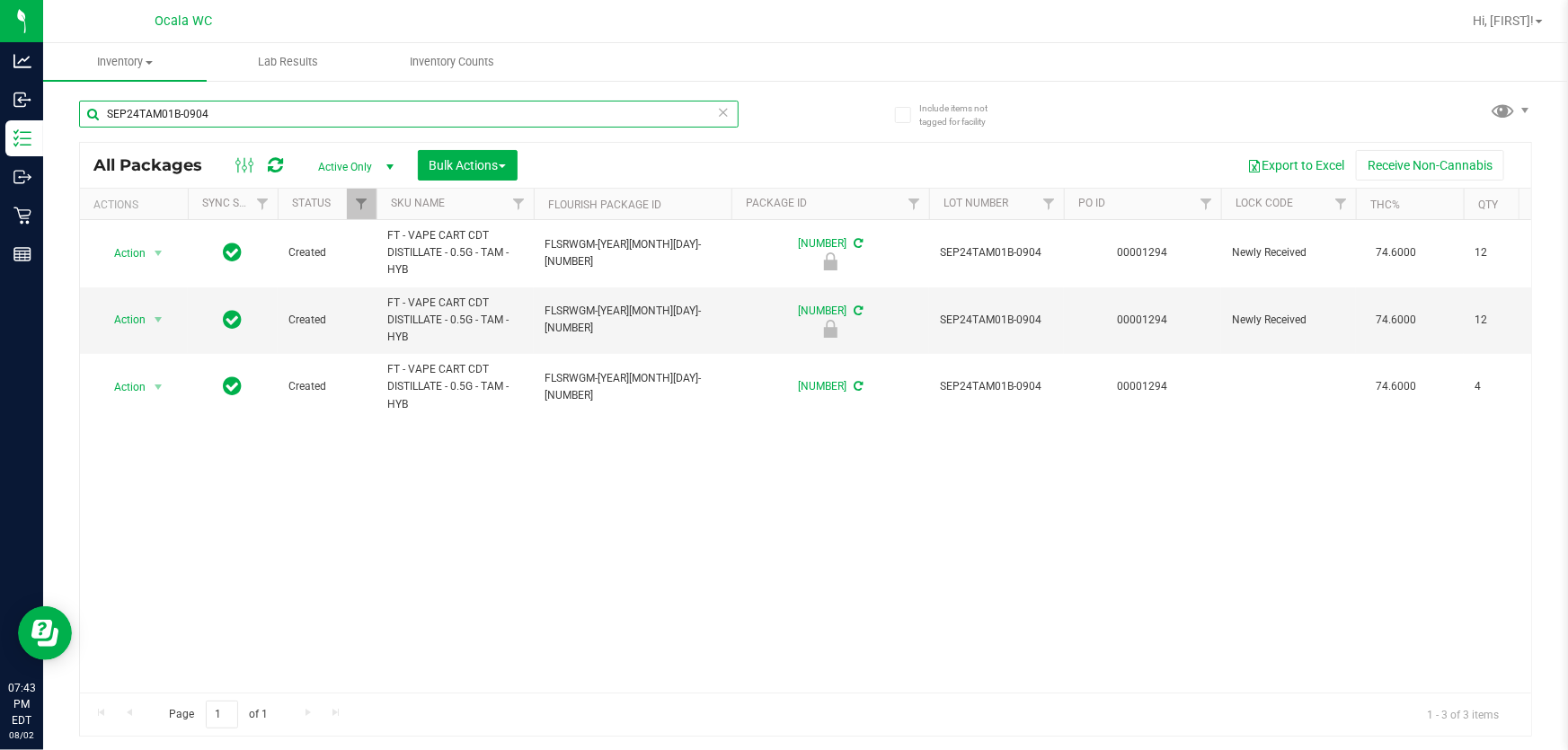 click on "SEP24TAM01B-0904" at bounding box center (409, 114) 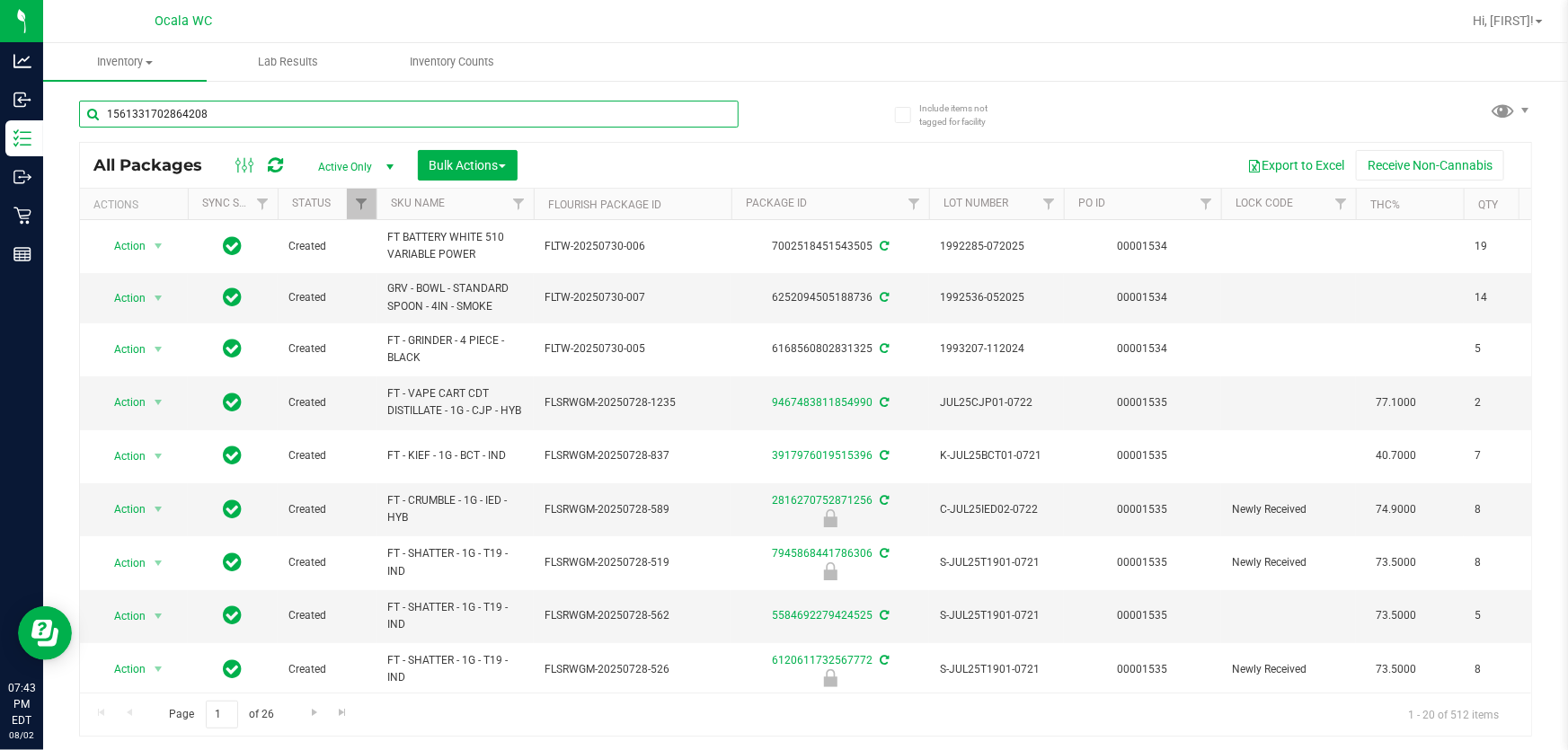 type on "1561331702864208" 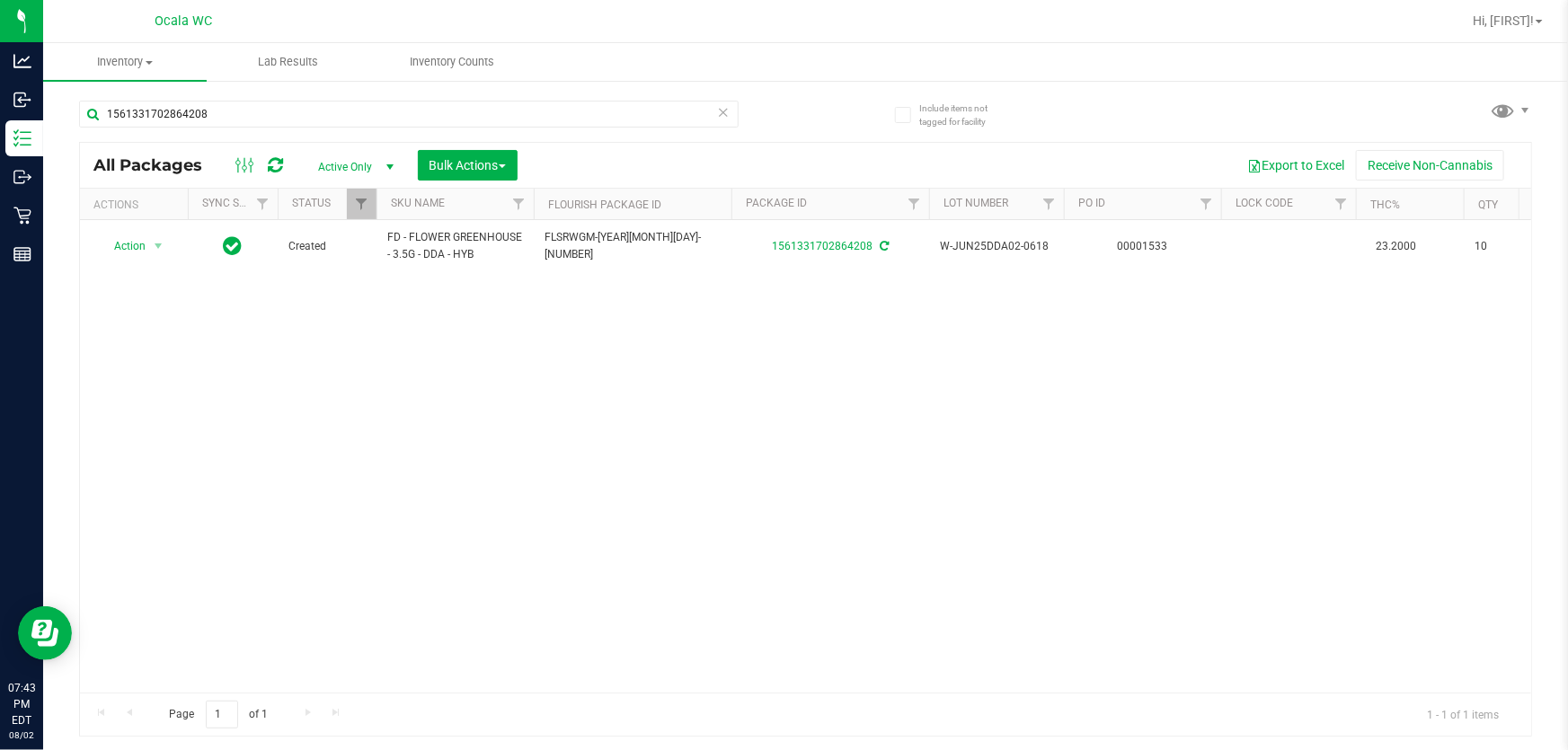 drag, startPoint x: 741, startPoint y: 677, endPoint x: 828, endPoint y: 676, distance: 87.00575 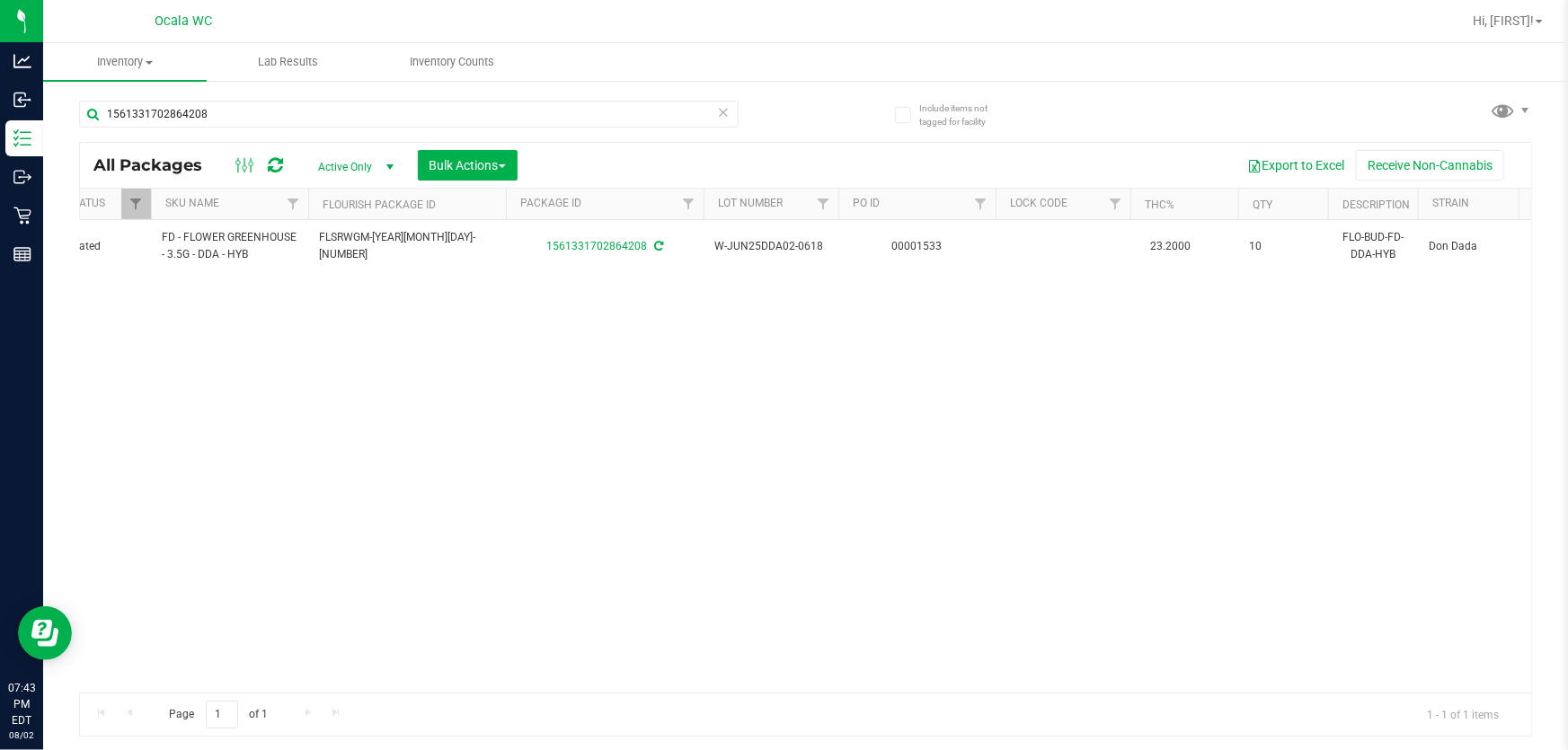 scroll, scrollTop: 0, scrollLeft: 329, axis: horizontal 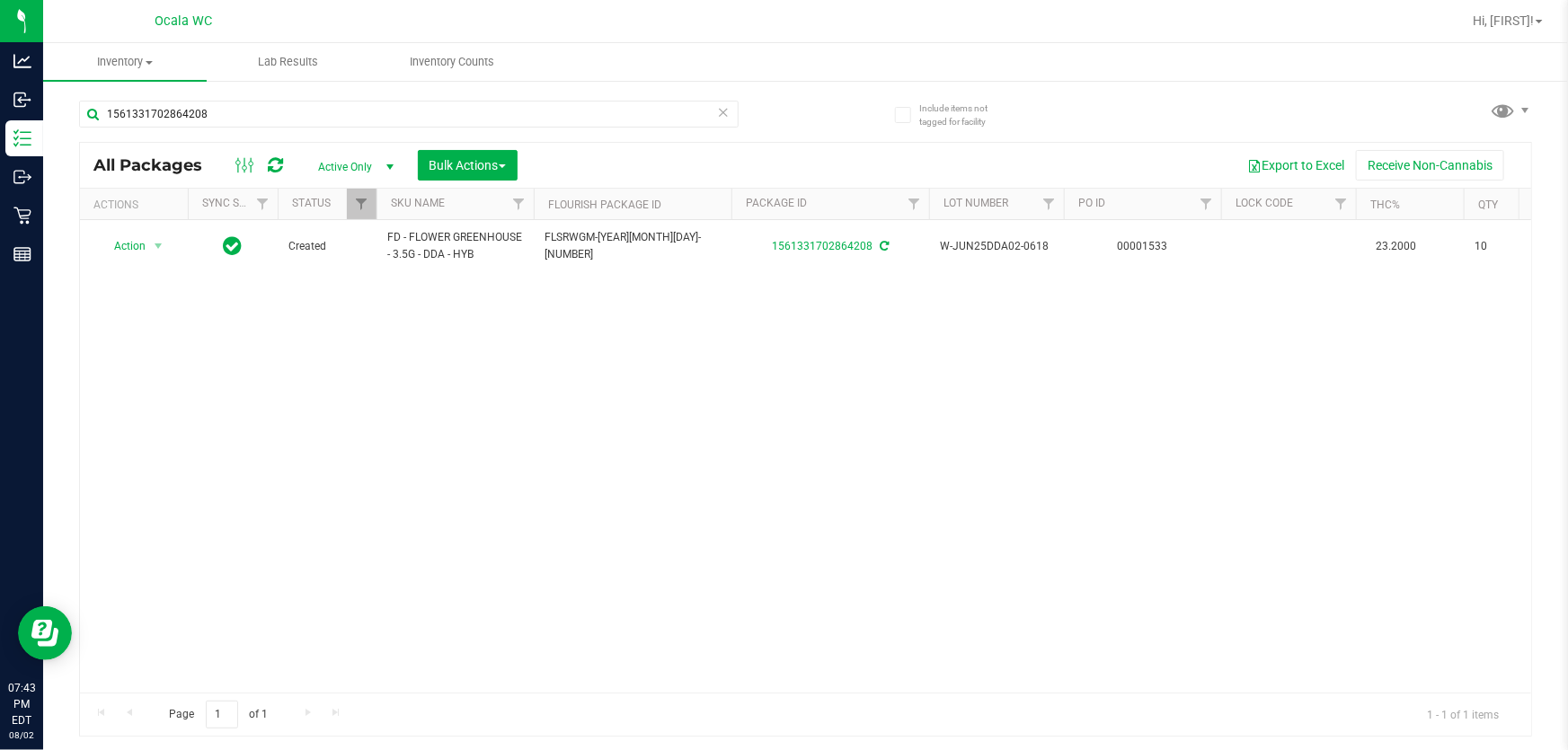 click at bounding box center (723, 111) 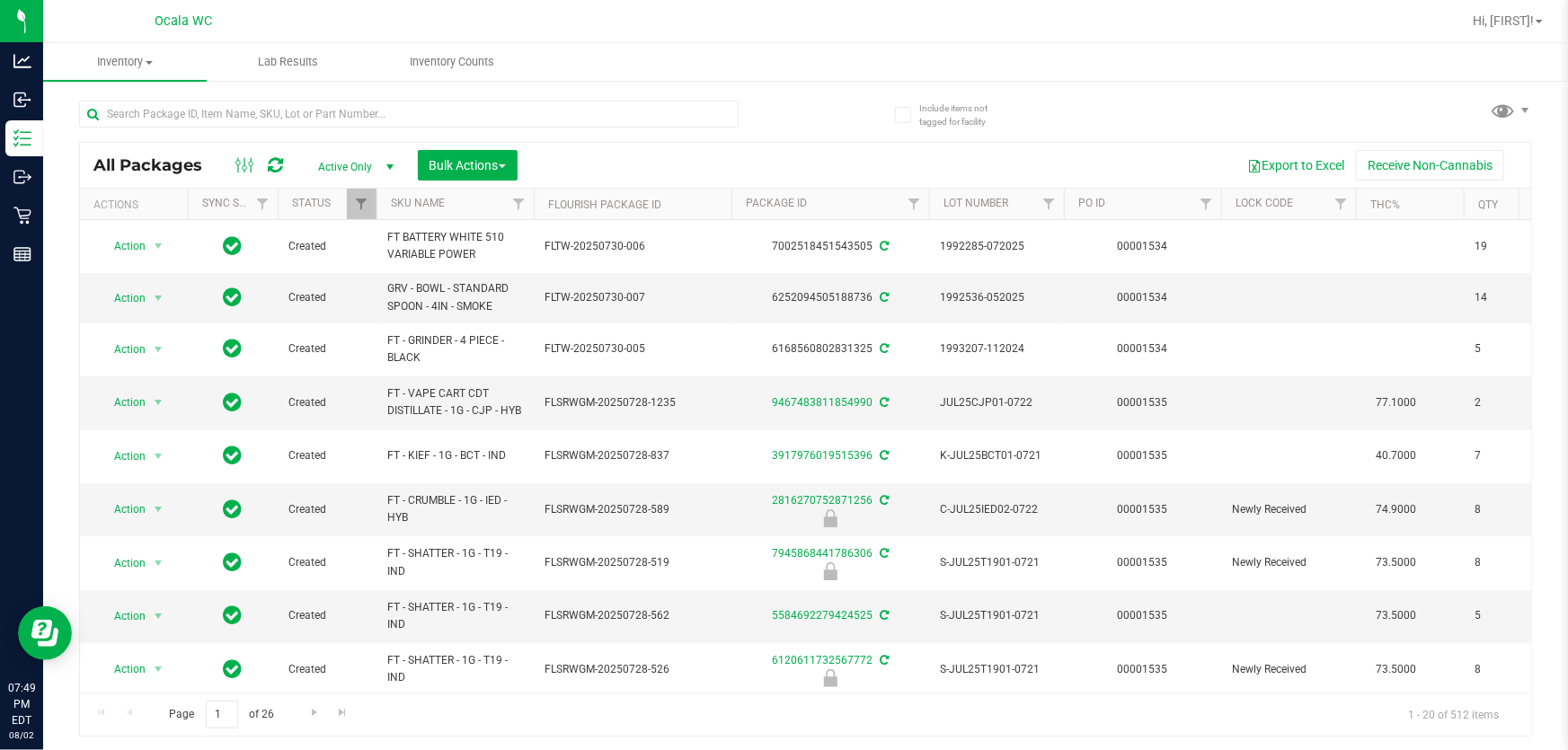 click at bounding box center (442, 113) 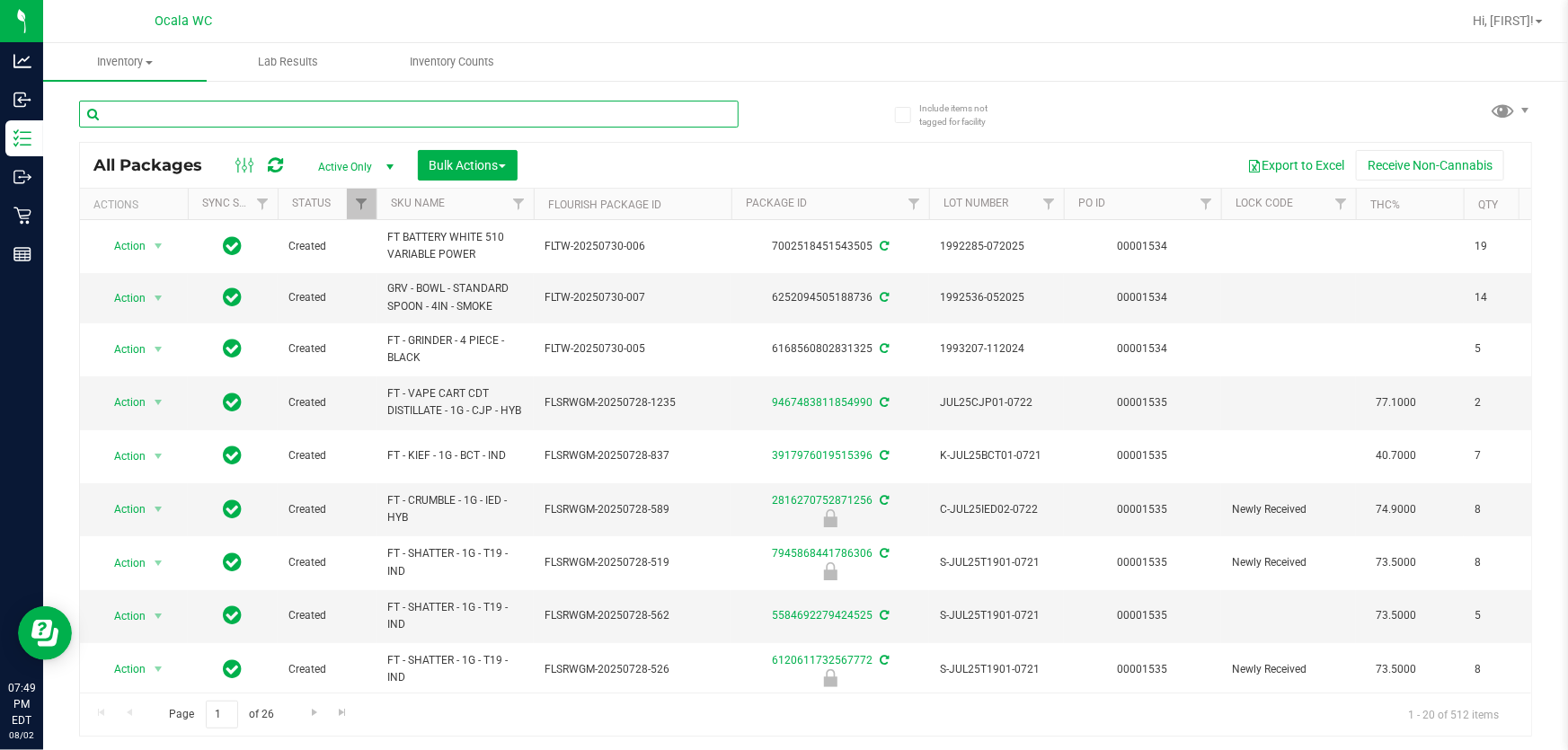 click at bounding box center (409, 114) 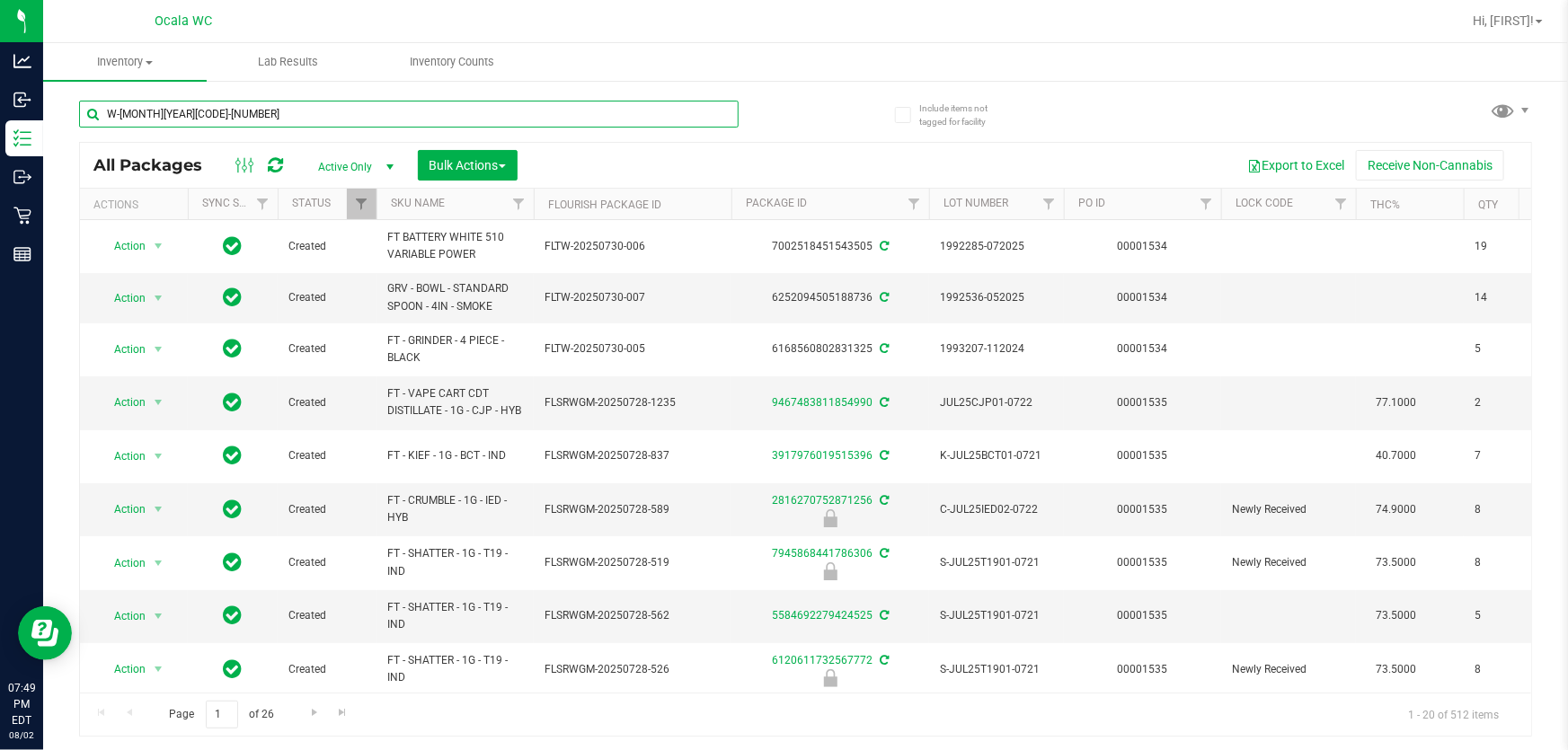 type on "W-JUN25GPE02-0609" 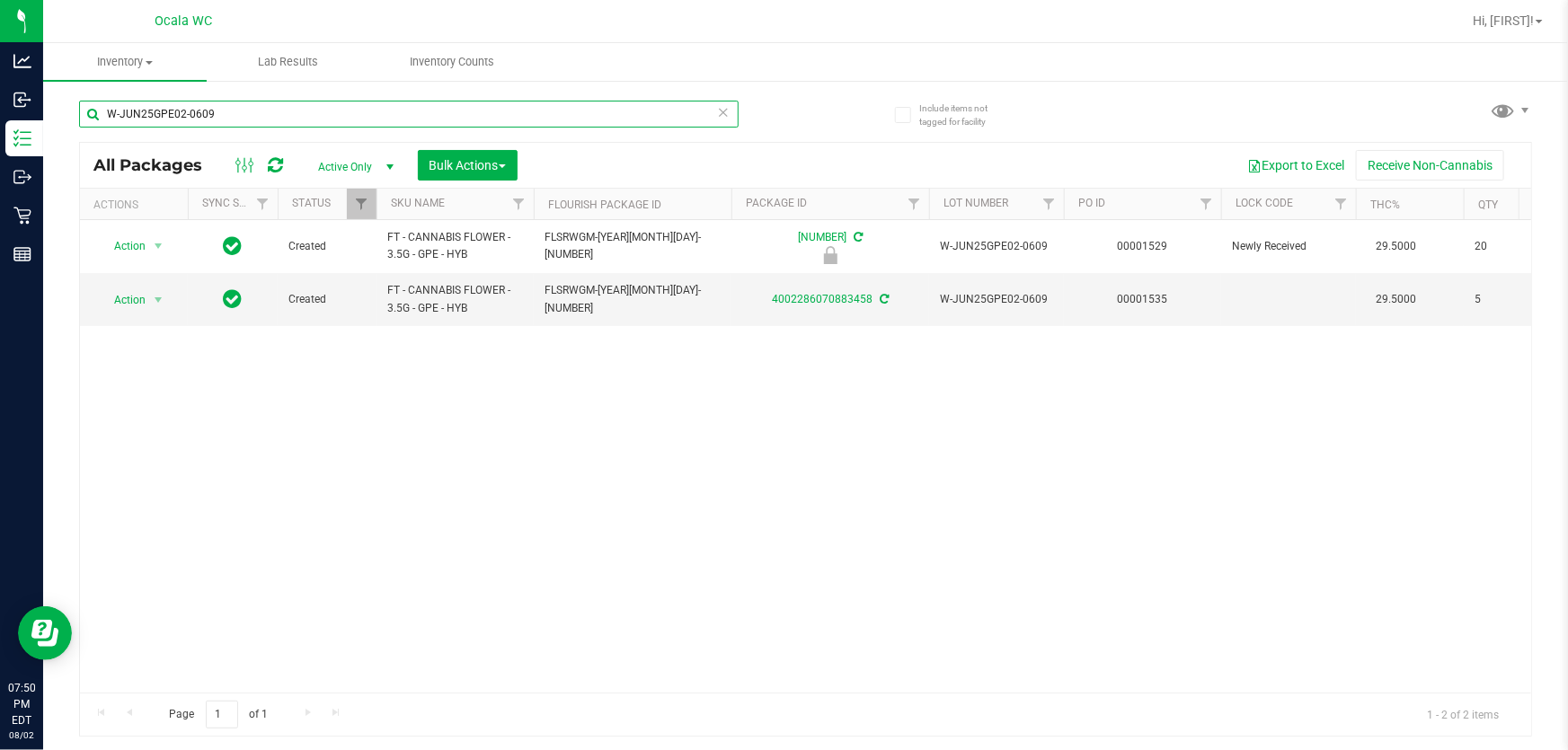 scroll, scrollTop: 0, scrollLeft: 189, axis: horizontal 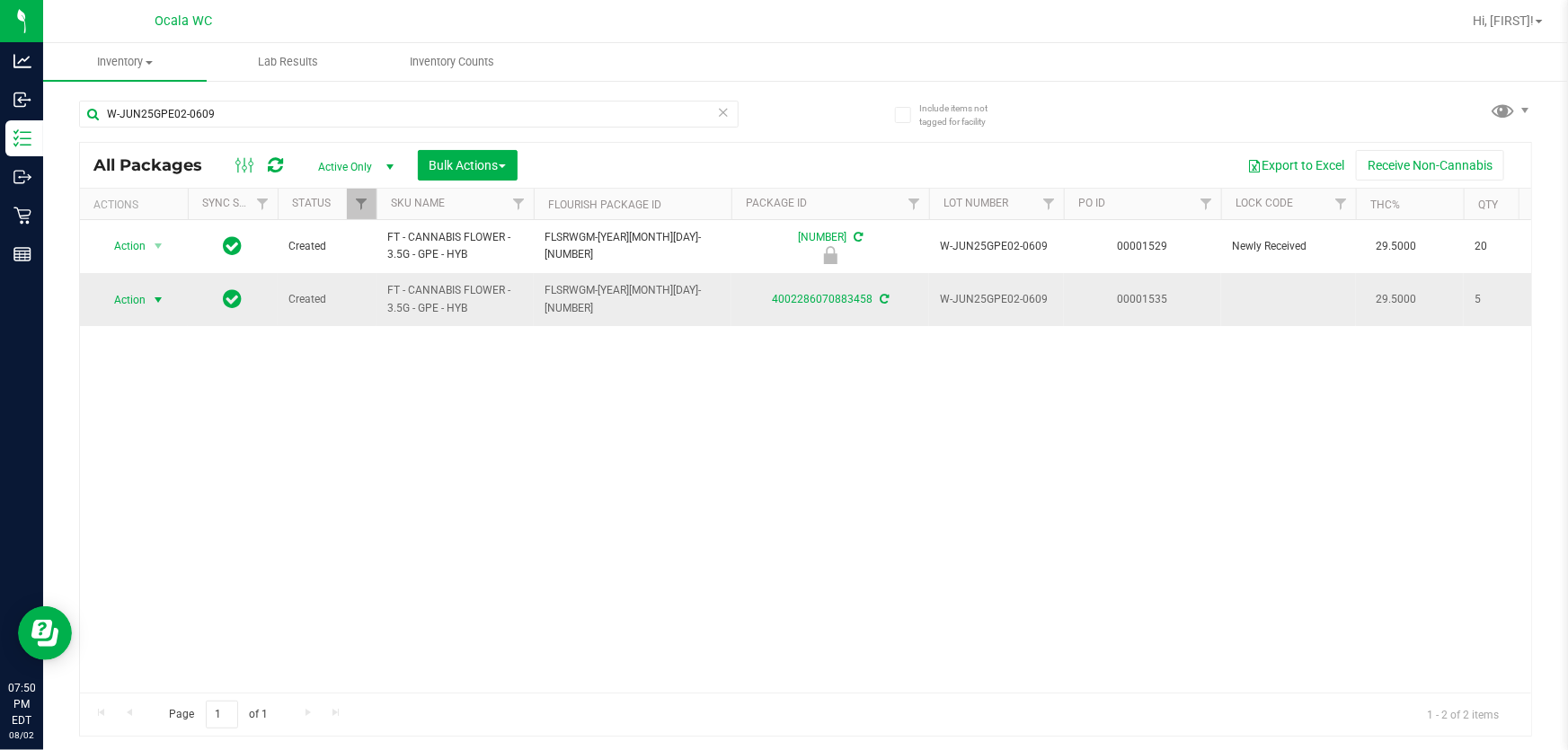 click on "Action" at bounding box center [122, 300] 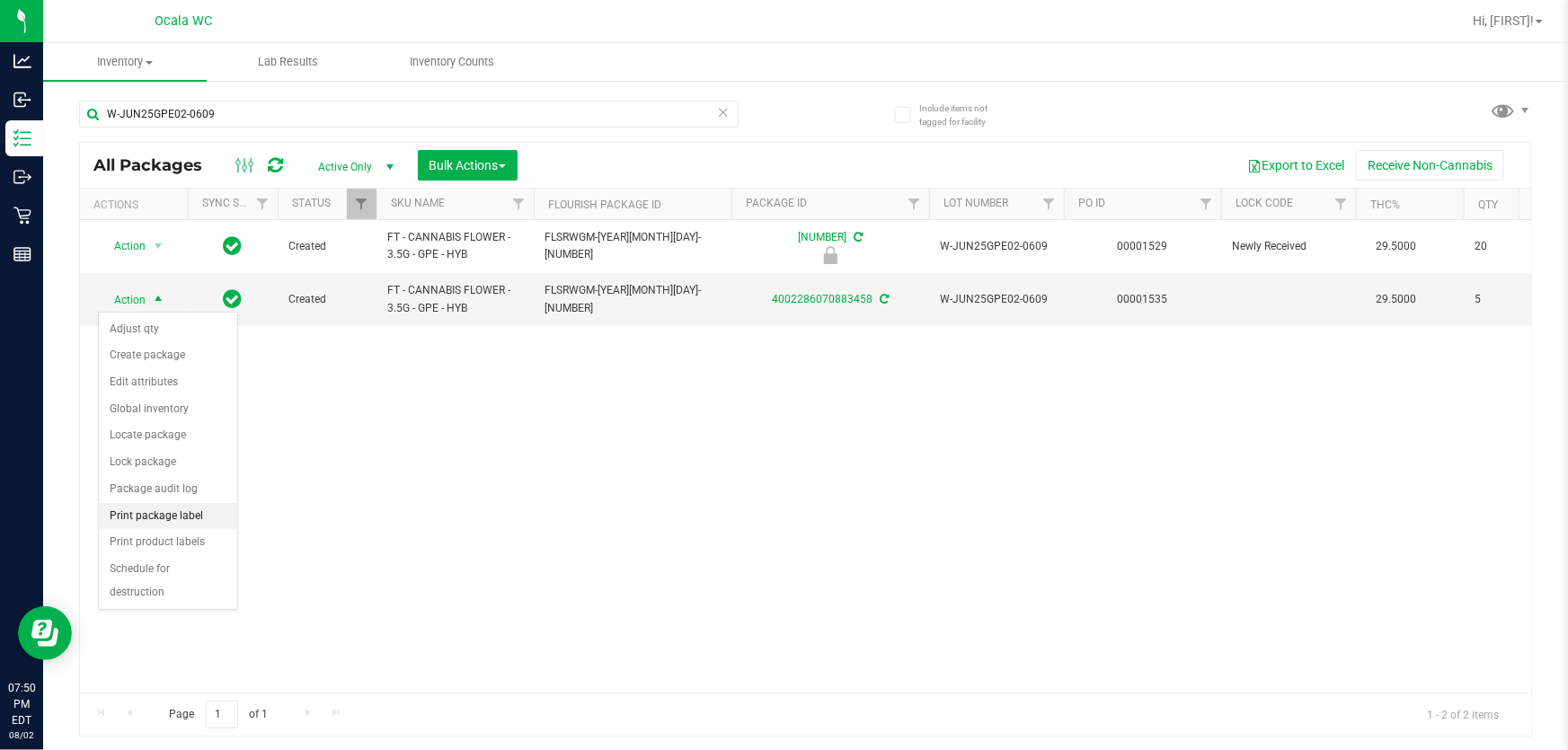 click on "Print package label" at bounding box center [168, 516] 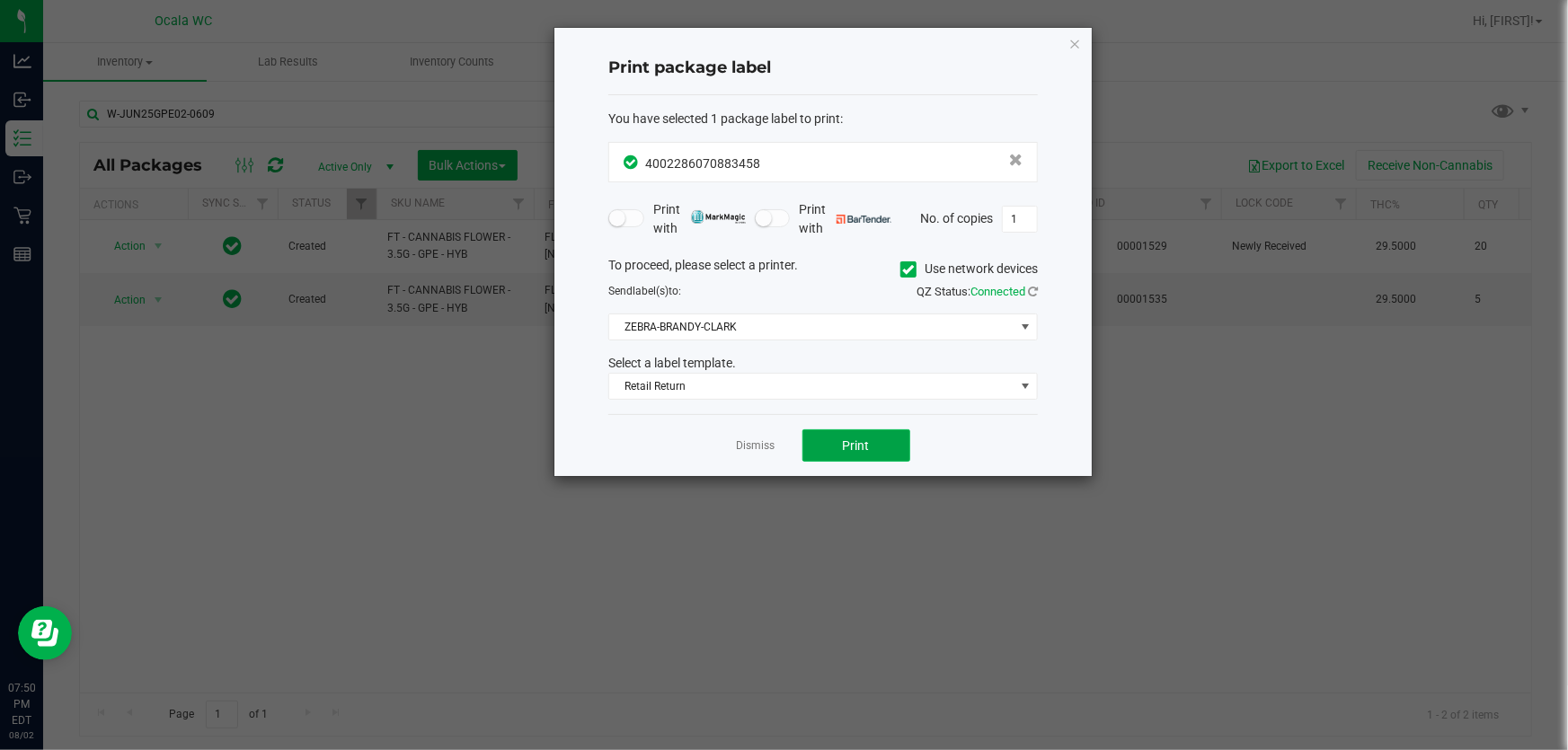 click on "Print" 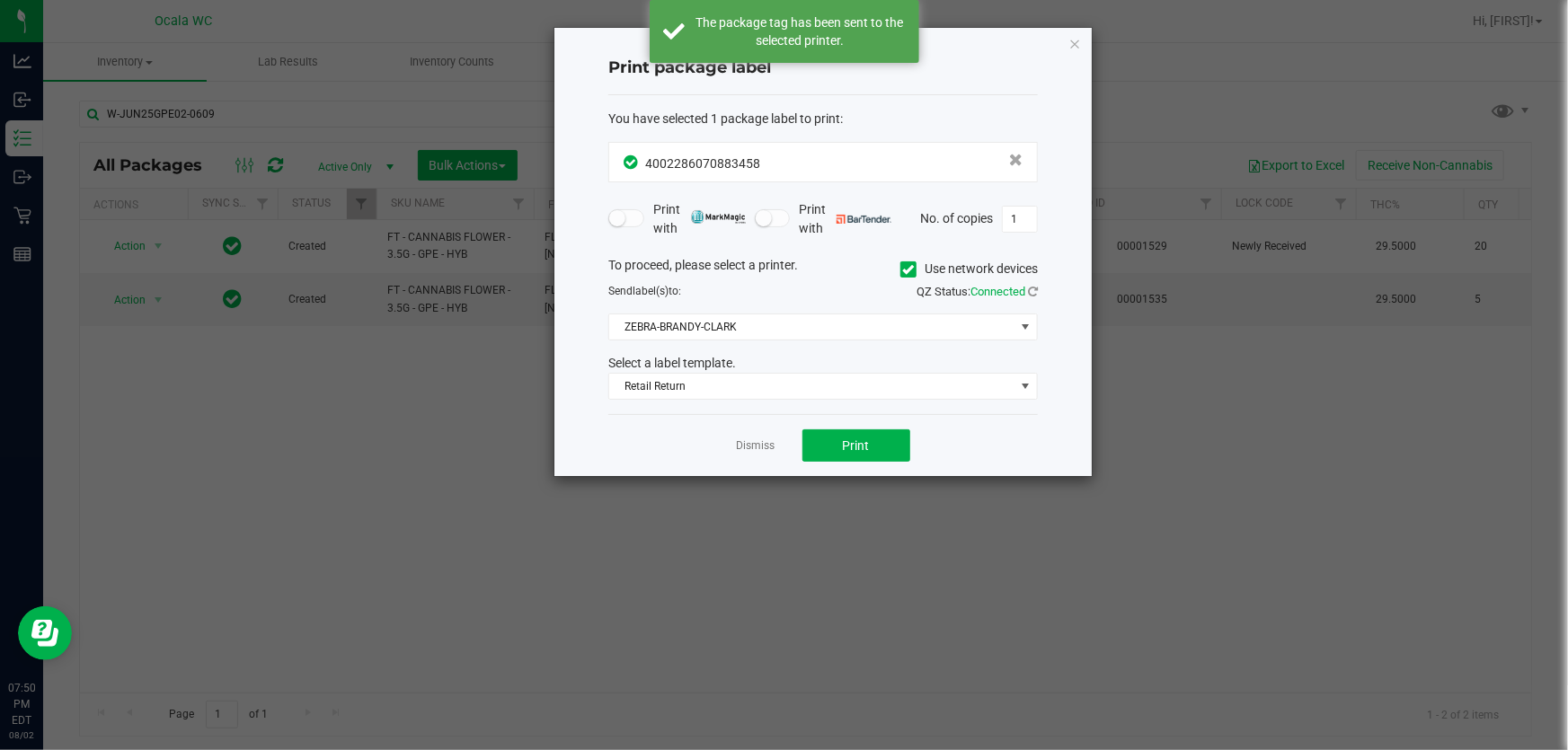 click 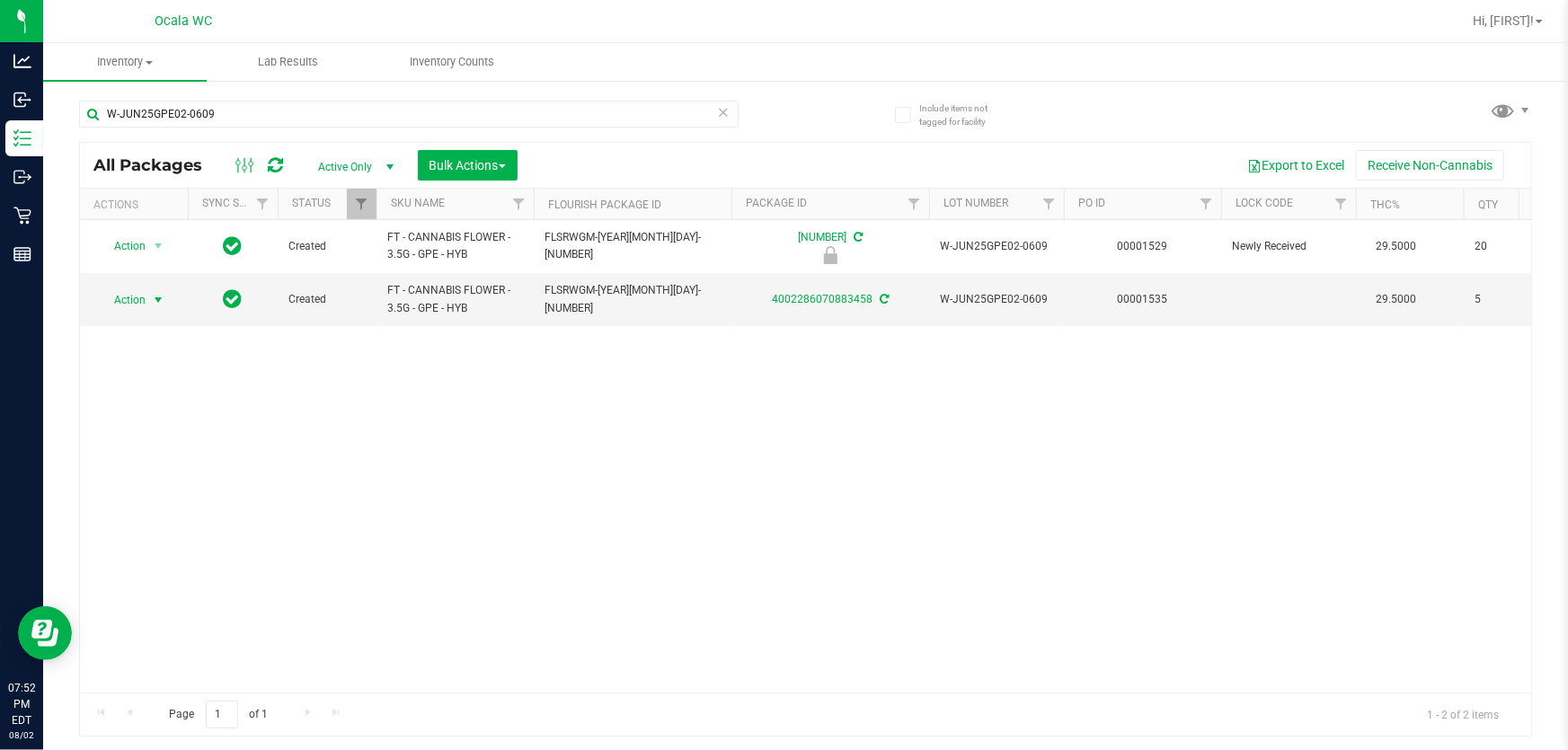 click at bounding box center [723, 111] 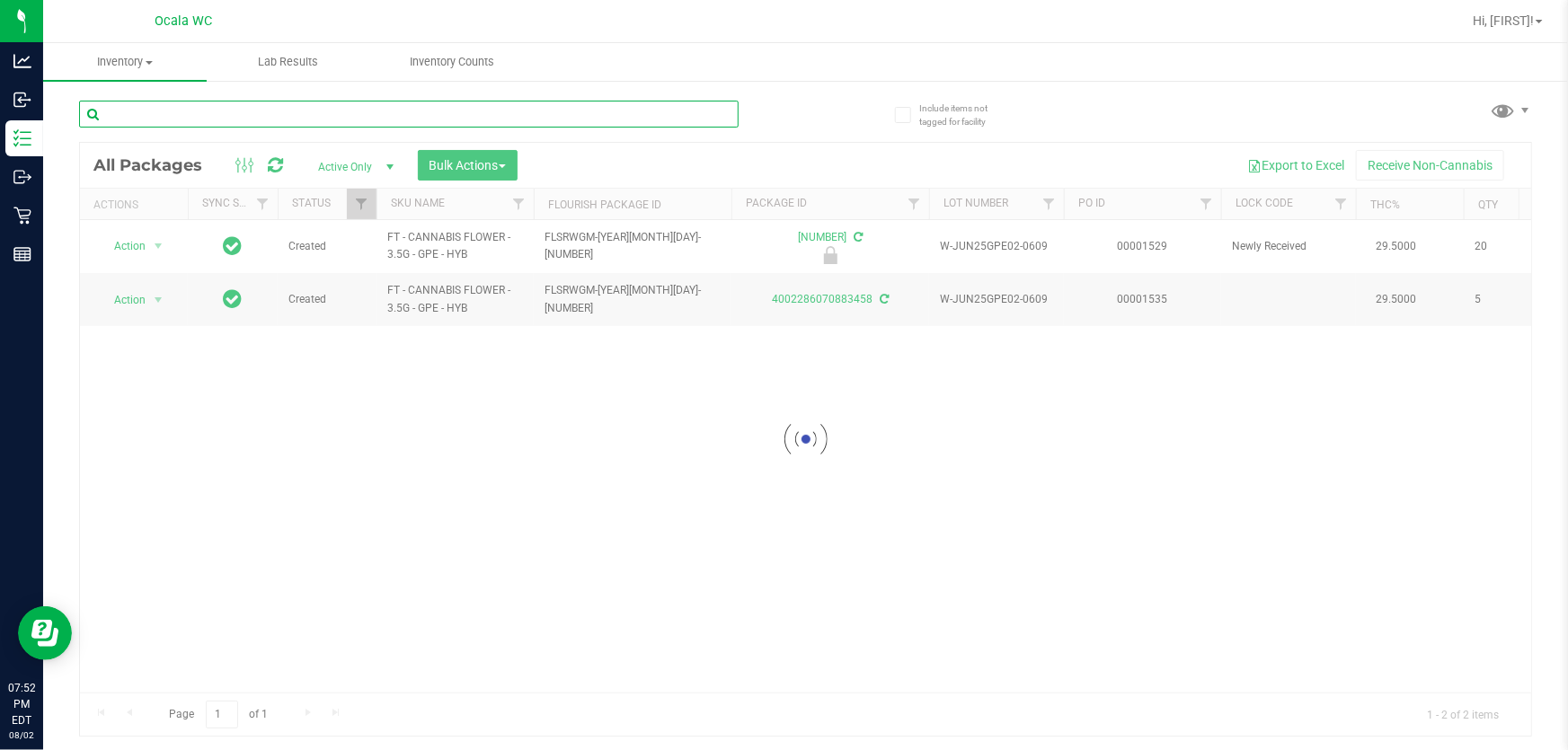 click at bounding box center (409, 114) 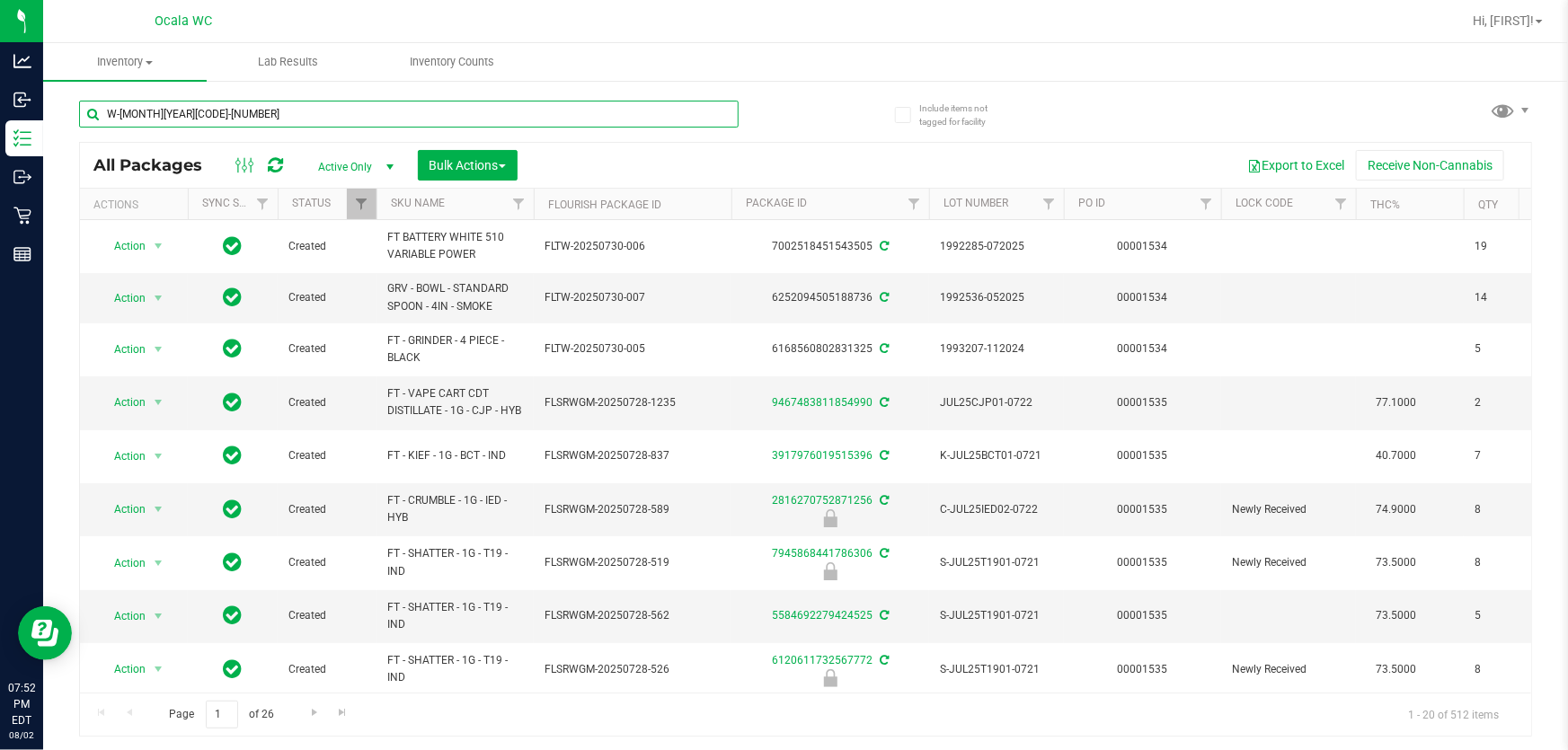 type on "W-FEB25DDF04-0227" 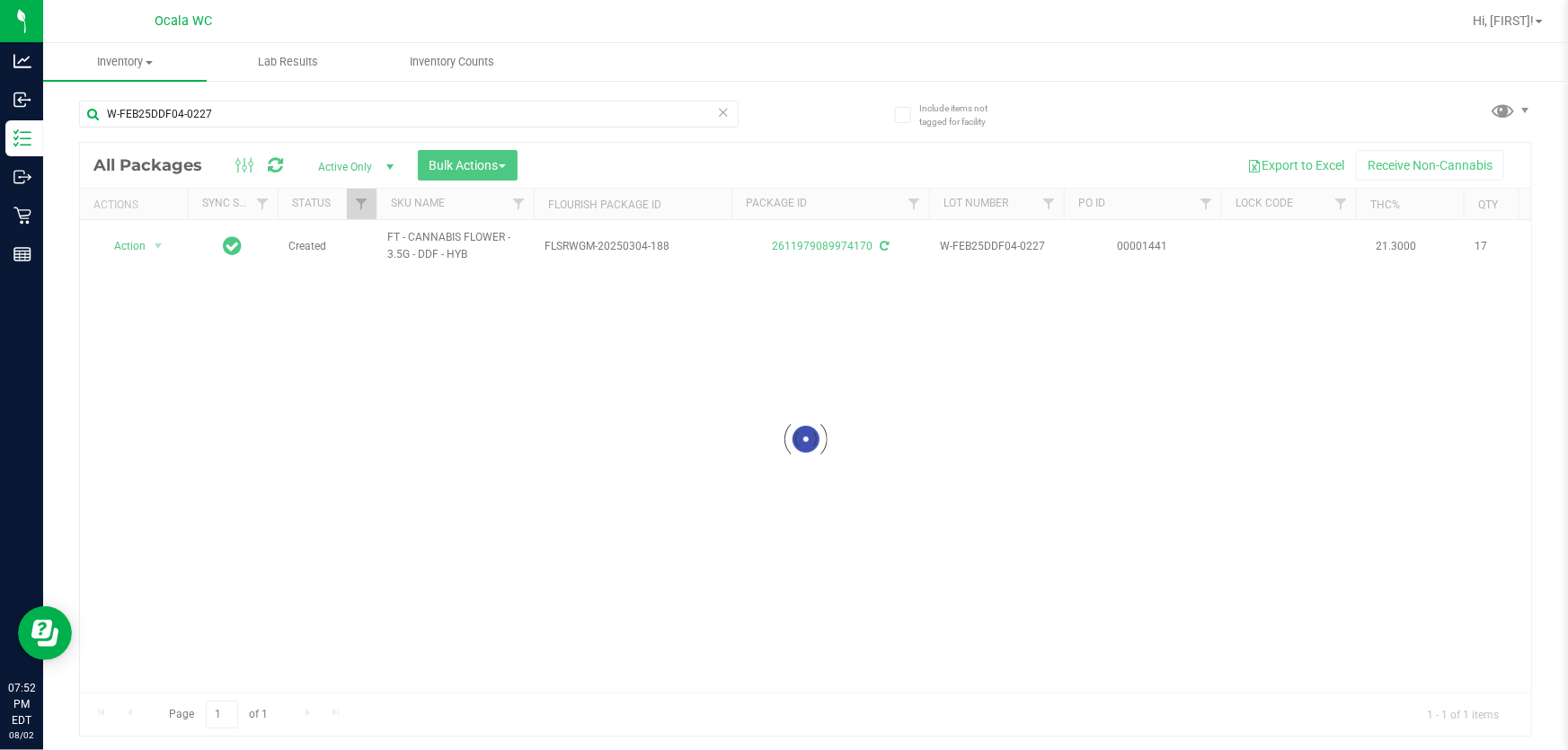 click at bounding box center [805, 439] 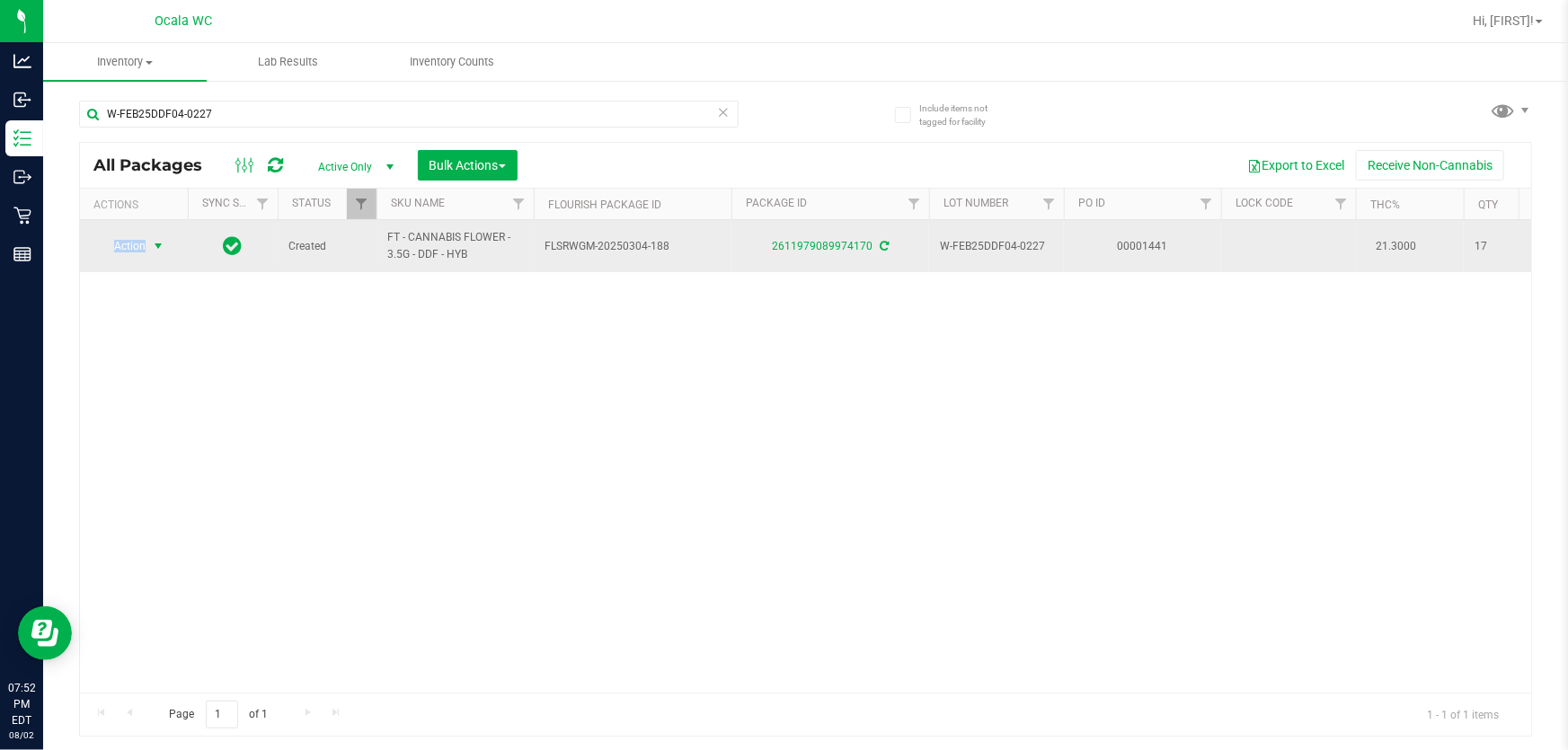 click at bounding box center [158, 246] 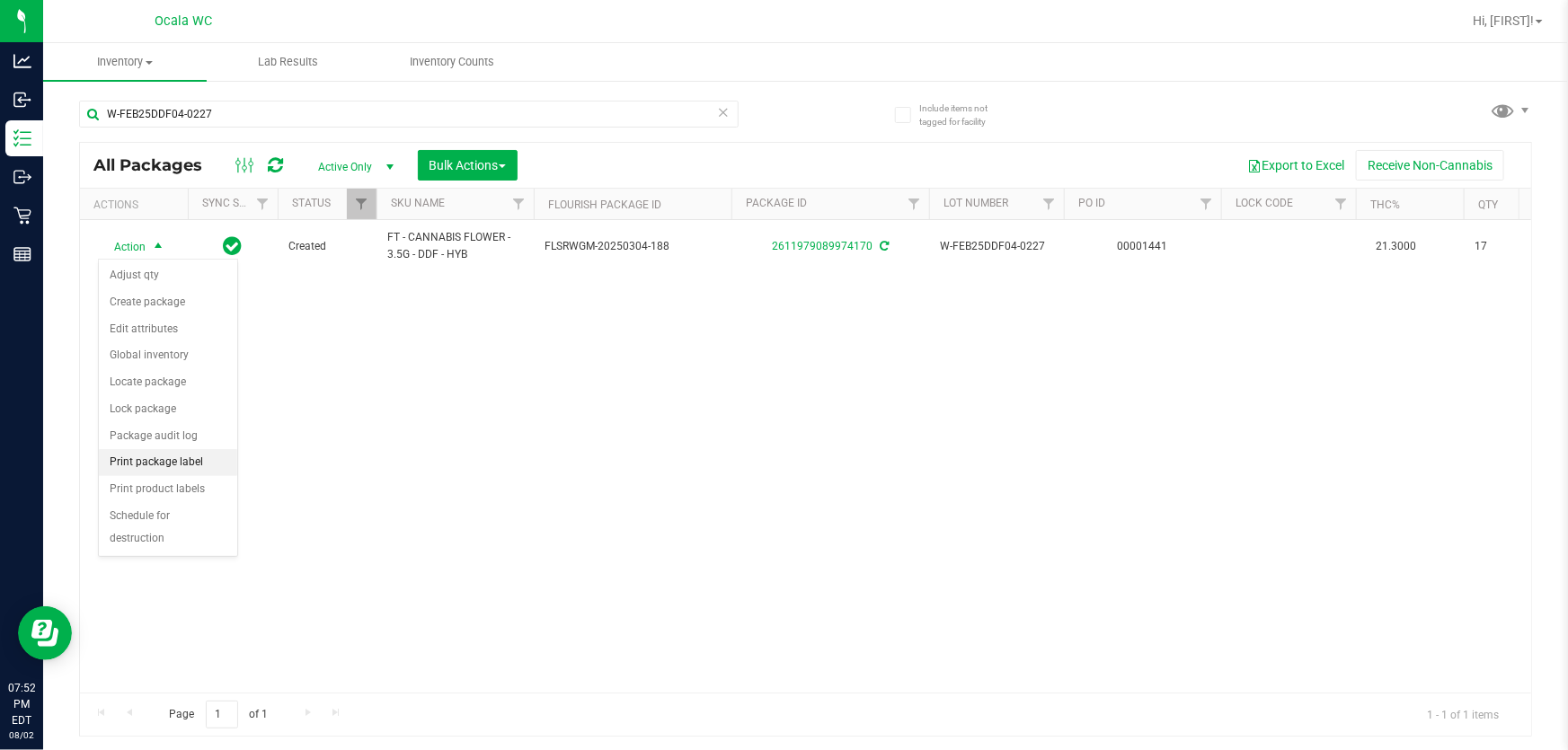 click on "Print package label" at bounding box center [168, 463] 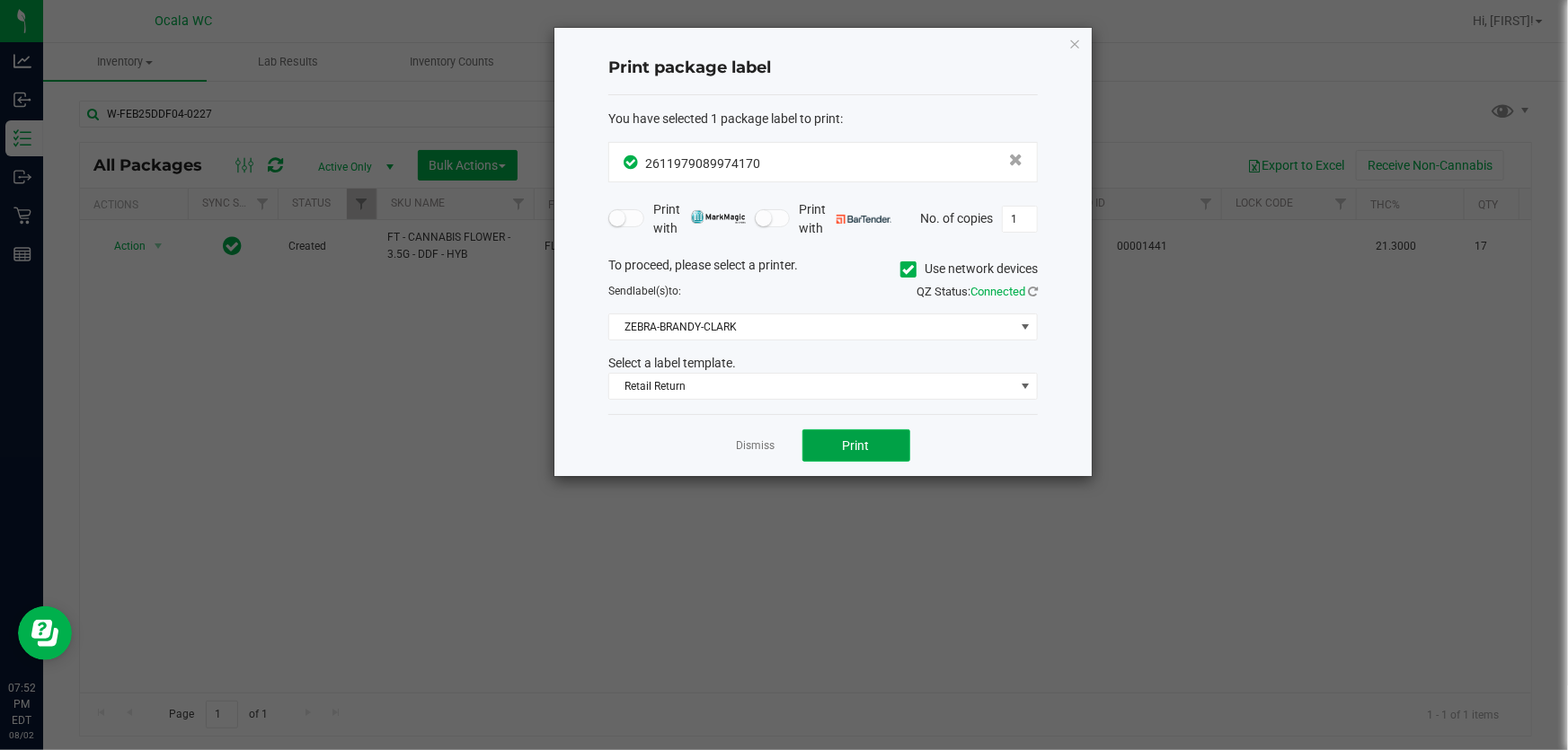 click on "Print" 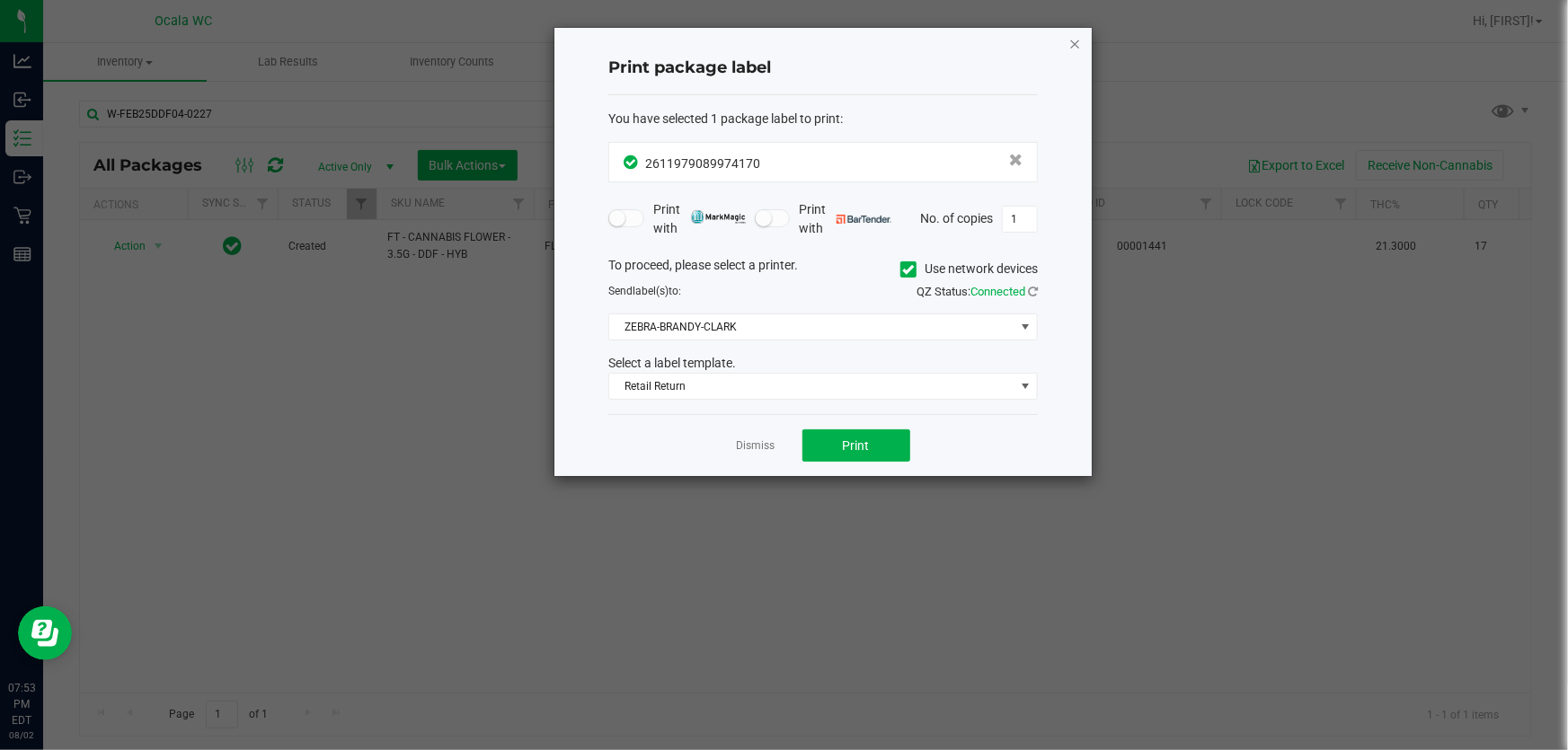 click 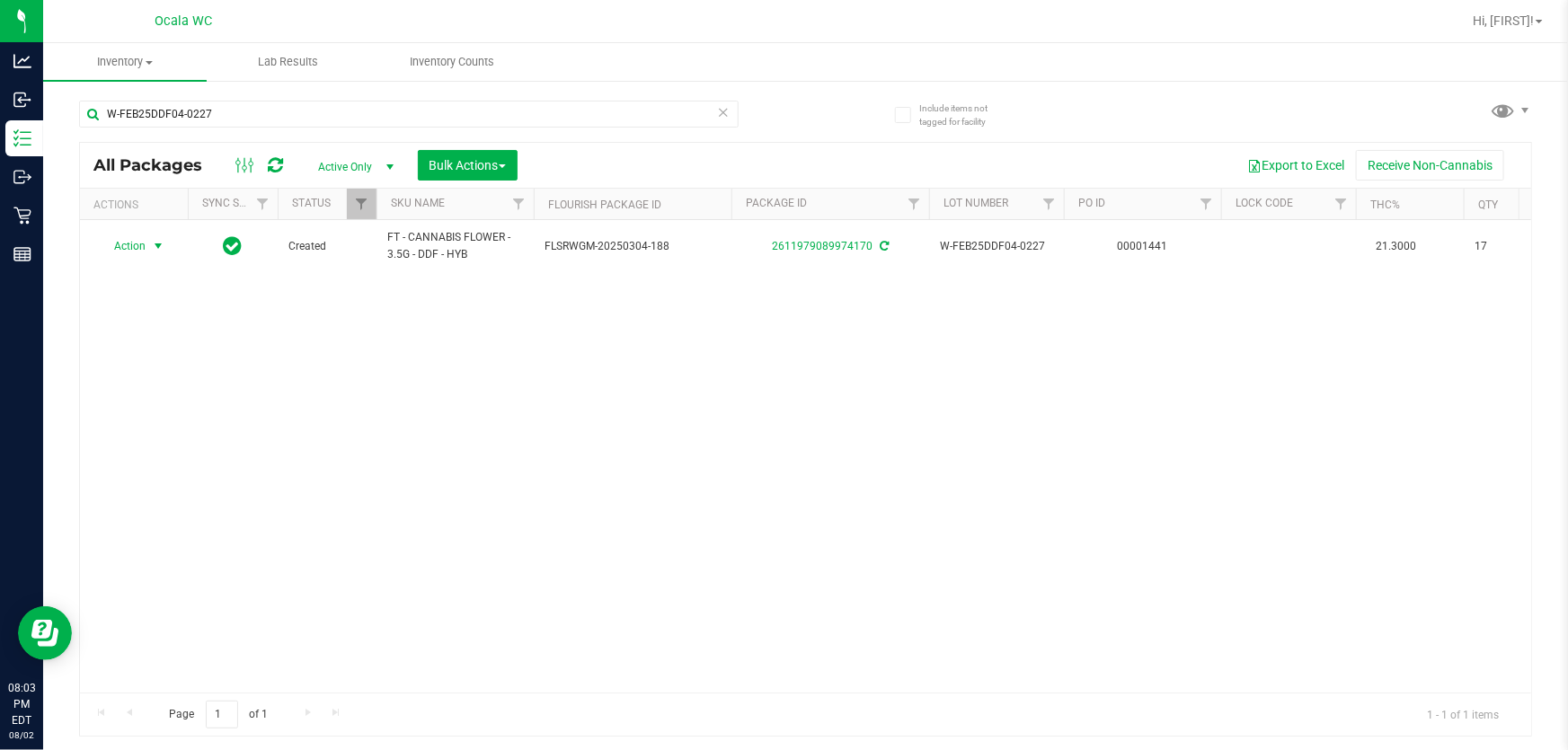 click at bounding box center (723, 111) 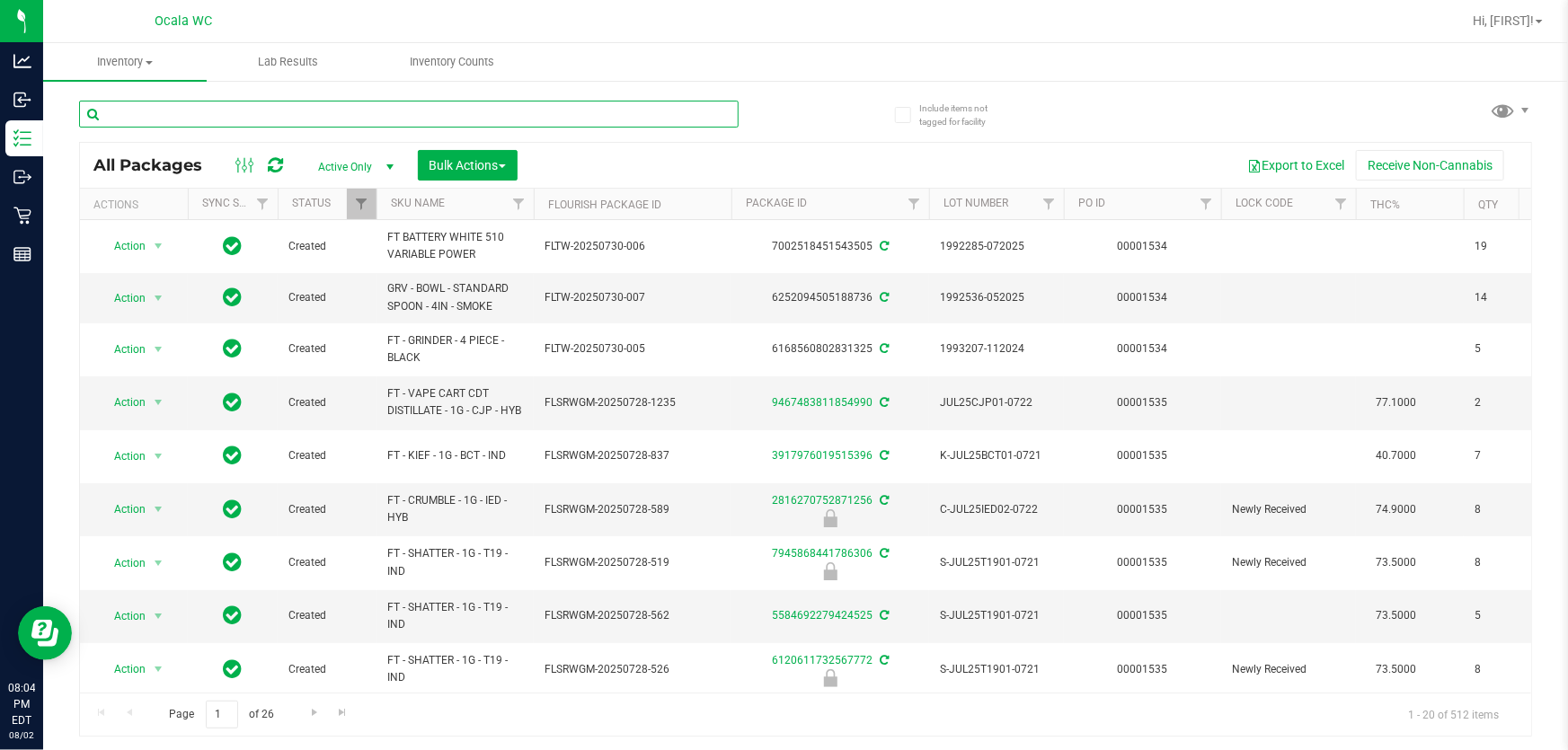 click at bounding box center [409, 114] 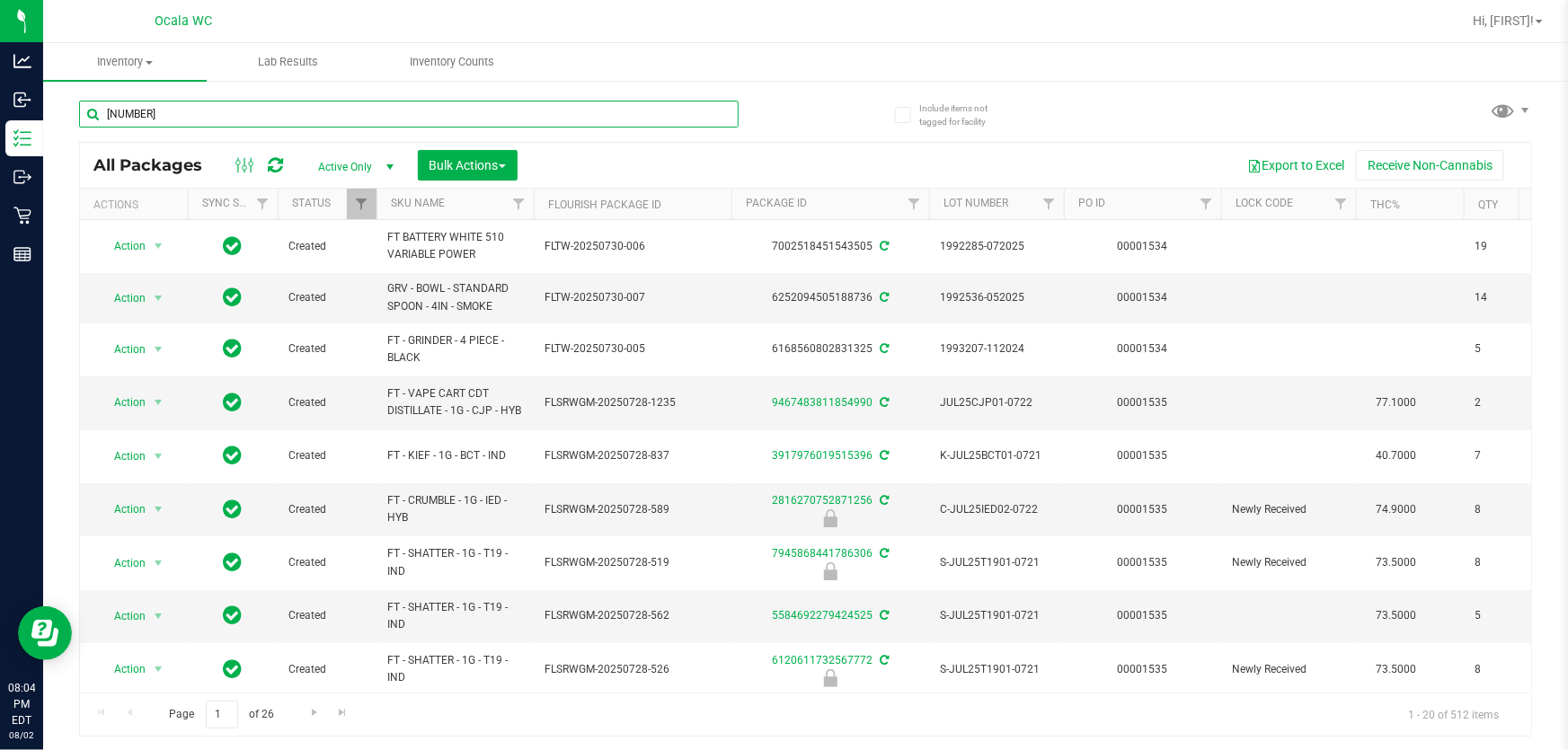 type on "6352810630600824" 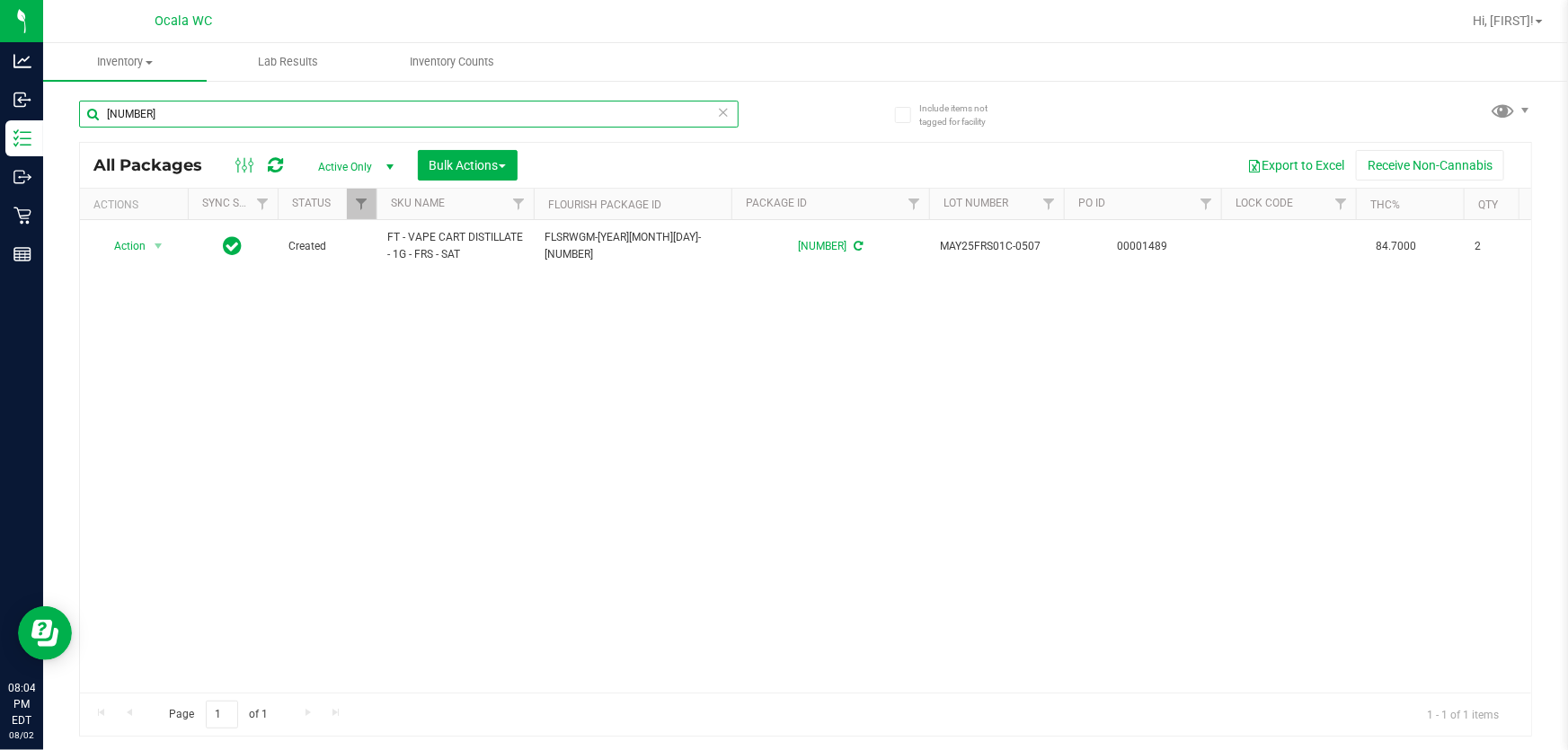 scroll, scrollTop: 0, scrollLeft: 147, axis: horizontal 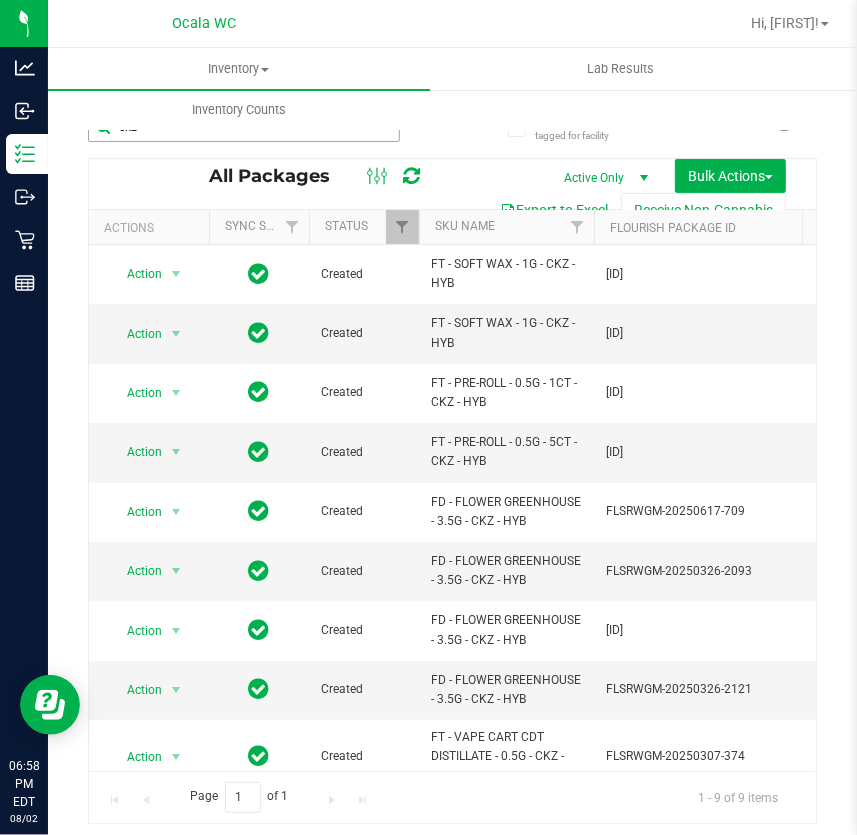 click on "ckz" at bounding box center (244, 127) 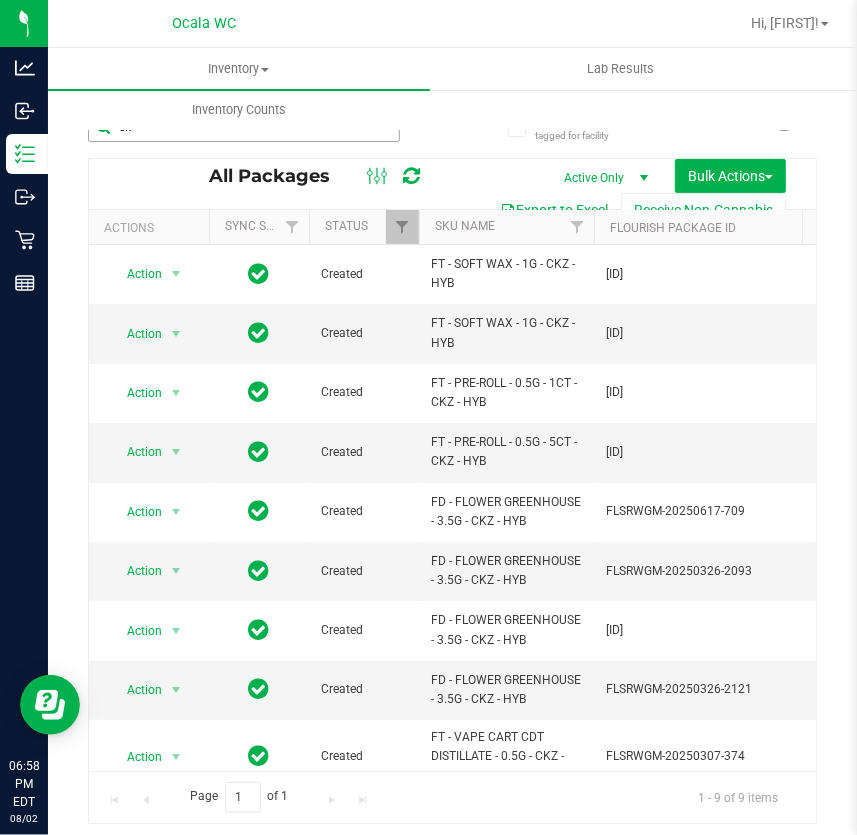 type on "c" 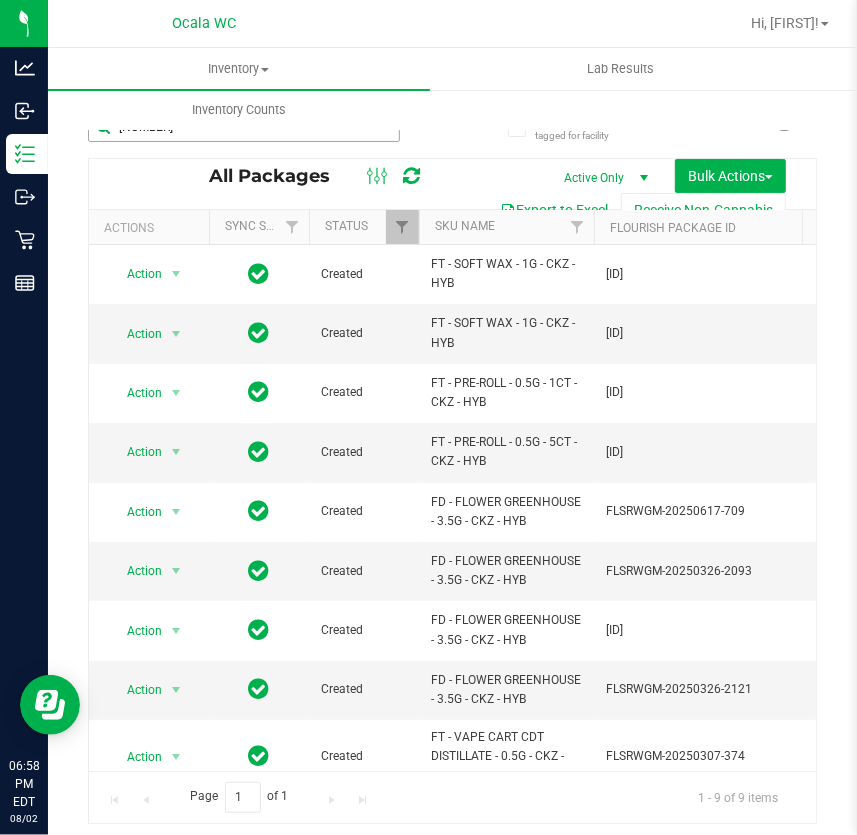 type on "7426732808143769" 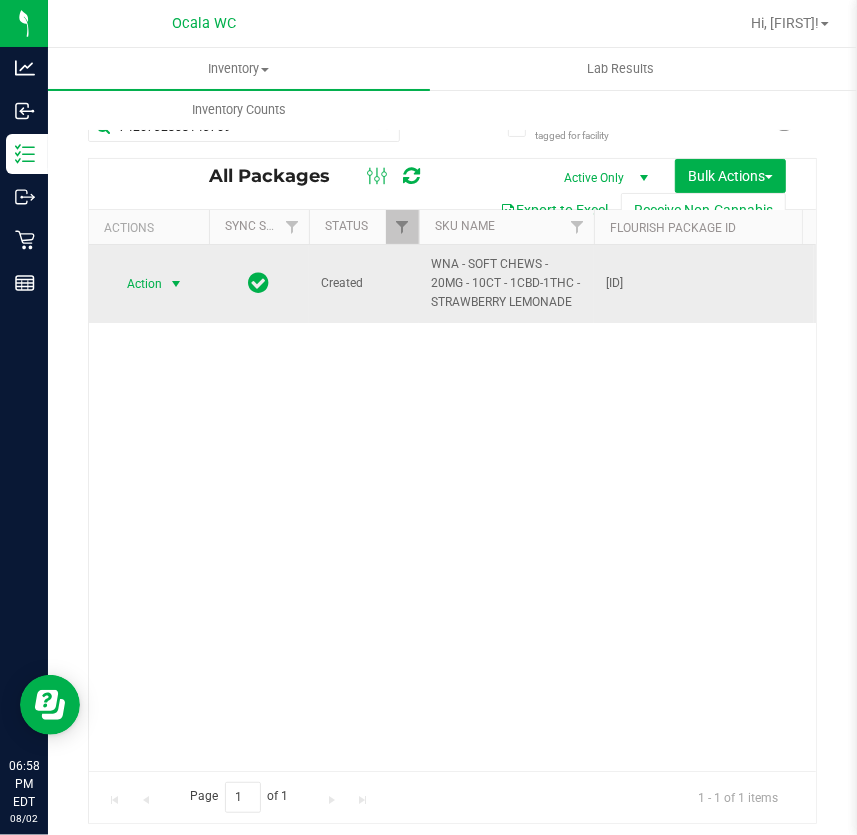 click on "Action" at bounding box center [136, 284] 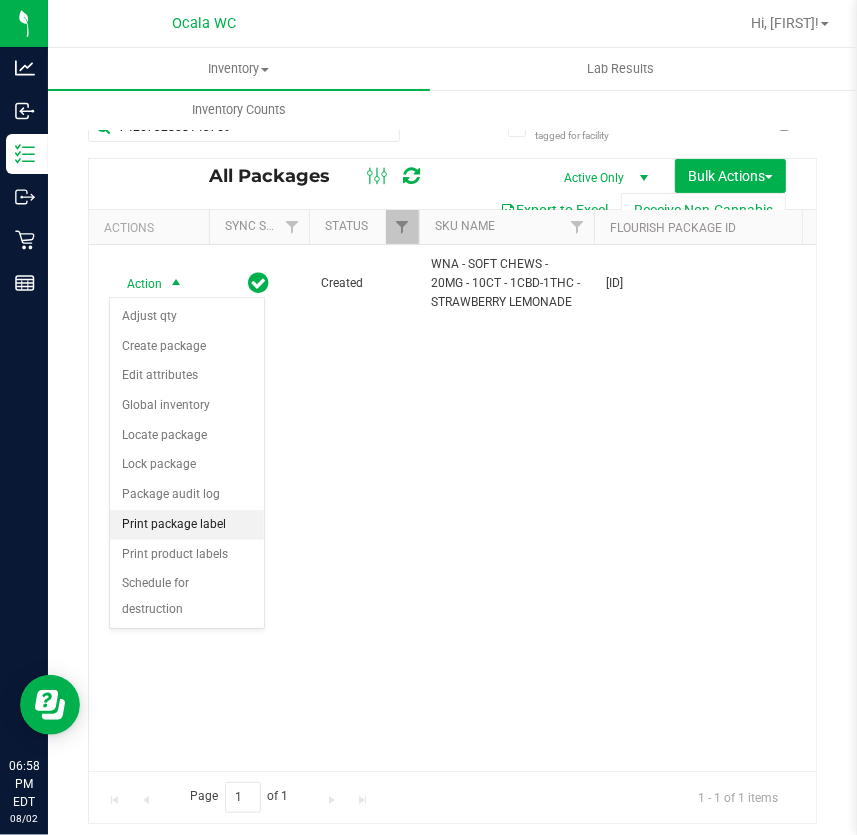 click on "Print package label" at bounding box center (187, 525) 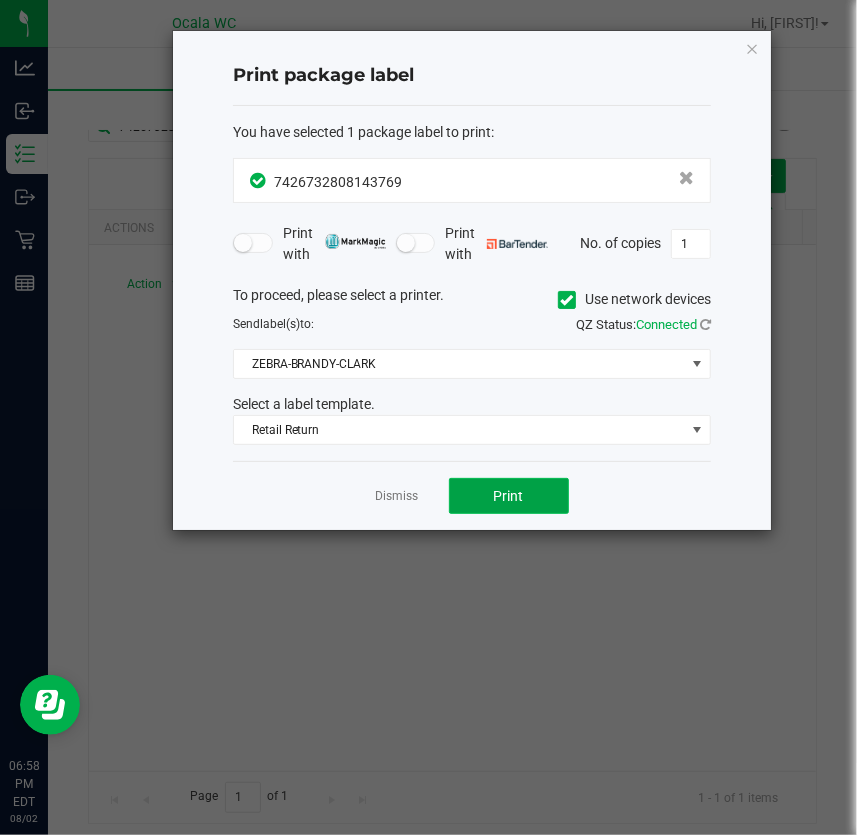 click on "Print" 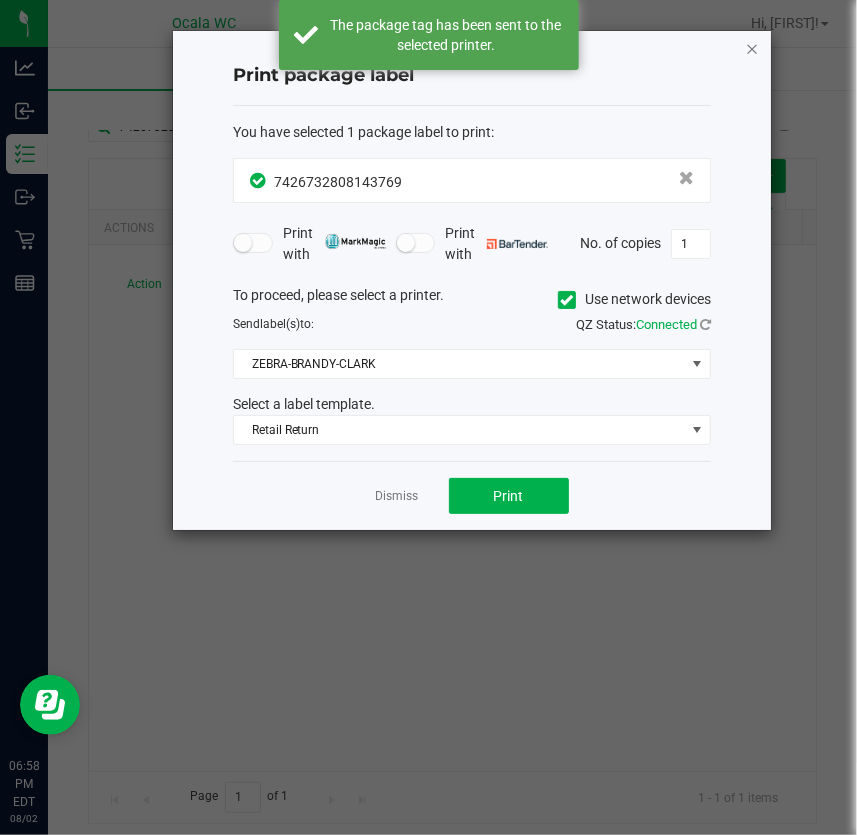 click 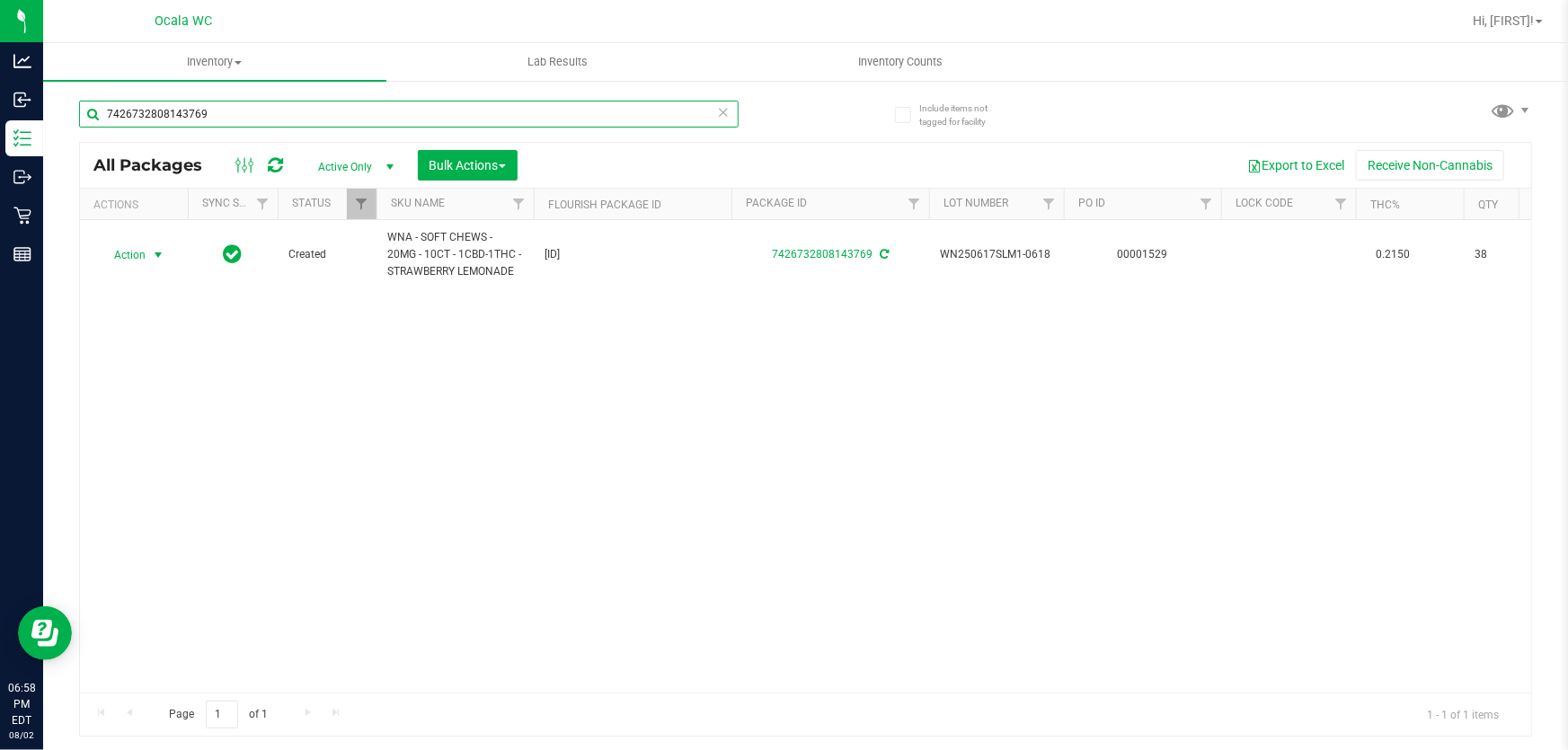 click on "7426732808143769" at bounding box center (409, 114) 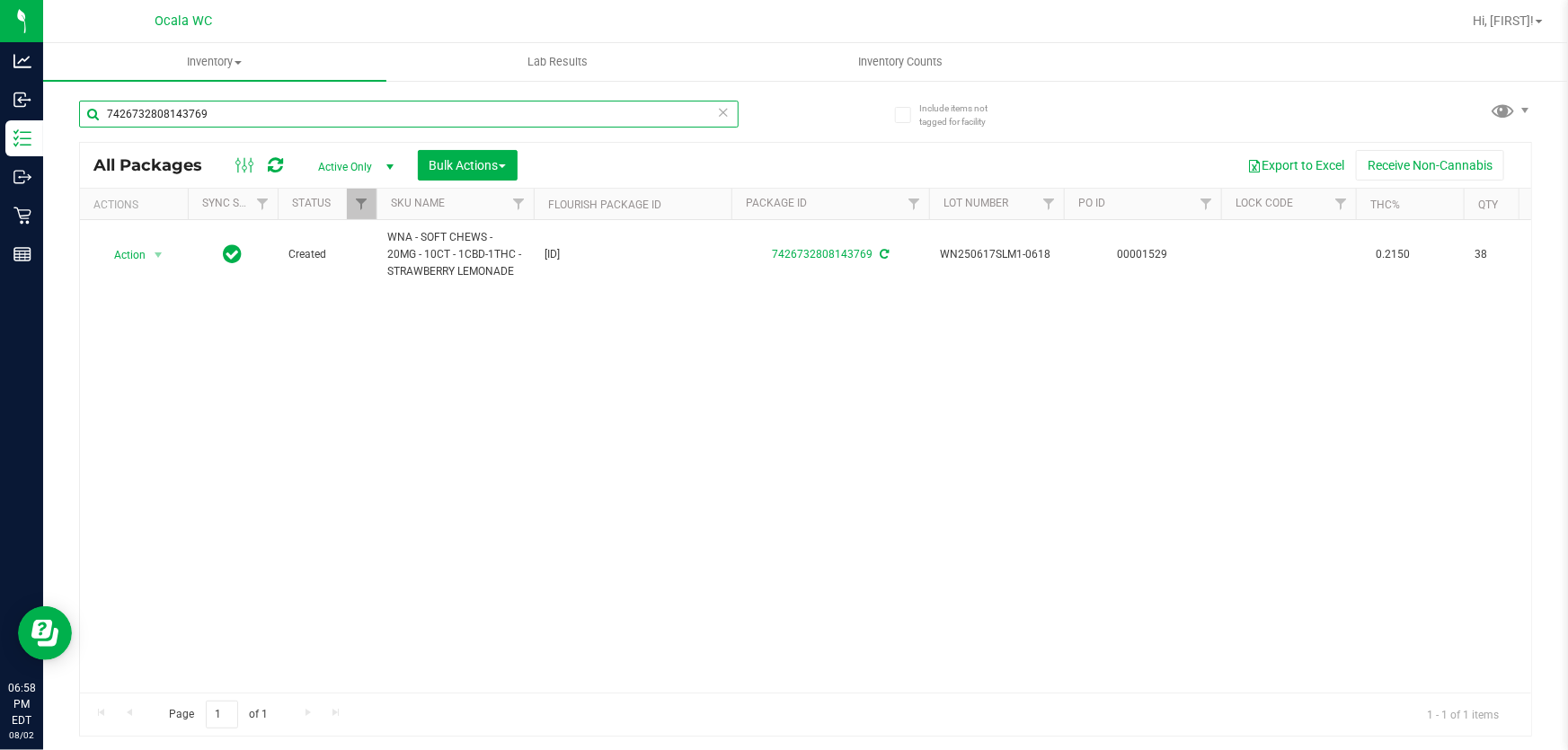 click on "7426732808143769" at bounding box center (409, 114) 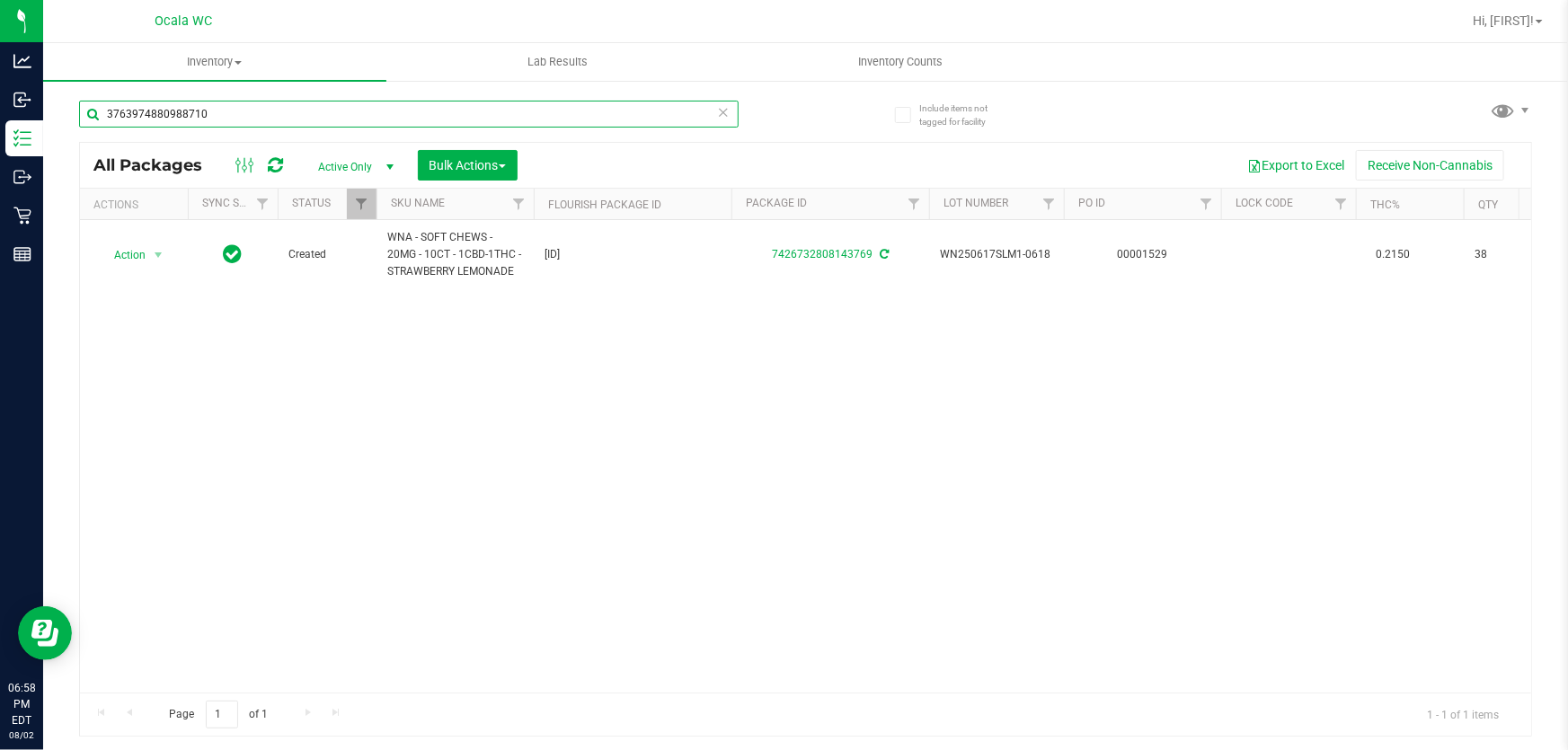 type on "3763974880988710" 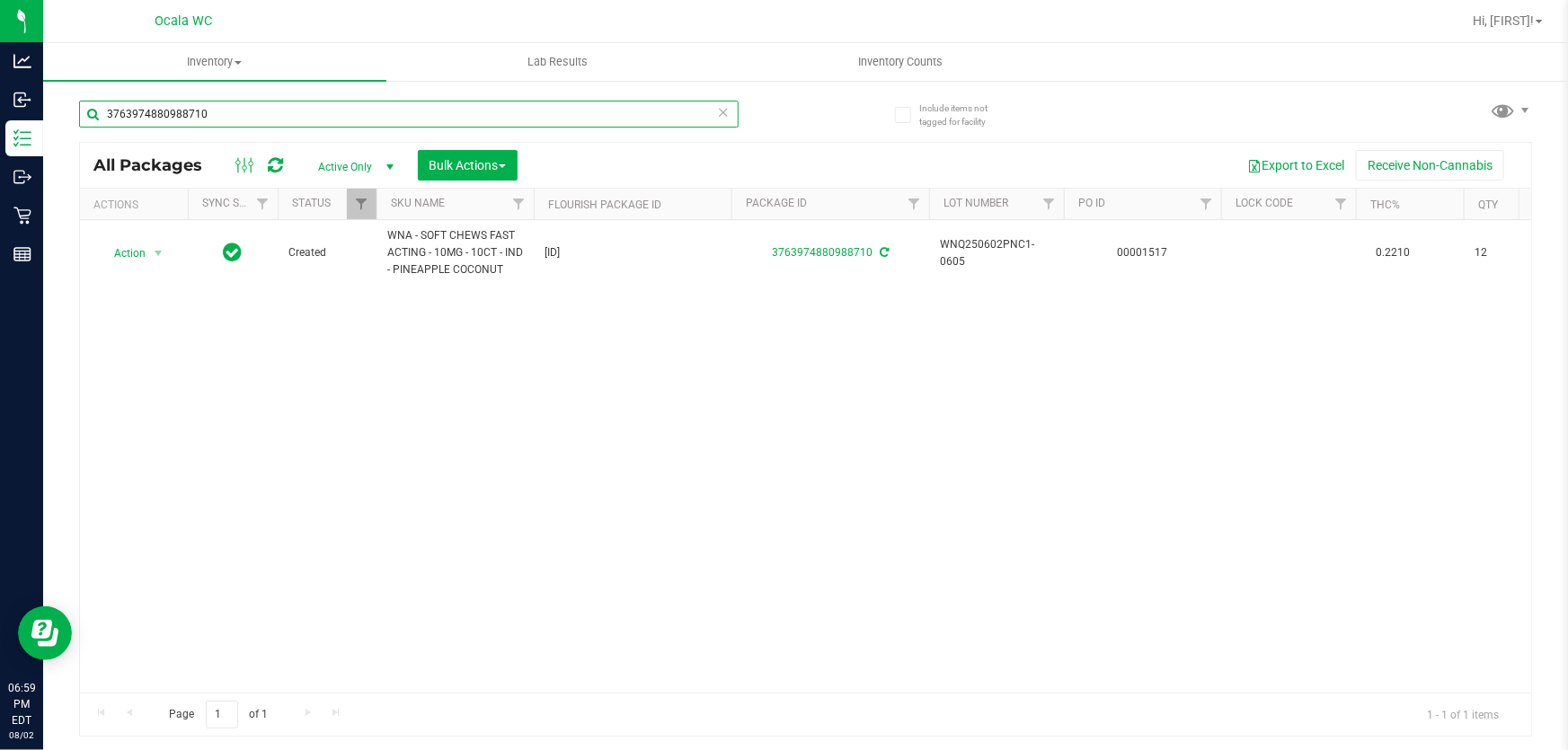 scroll, scrollTop: 0, scrollLeft: 83, axis: horizontal 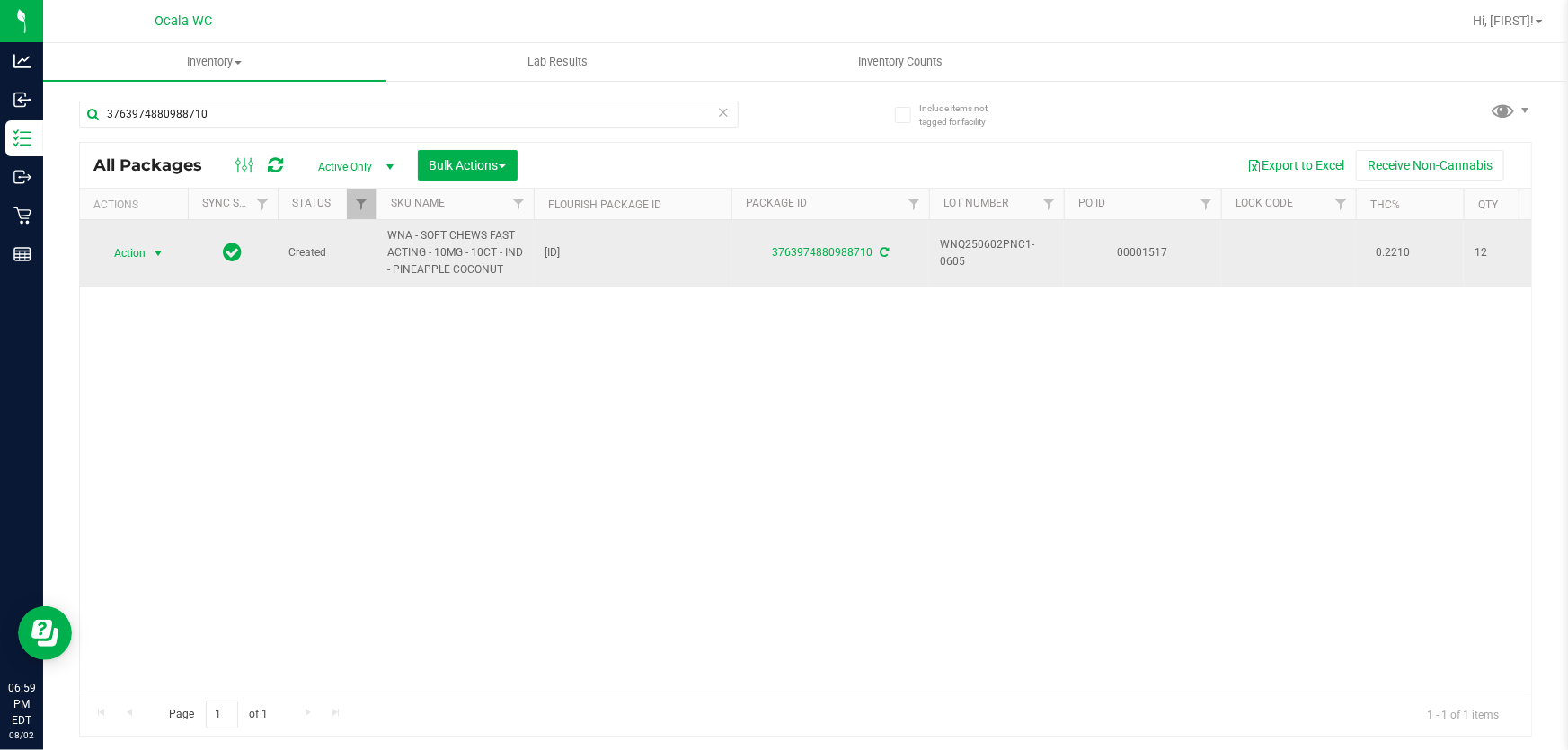 click on "Action" at bounding box center [122, 253] 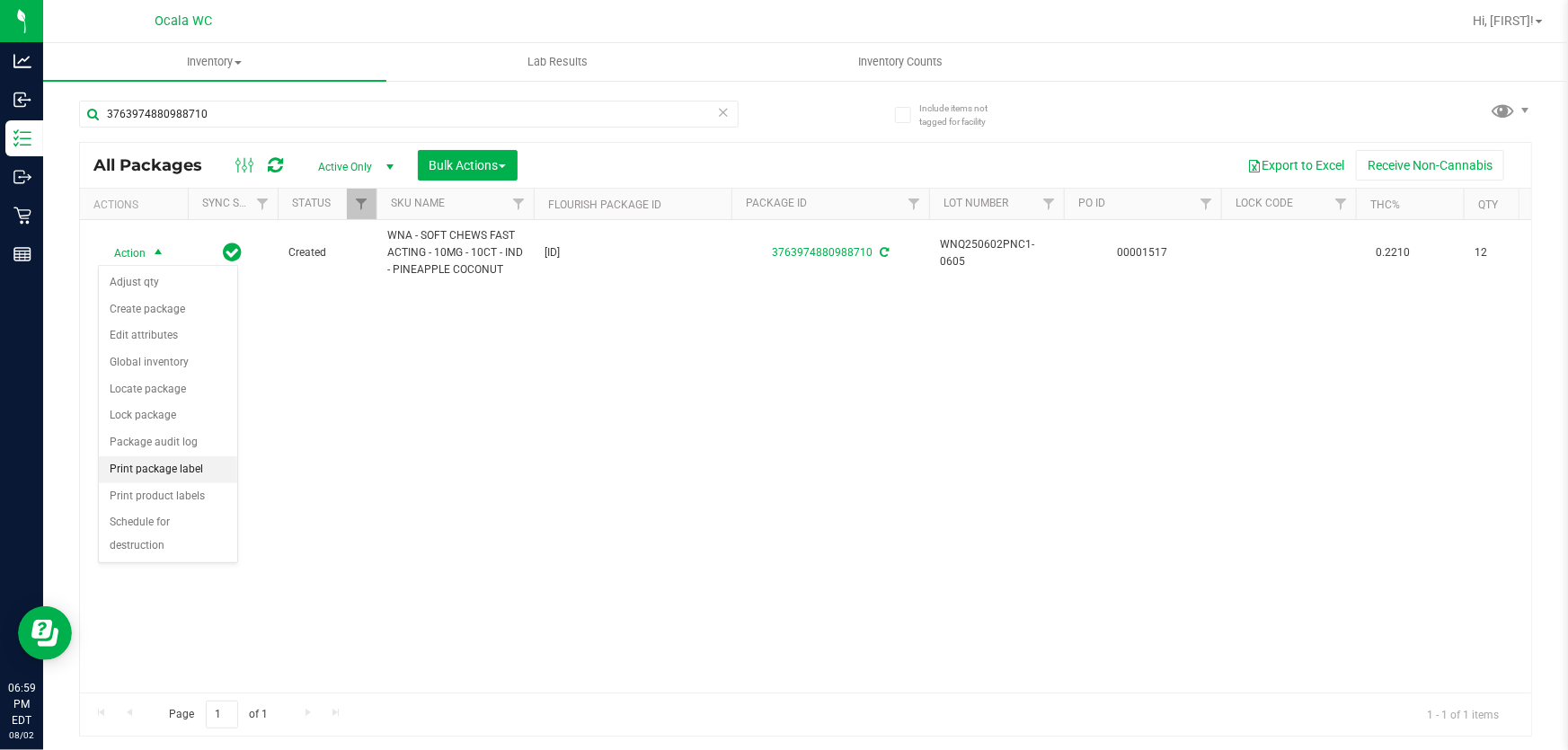 click on "Print package label" at bounding box center (168, 470) 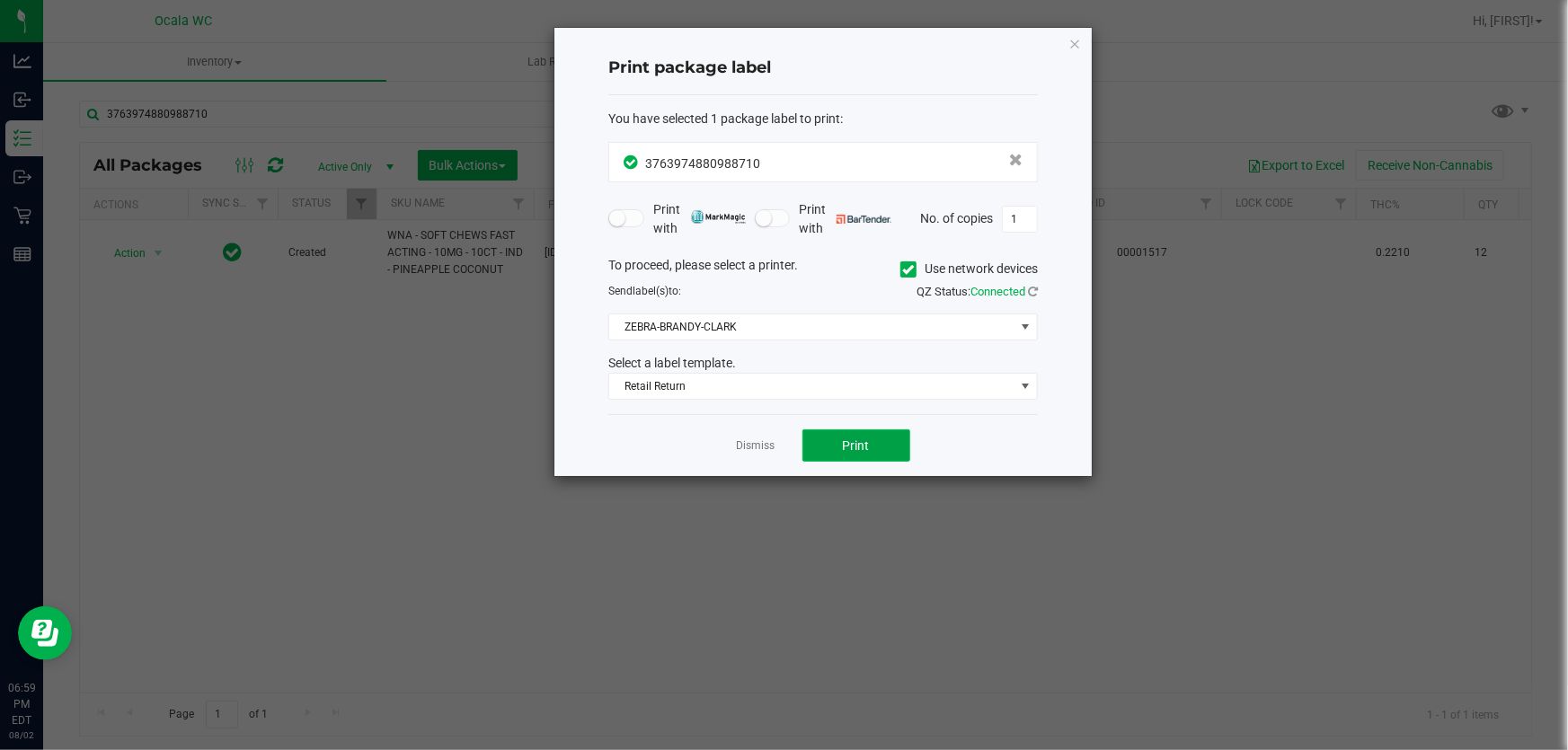 click on "Print" 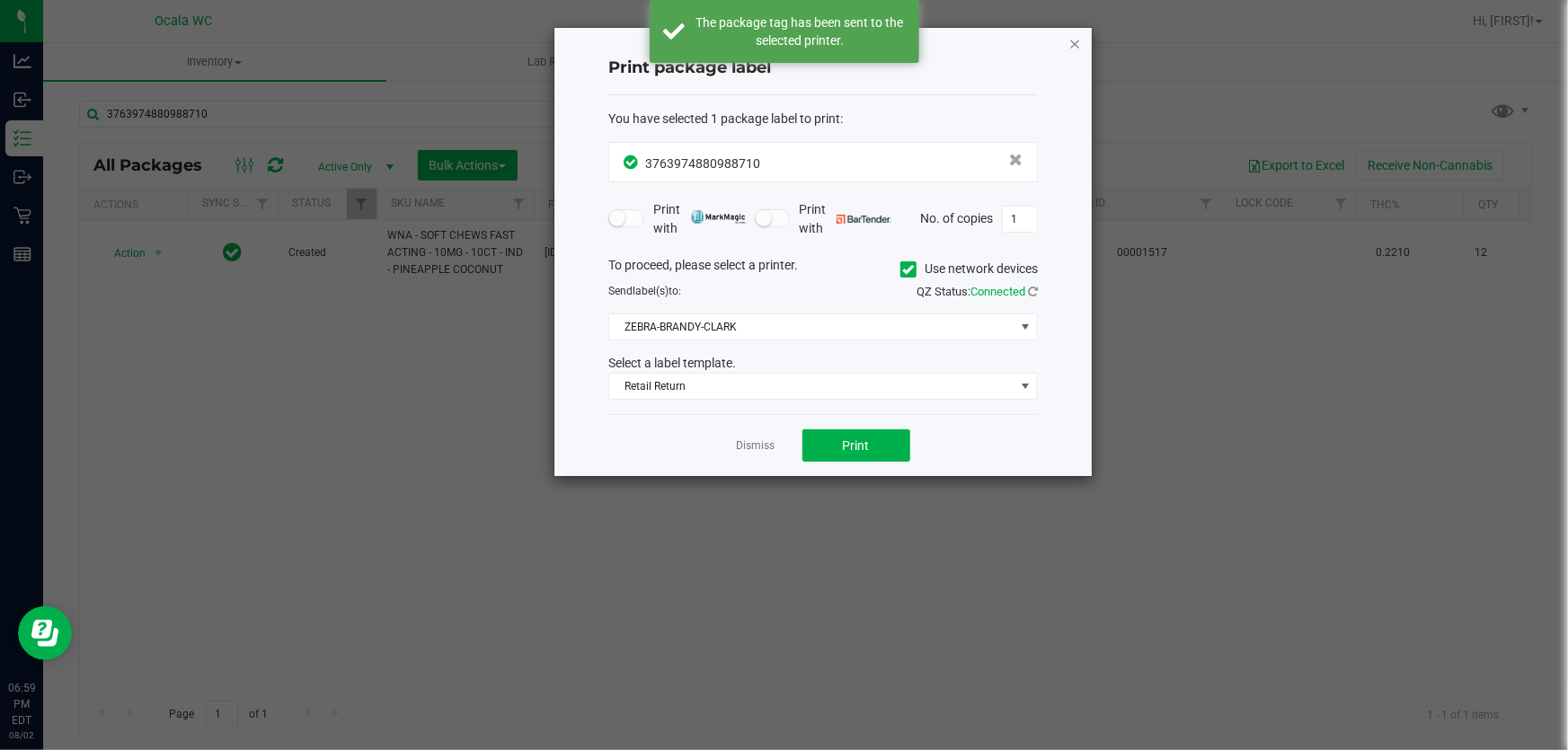 click 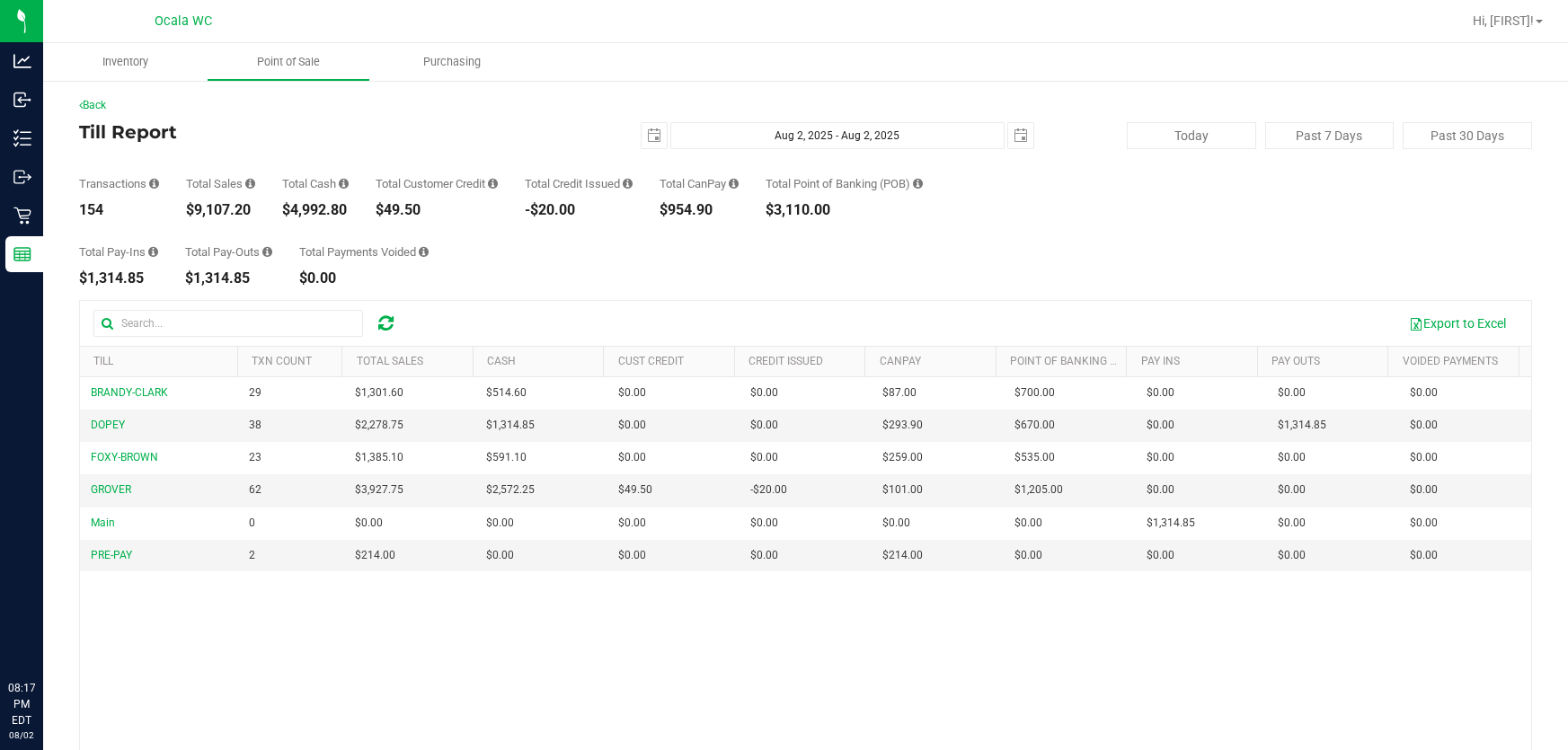 scroll, scrollTop: 0, scrollLeft: 0, axis: both 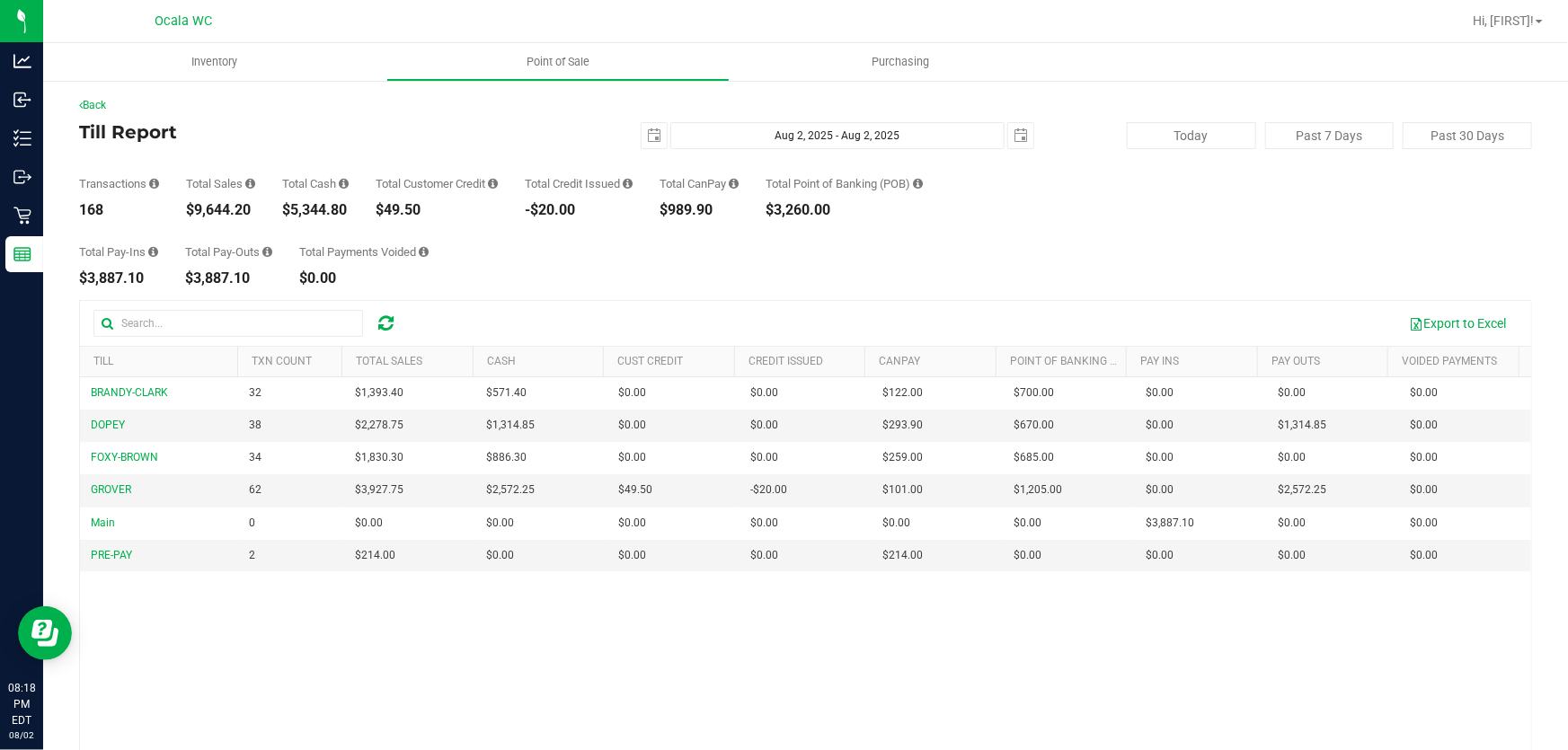drag, startPoint x: 510, startPoint y: 208, endPoint x: 631, endPoint y: 222, distance: 121.80722 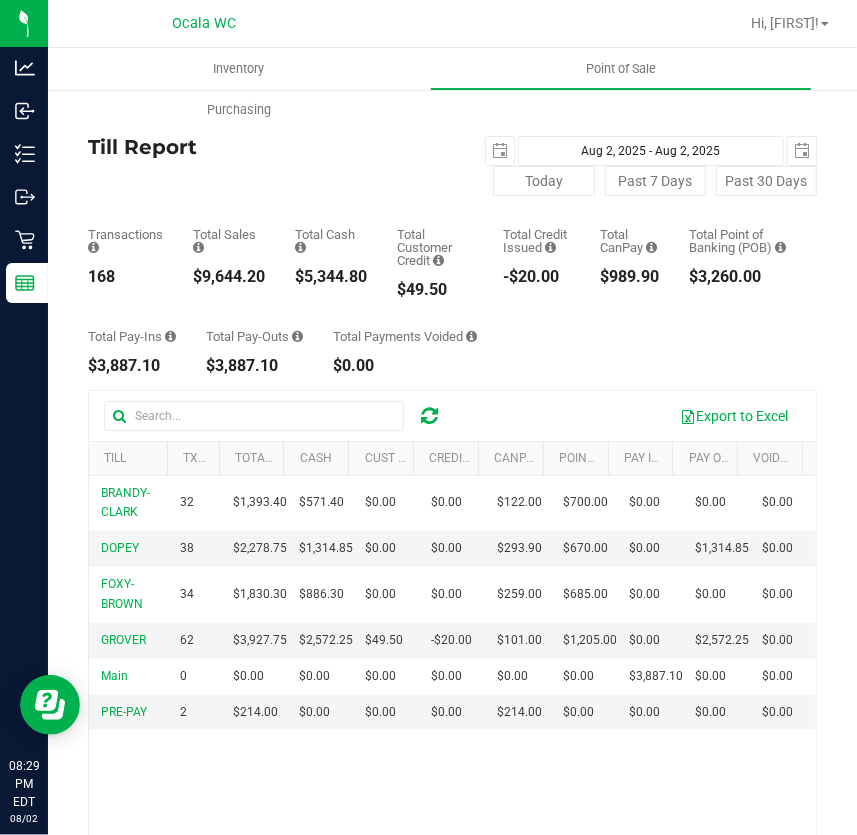 click on "Hi, [FIRST]!" at bounding box center [790, 23] 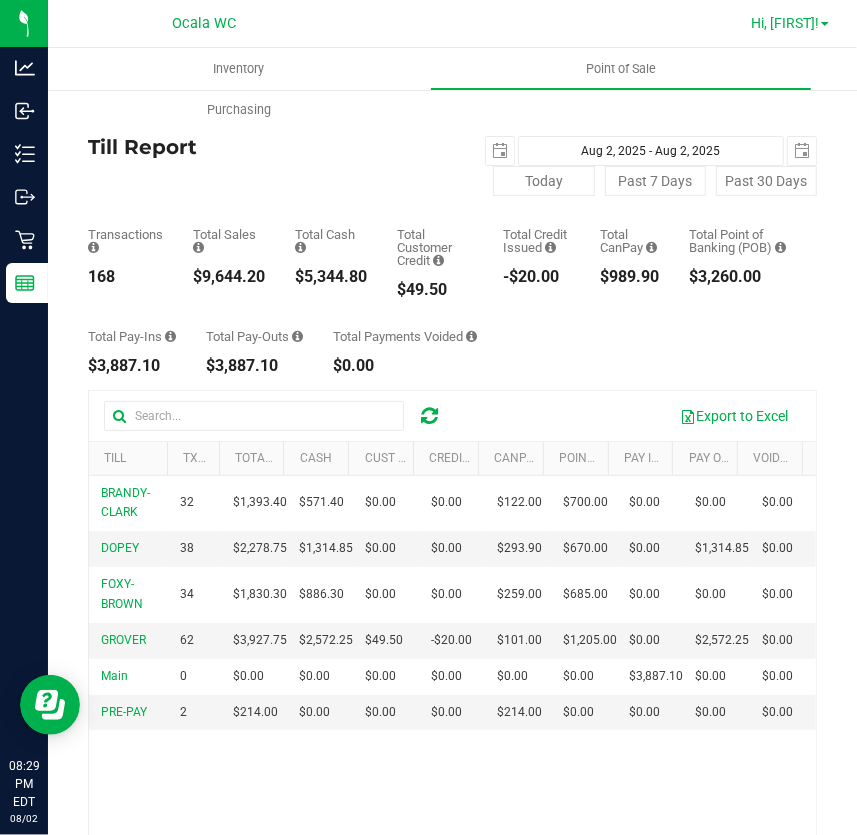 click on "Hi, [FIRST]!" at bounding box center [785, 23] 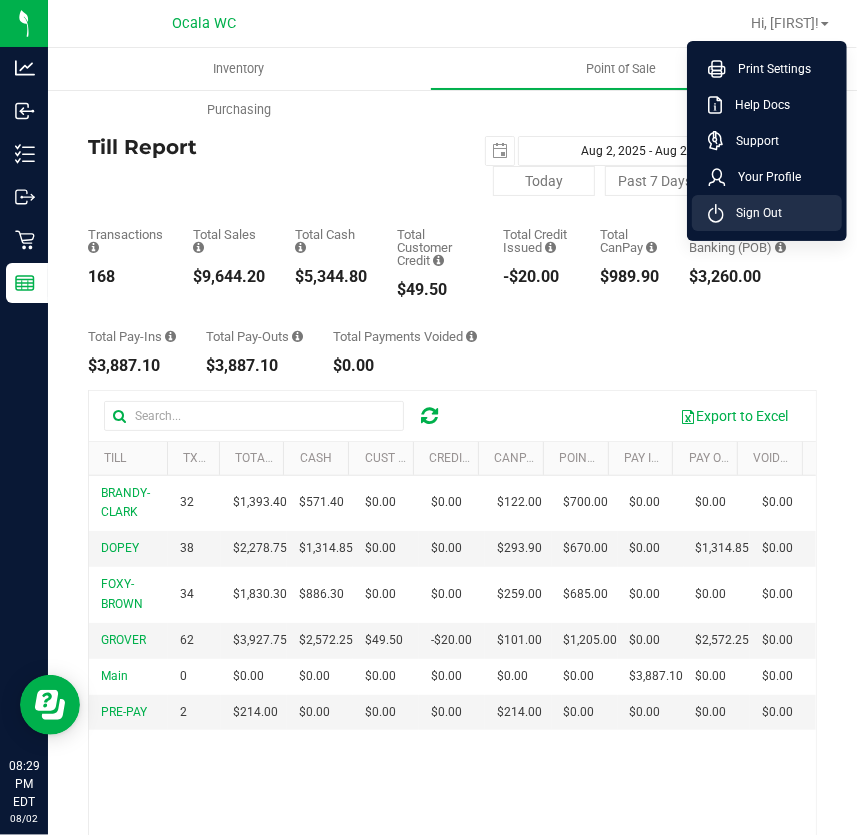 click on "Sign Out" at bounding box center [753, 213] 